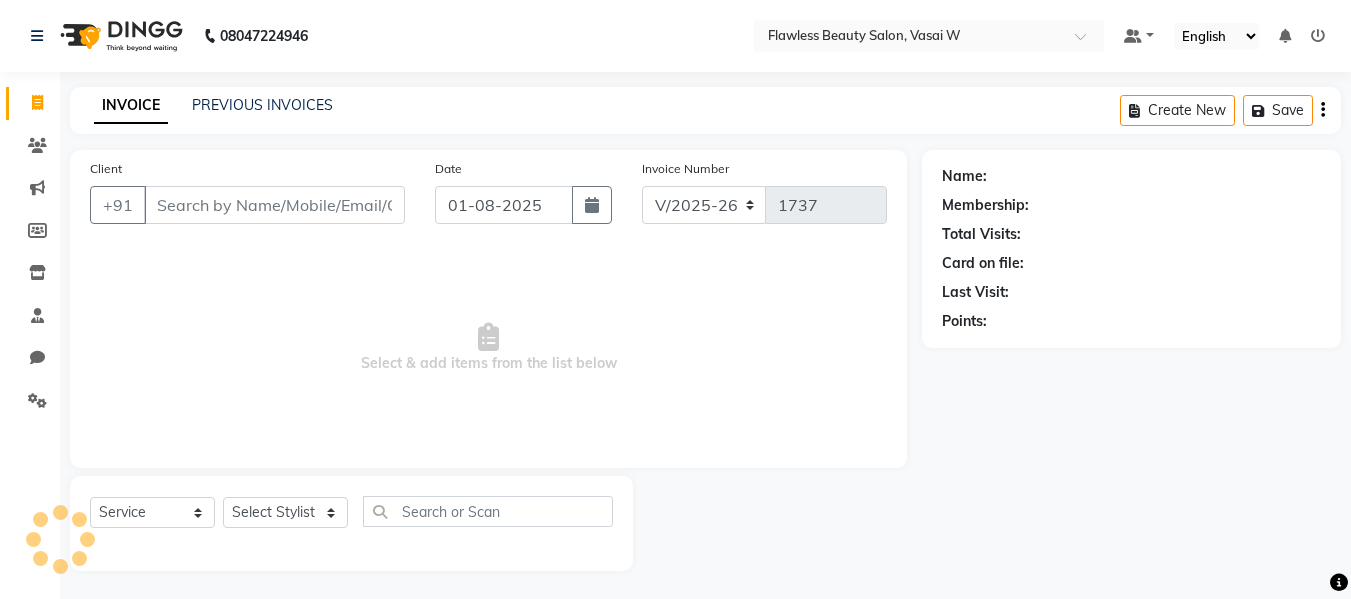 select on "8090" 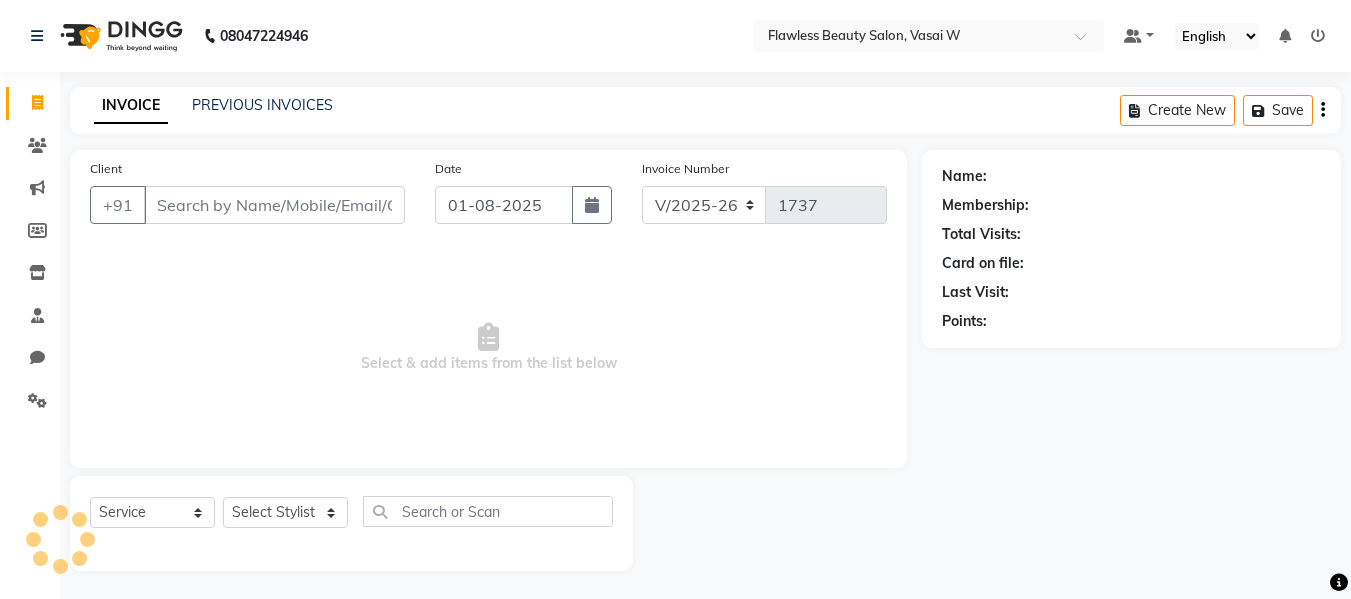 select on "service" 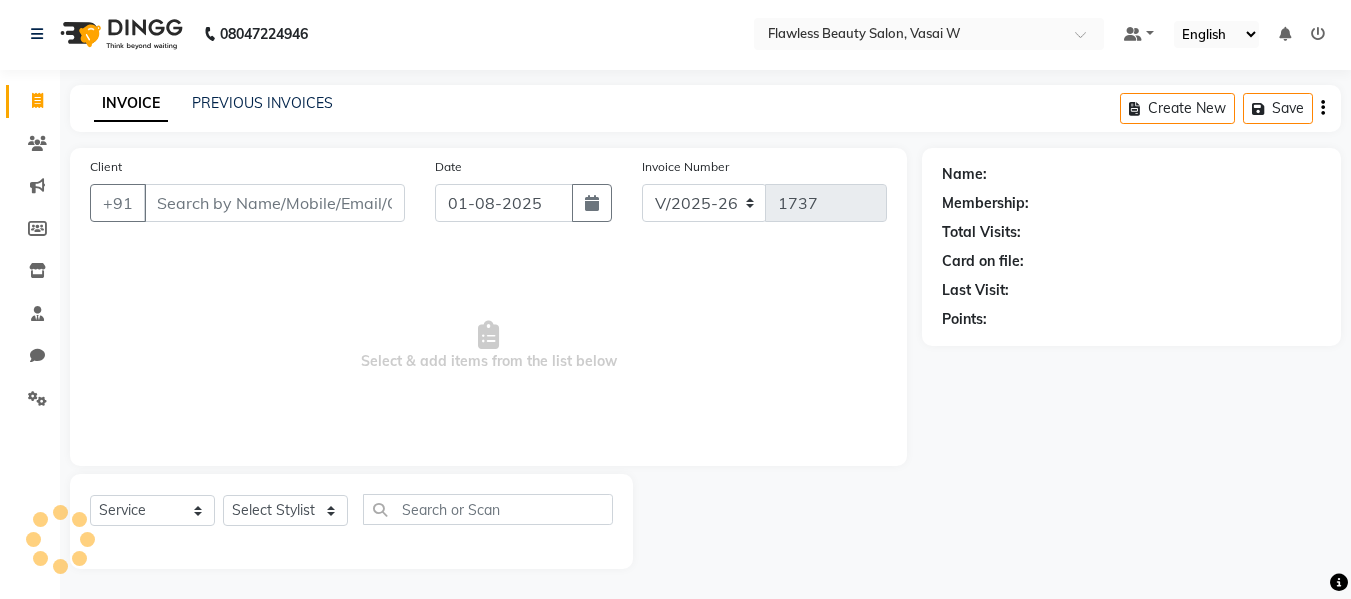scroll, scrollTop: 0, scrollLeft: 0, axis: both 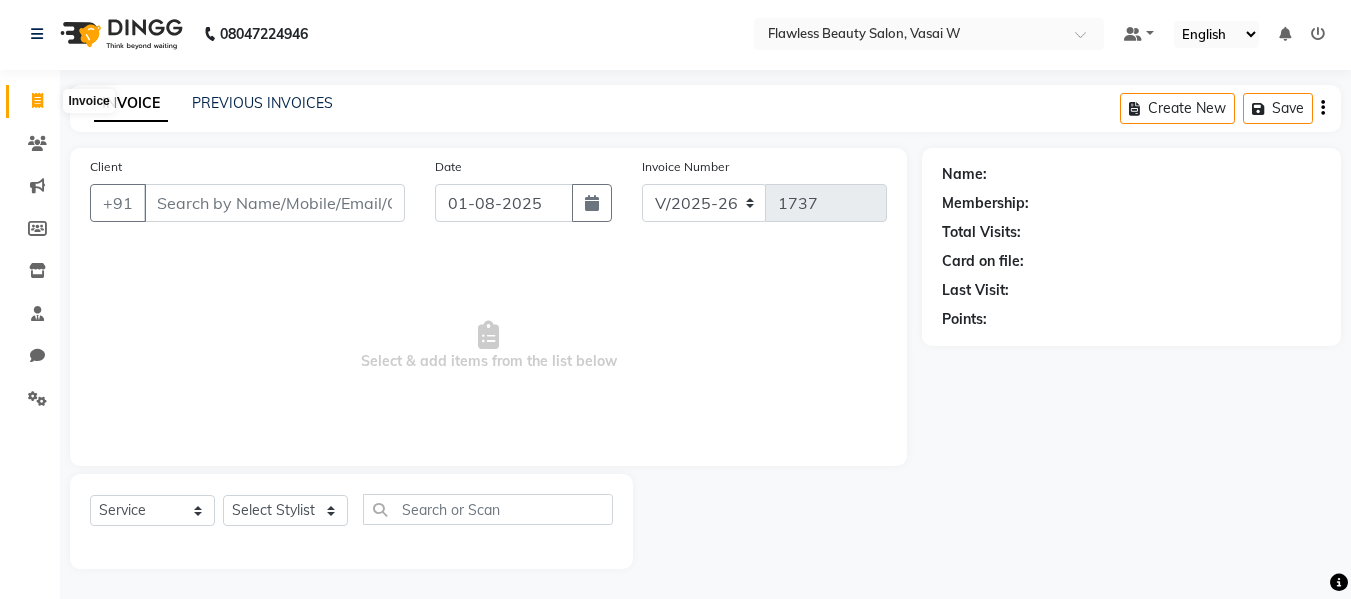click 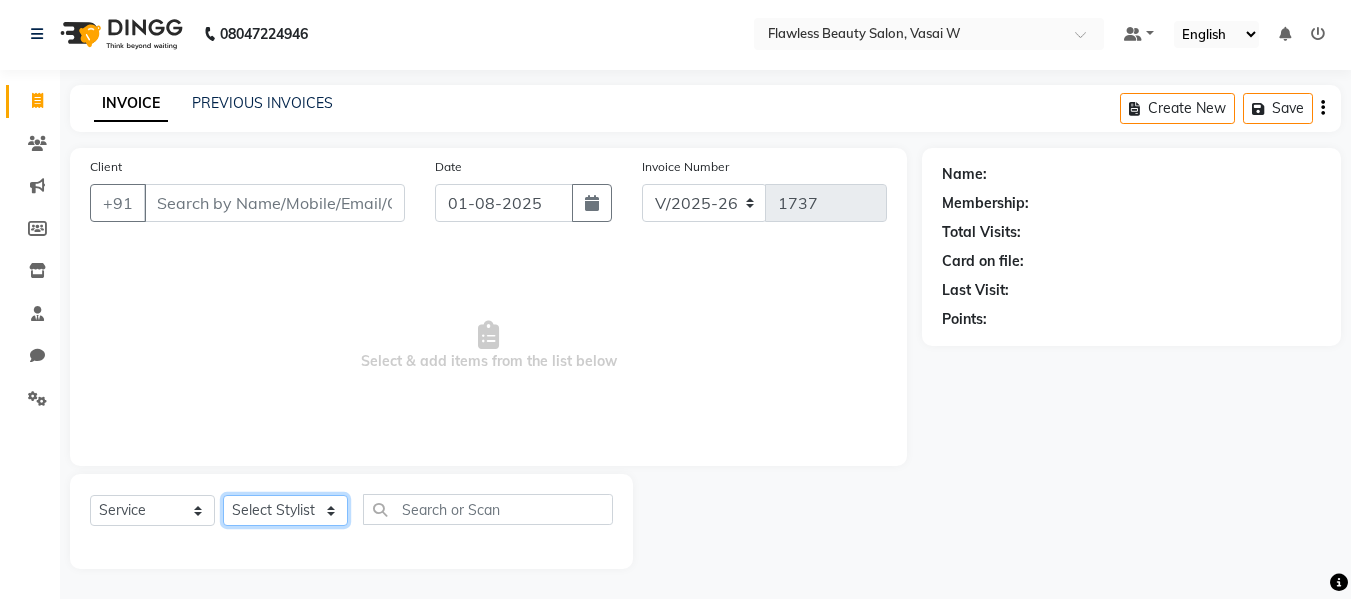 click on "Select Stylist [FIRST] [FIRST] [FIRST] [FIRST] [FIRST] [FIRST] [FIRST] [FIRST]" 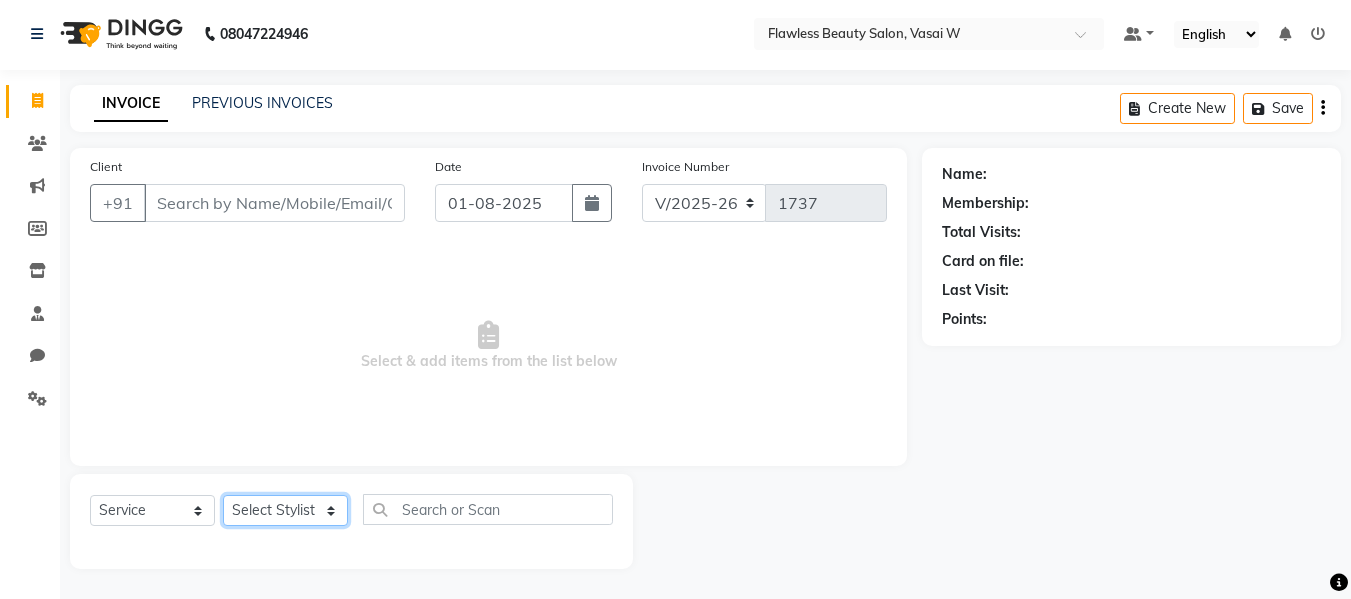select on "76407" 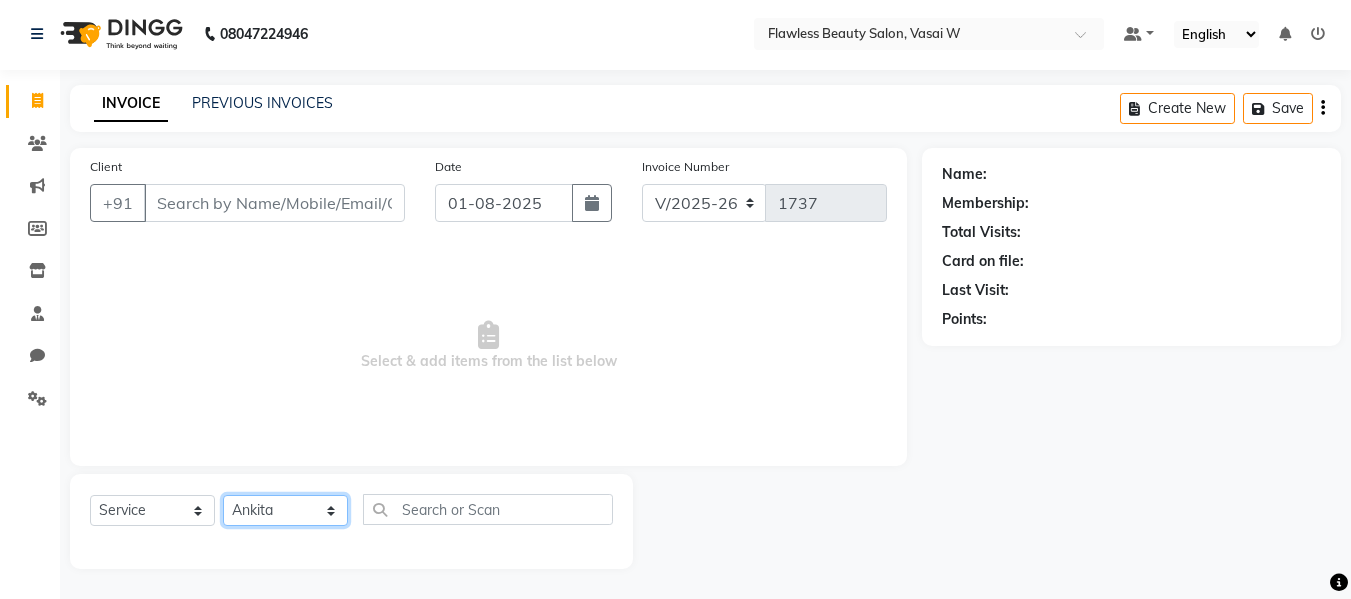 click on "Select Stylist [FIRST] [FIRST] [FIRST] [FIRST] [FIRST] [FIRST] [FIRST] [FIRST]" 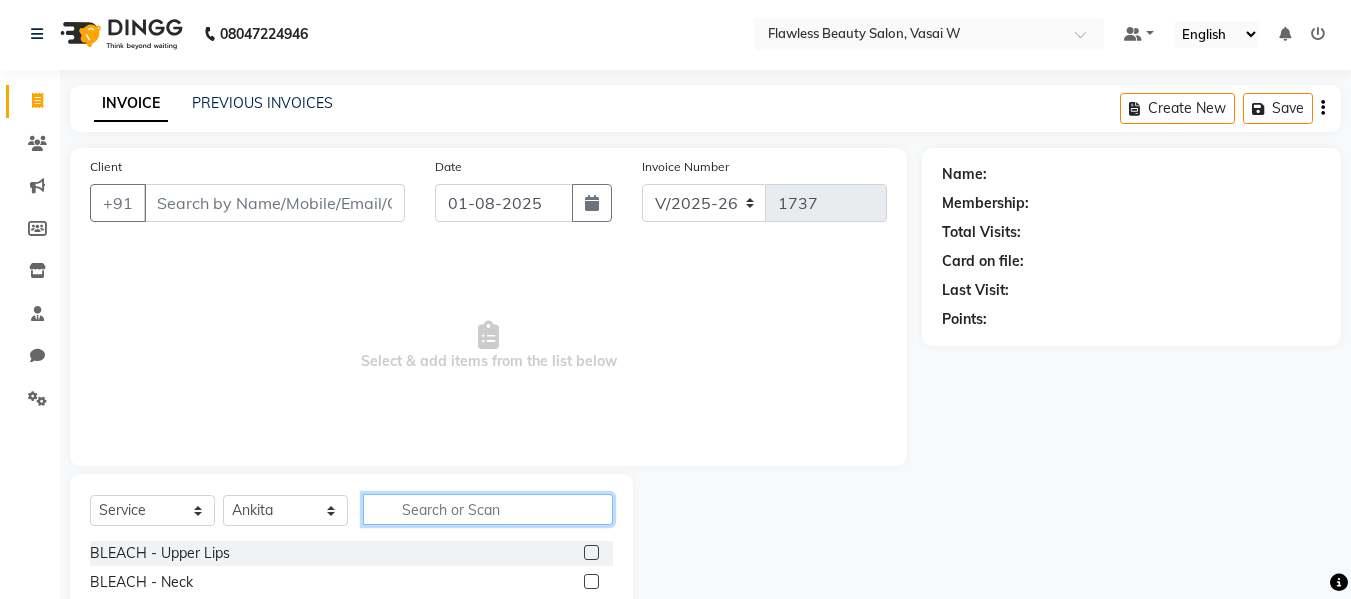 click 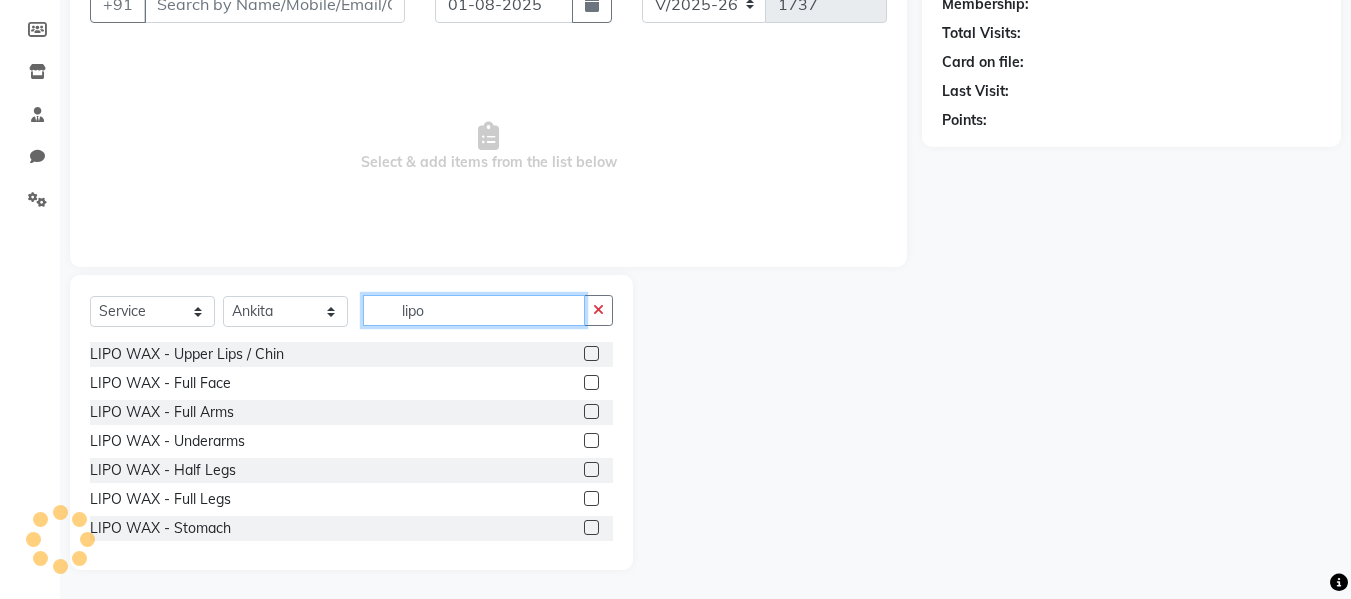 scroll, scrollTop: 202, scrollLeft: 0, axis: vertical 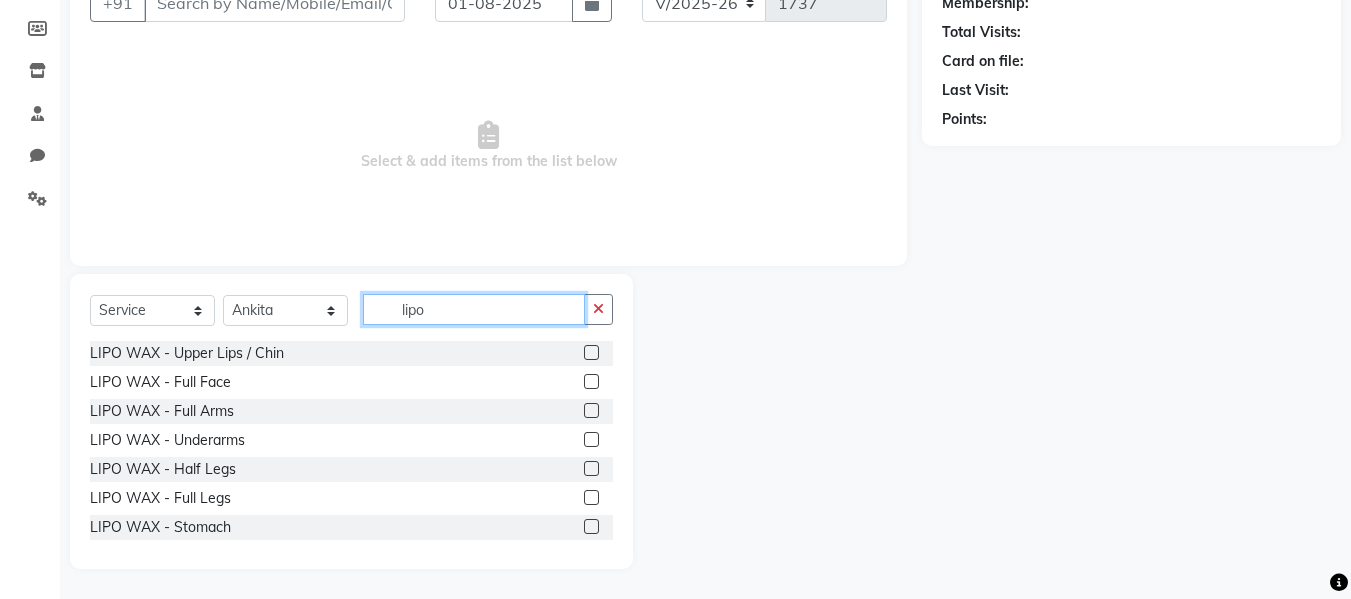 type on "lipo" 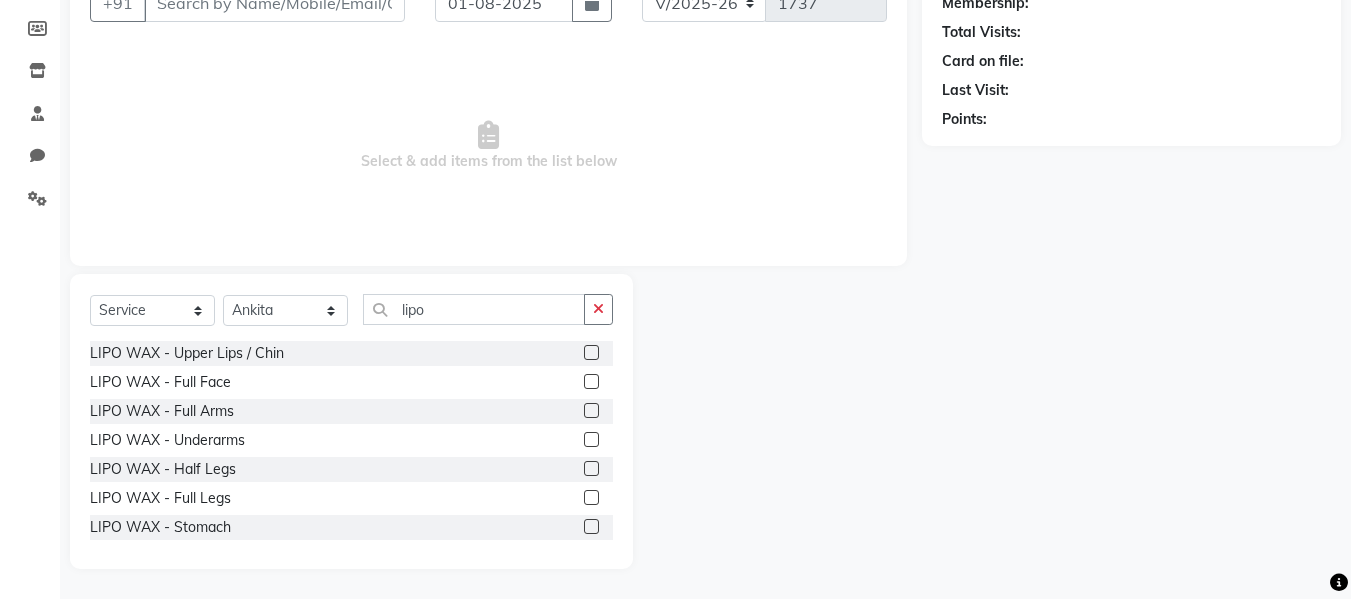 click 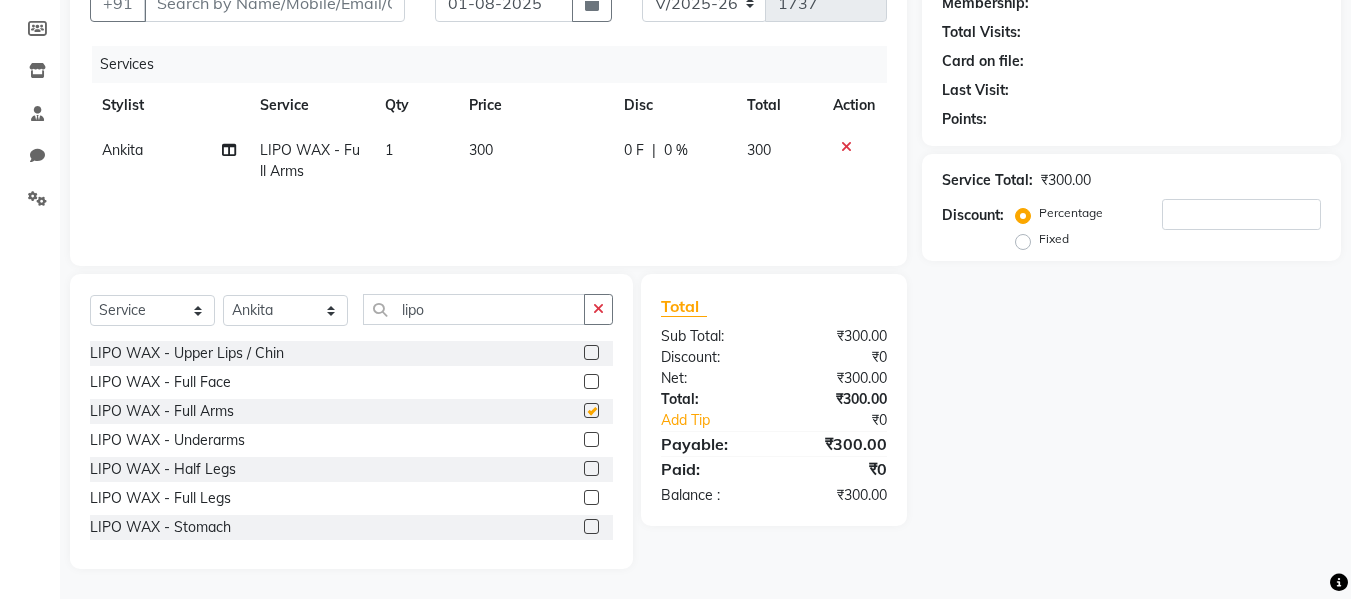 click 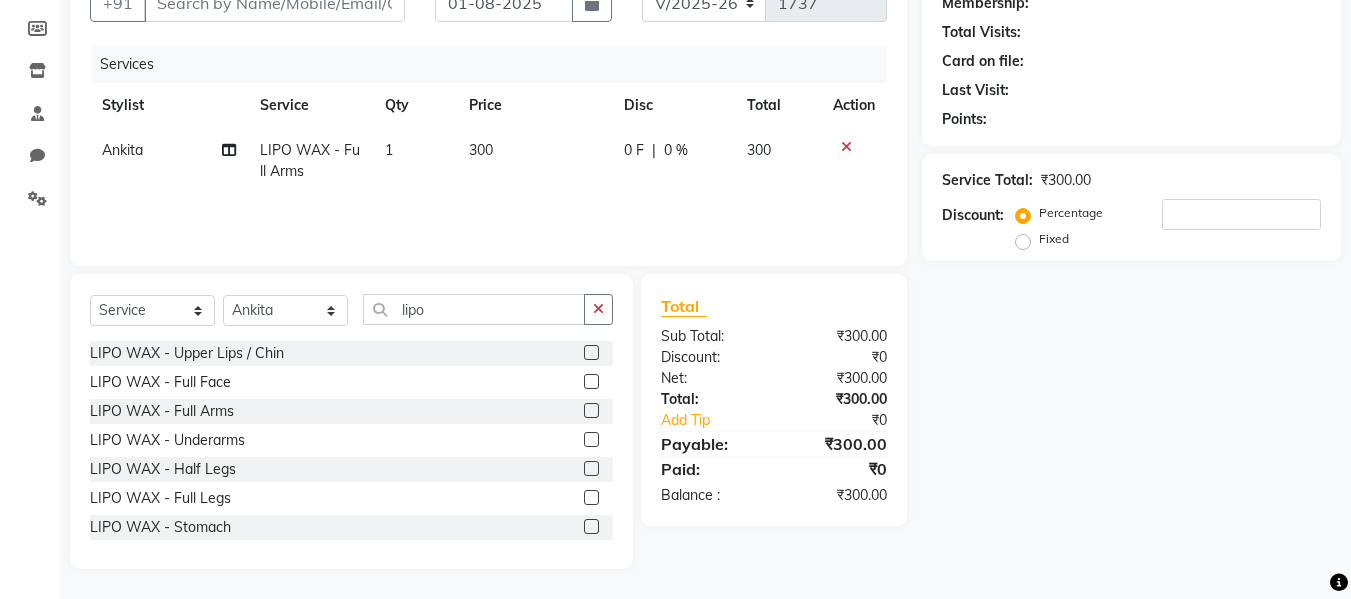 click 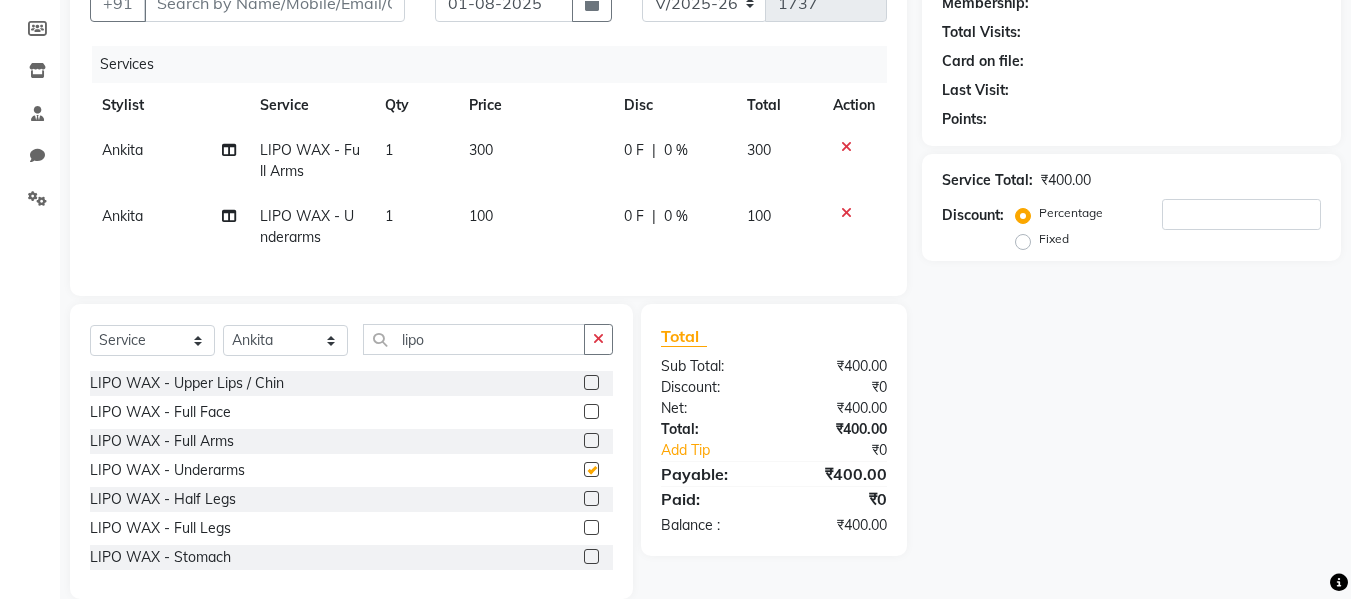 checkbox on "false" 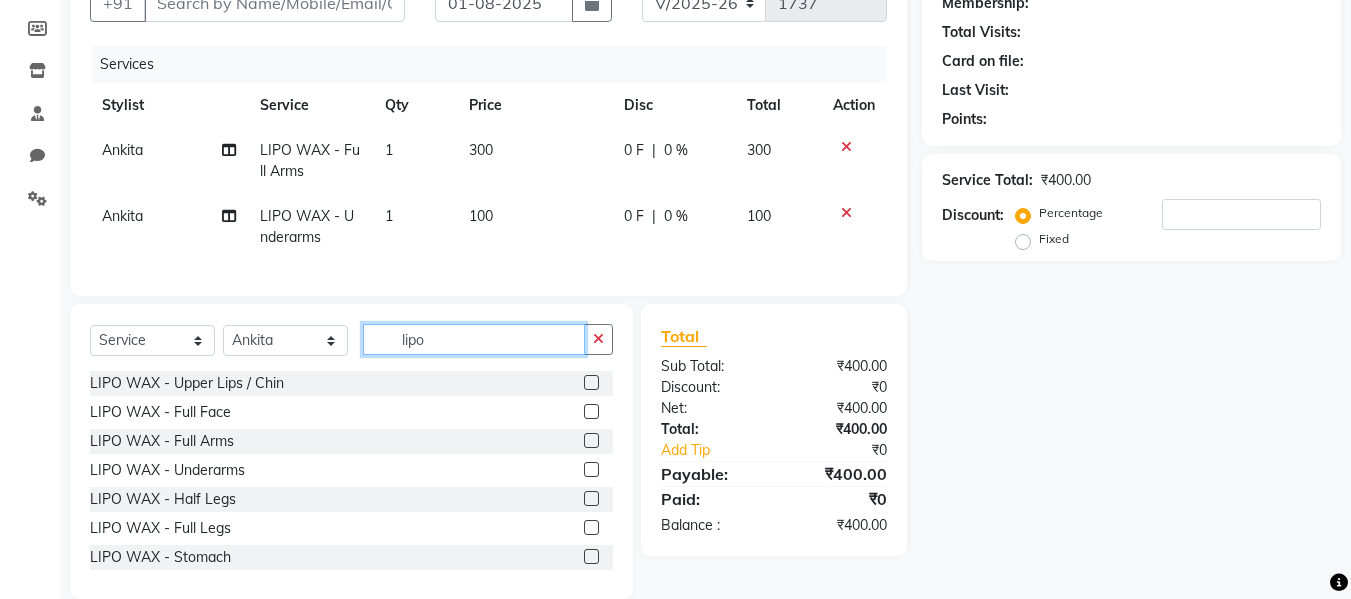 click on "lipo" 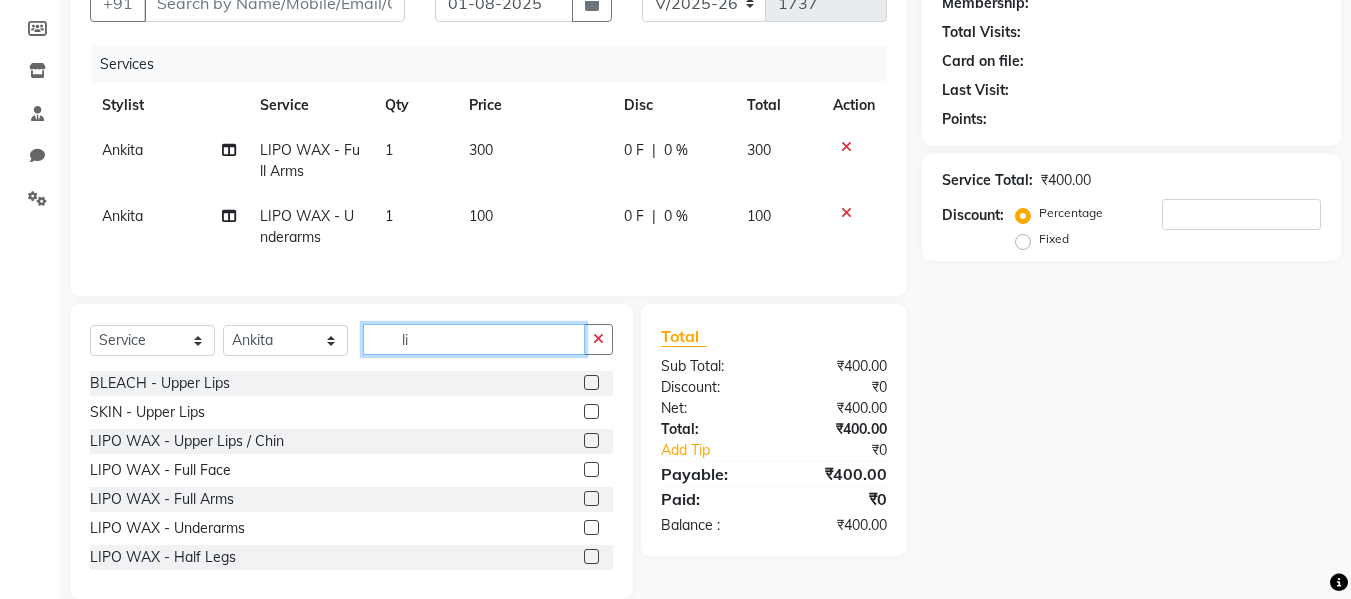 type on "l" 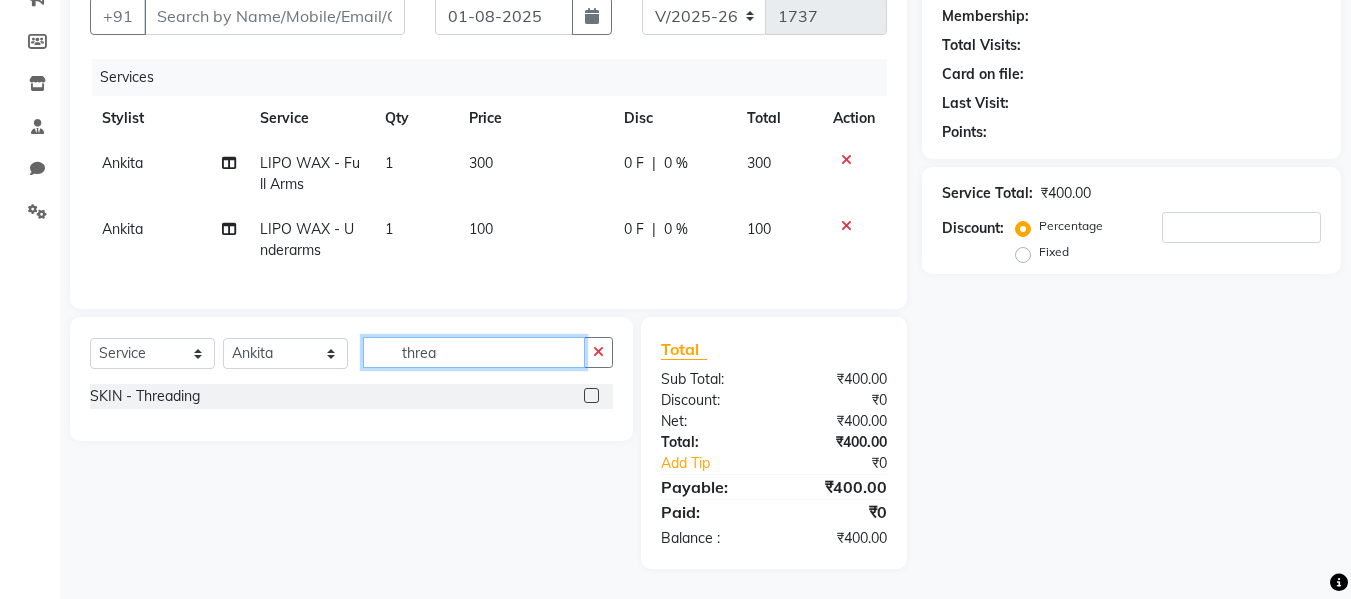 type on "threa" 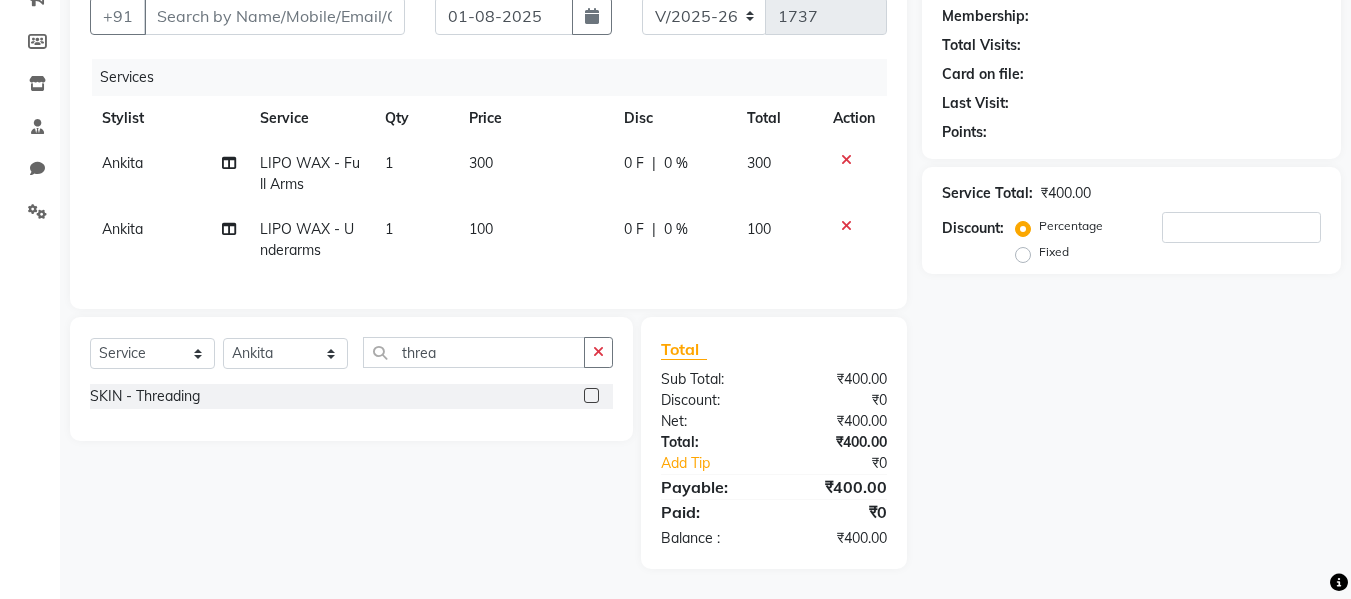 click 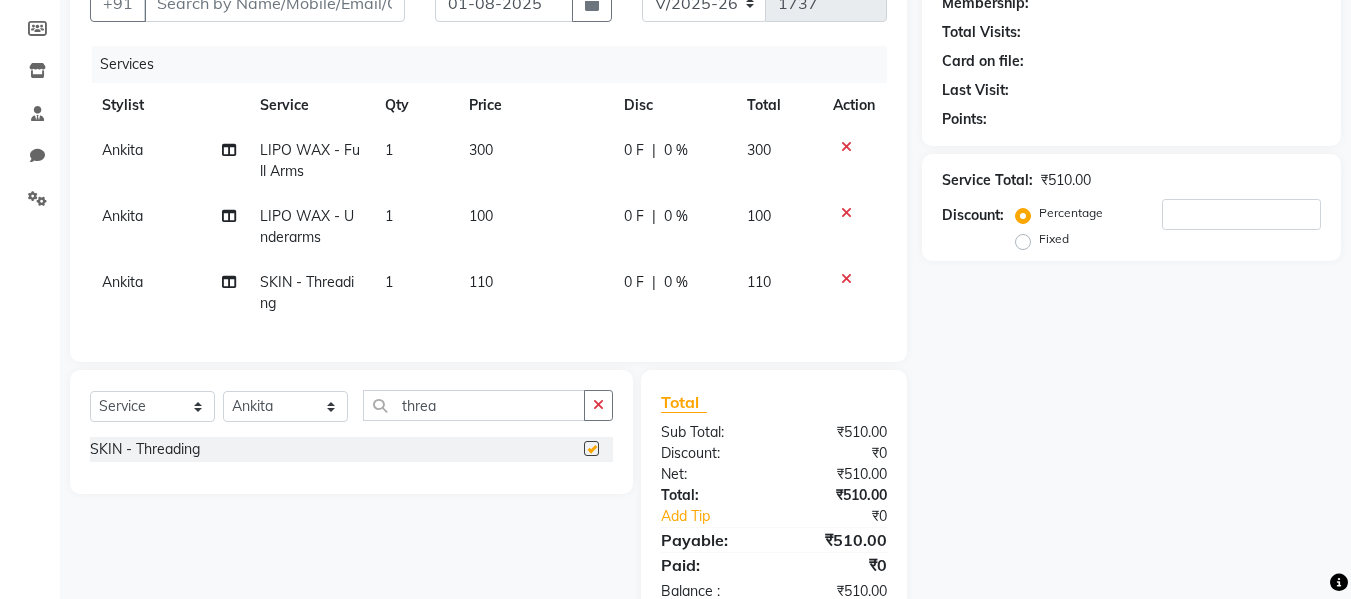 checkbox on "false" 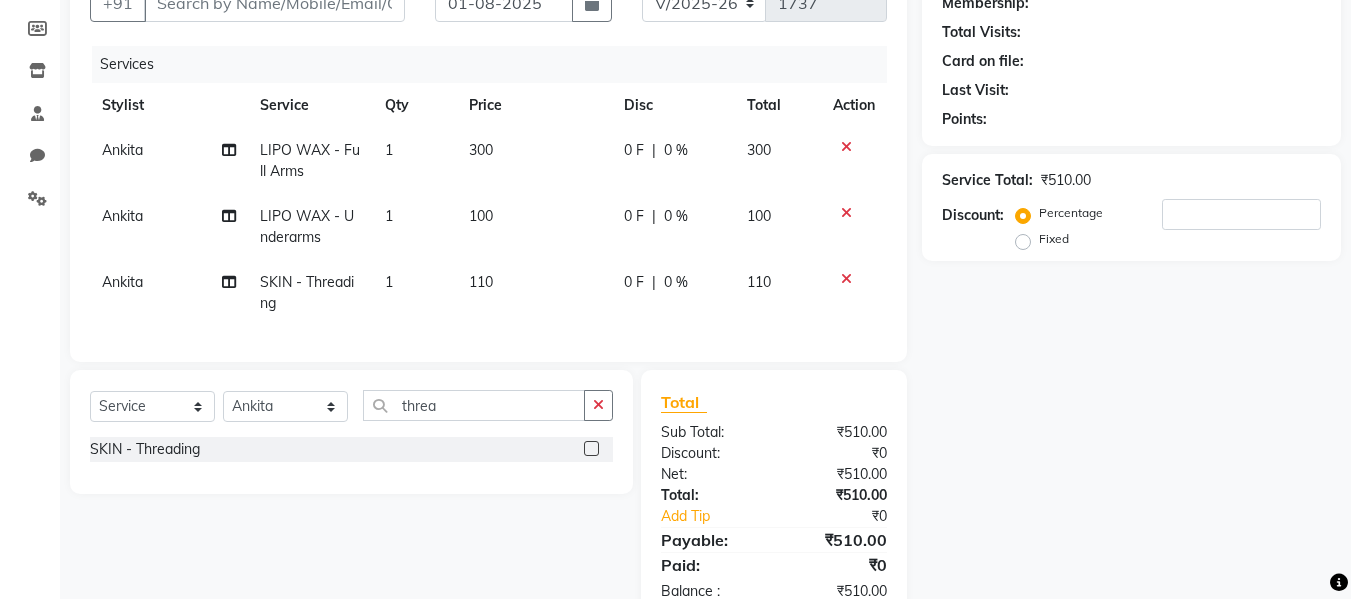 drag, startPoint x: 376, startPoint y: 161, endPoint x: 378, endPoint y: 145, distance: 16.124516 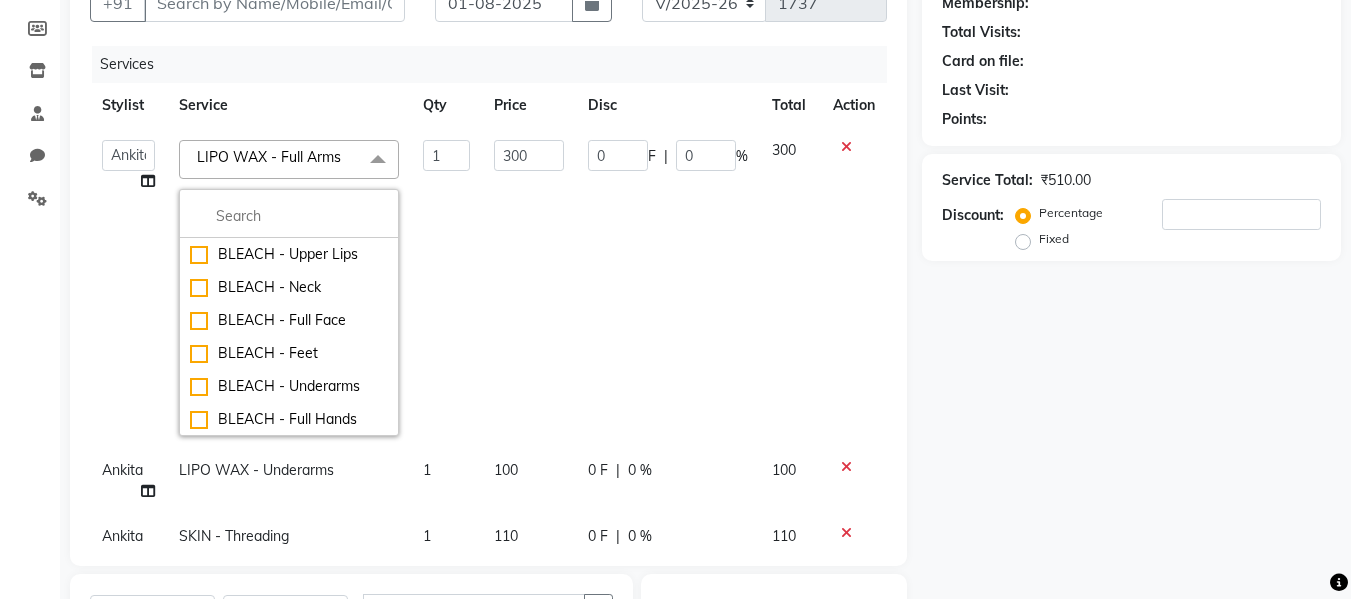 click on "Service" 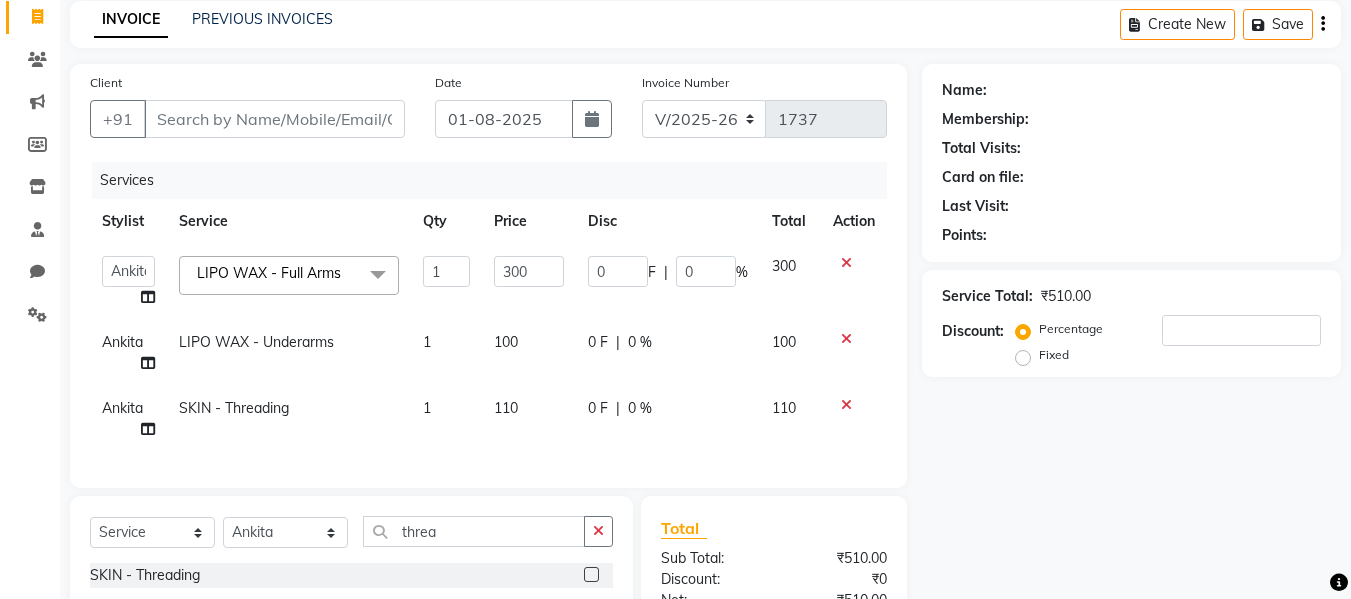scroll, scrollTop: 61, scrollLeft: 0, axis: vertical 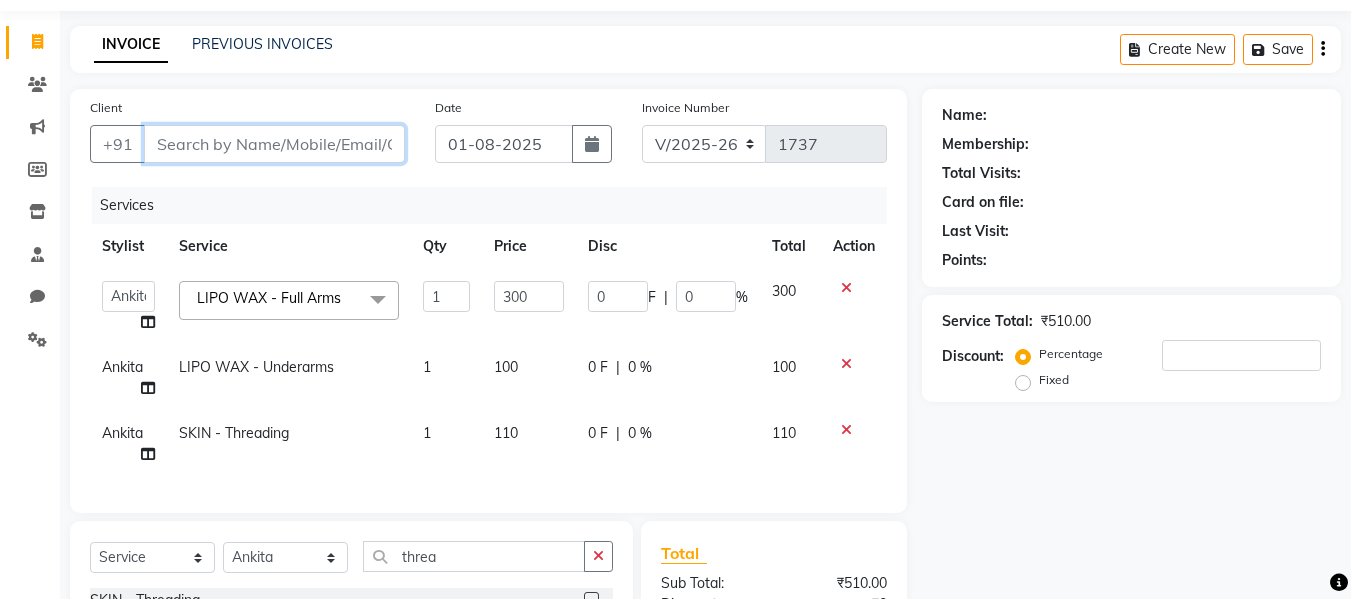 click on "Client" at bounding box center (274, 144) 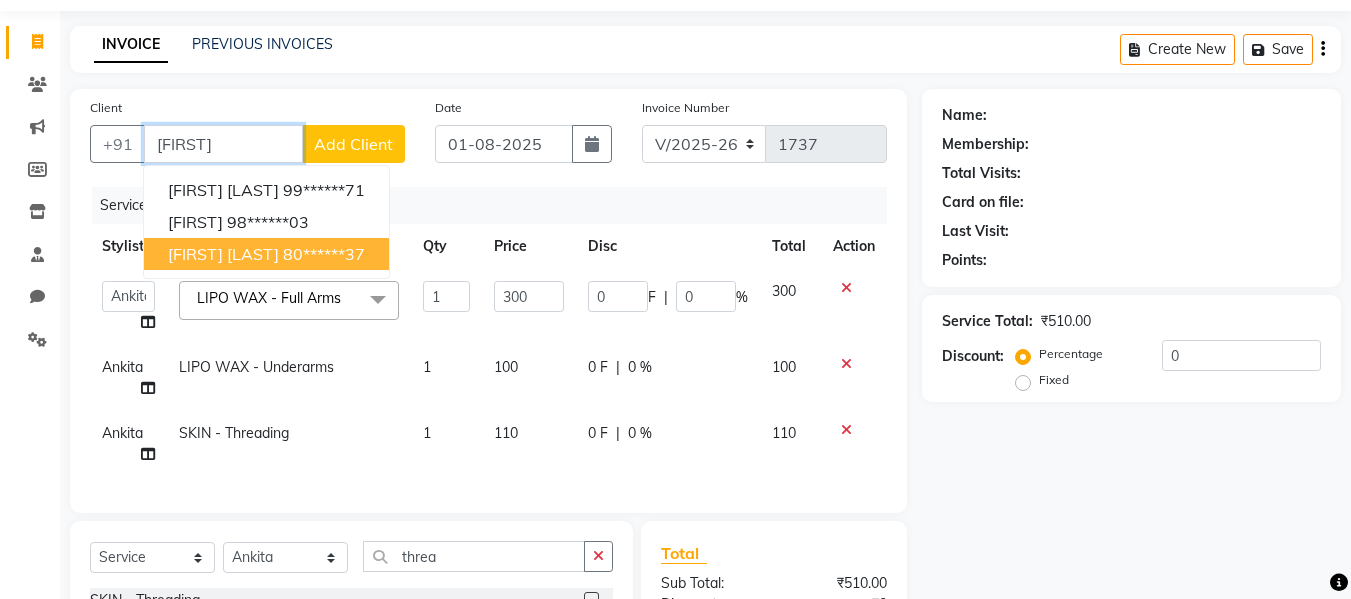 click on "[FIRST] [LAST]" at bounding box center [223, 254] 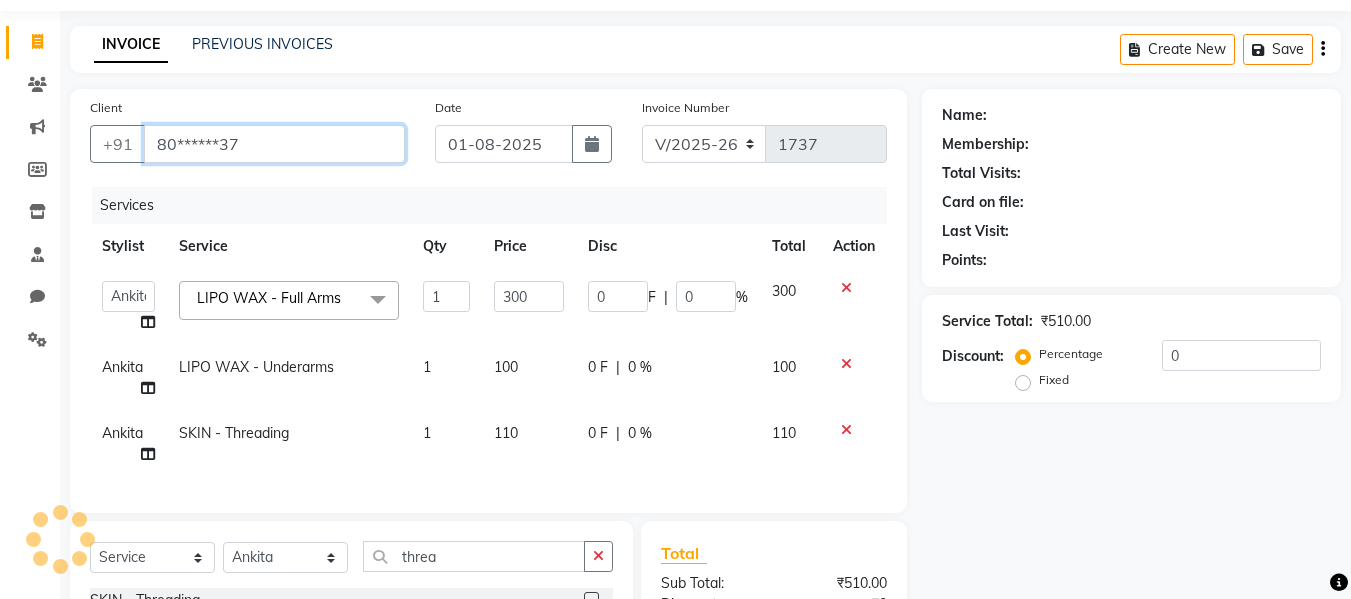 type on "80******37" 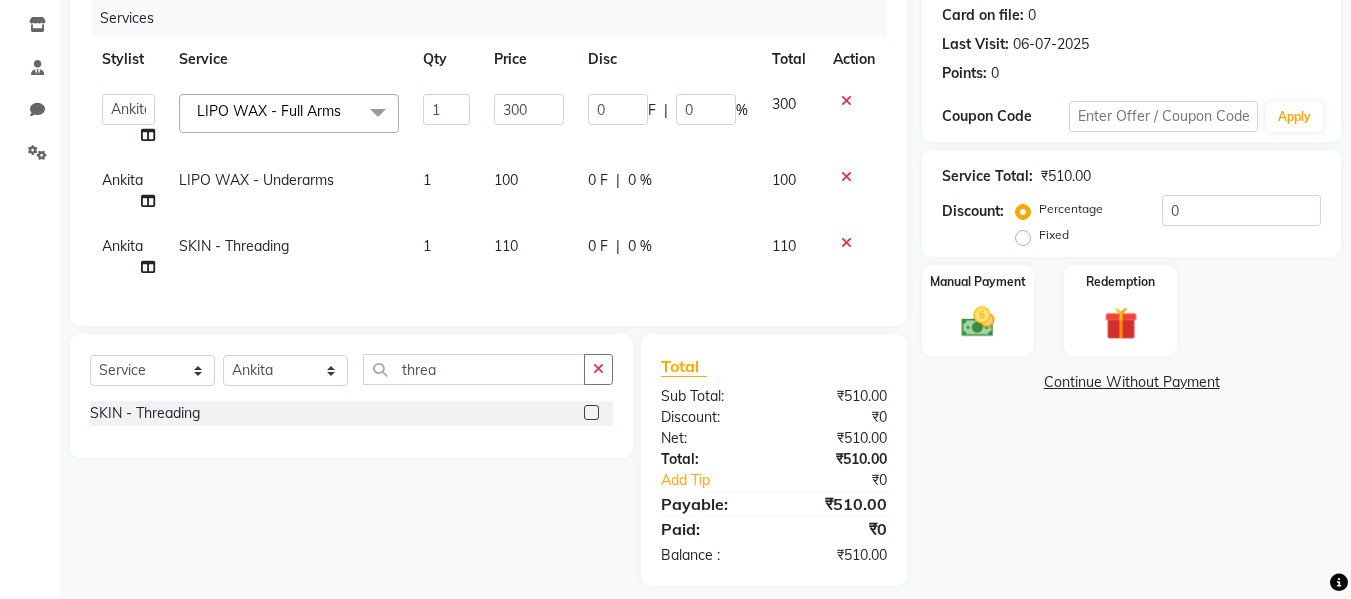 scroll, scrollTop: 250, scrollLeft: 0, axis: vertical 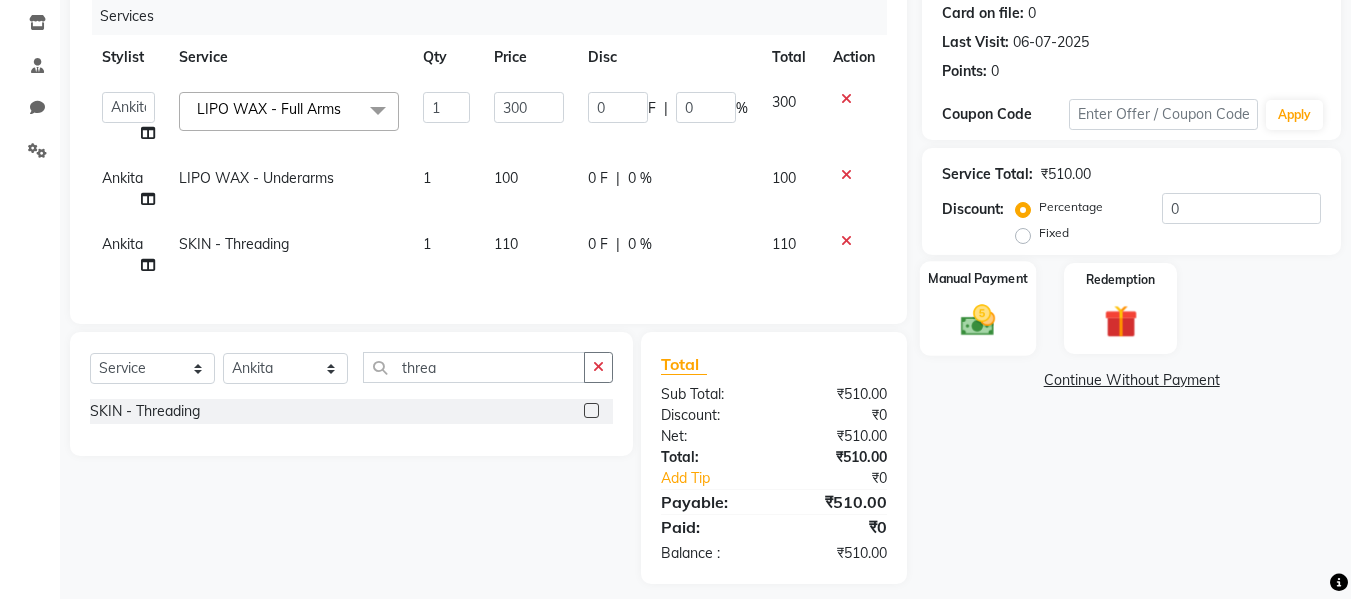 click on "Manual Payment" 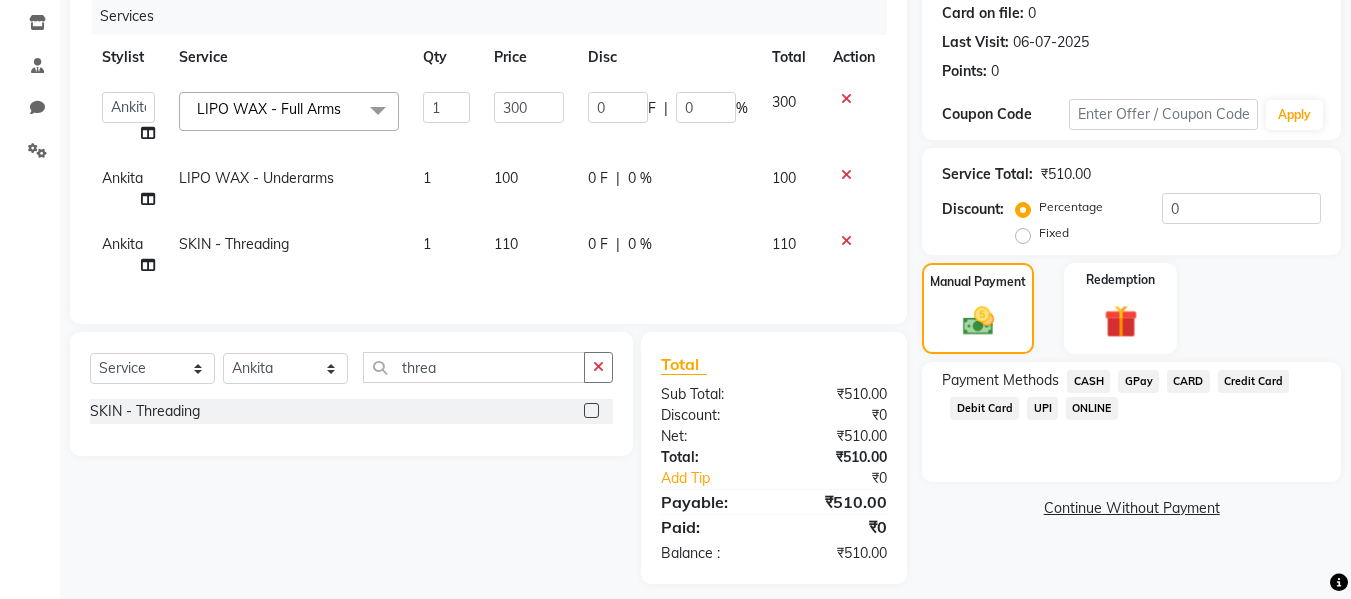 click on "GPay" 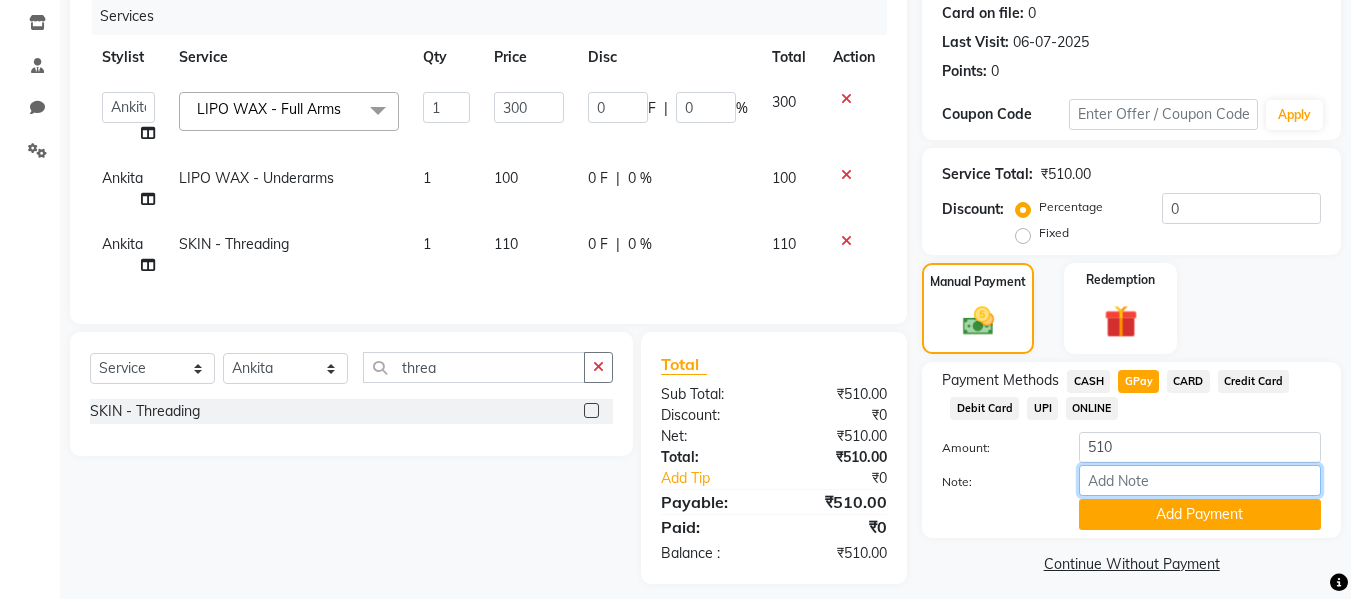 click on "Note:" at bounding box center (1200, 480) 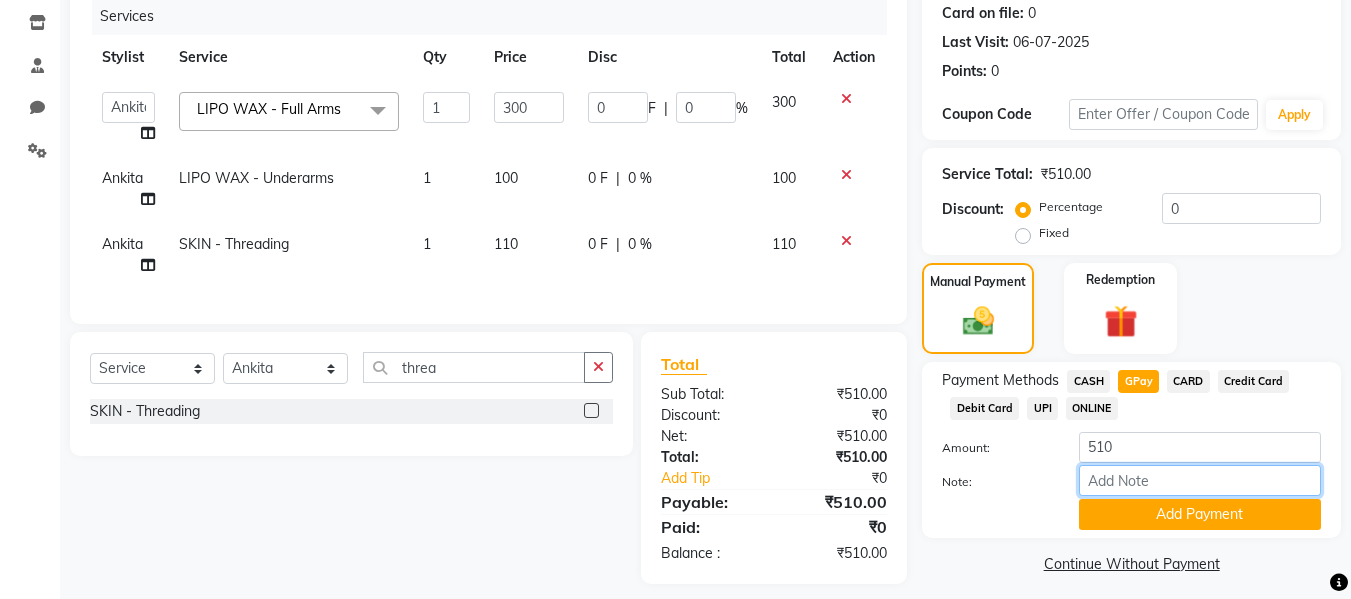 type on "fless" 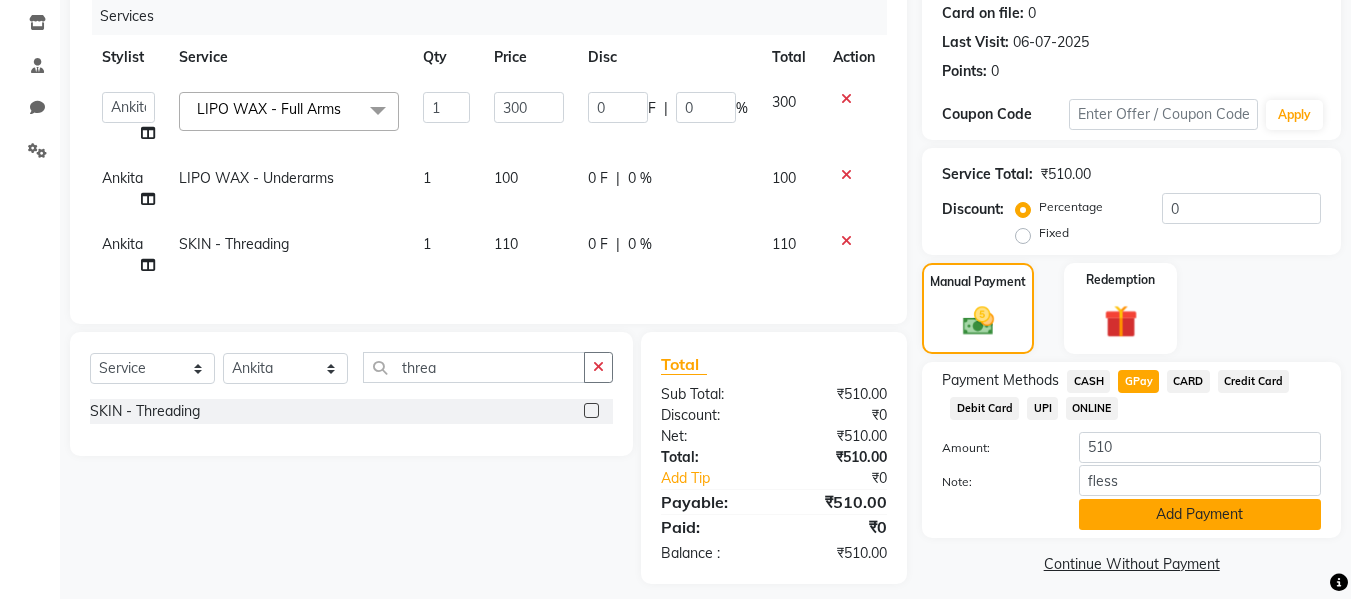 click on "Add Payment" 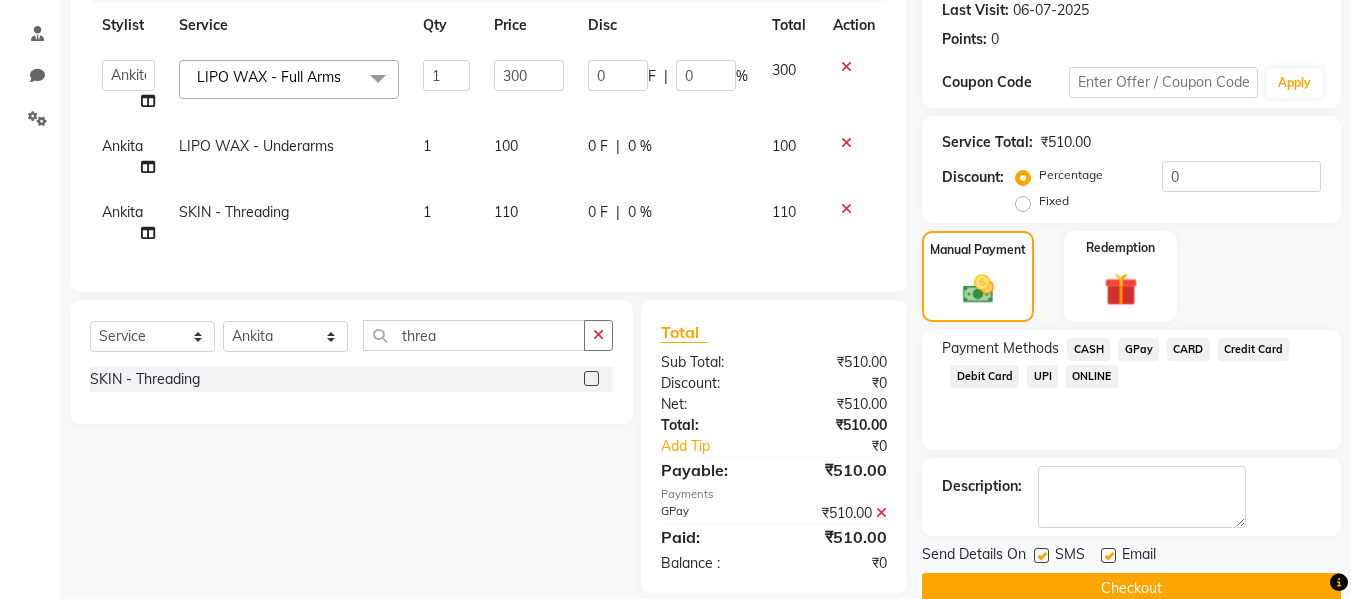 scroll, scrollTop: 322, scrollLeft: 0, axis: vertical 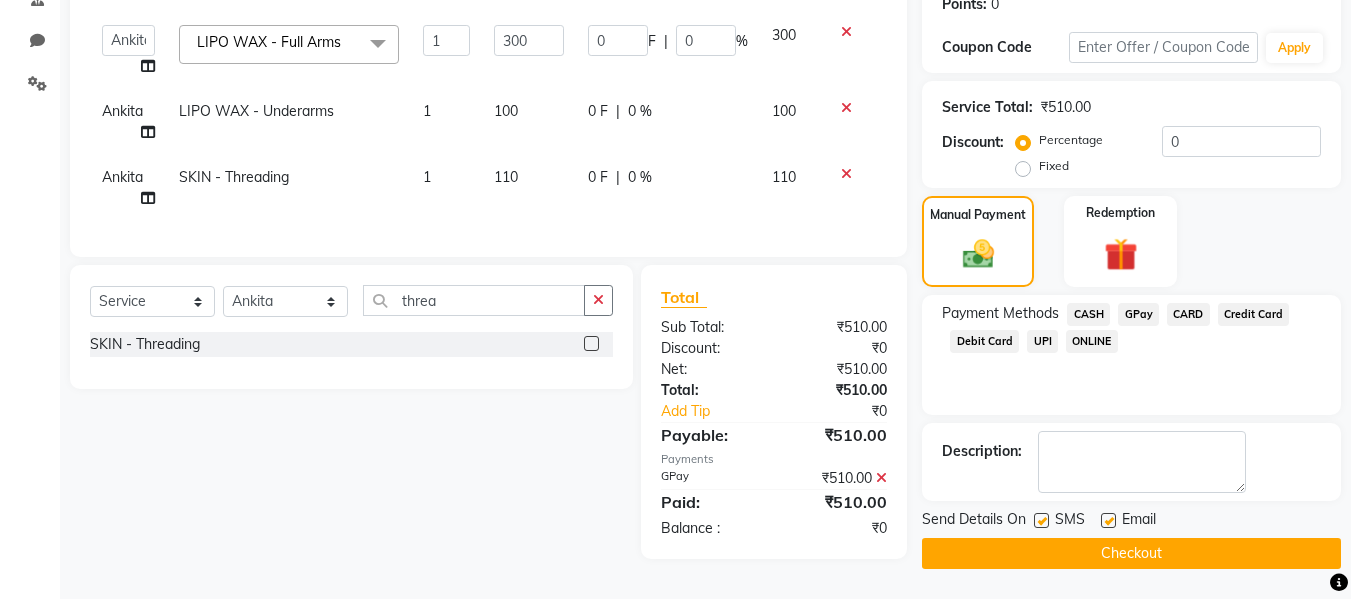 click 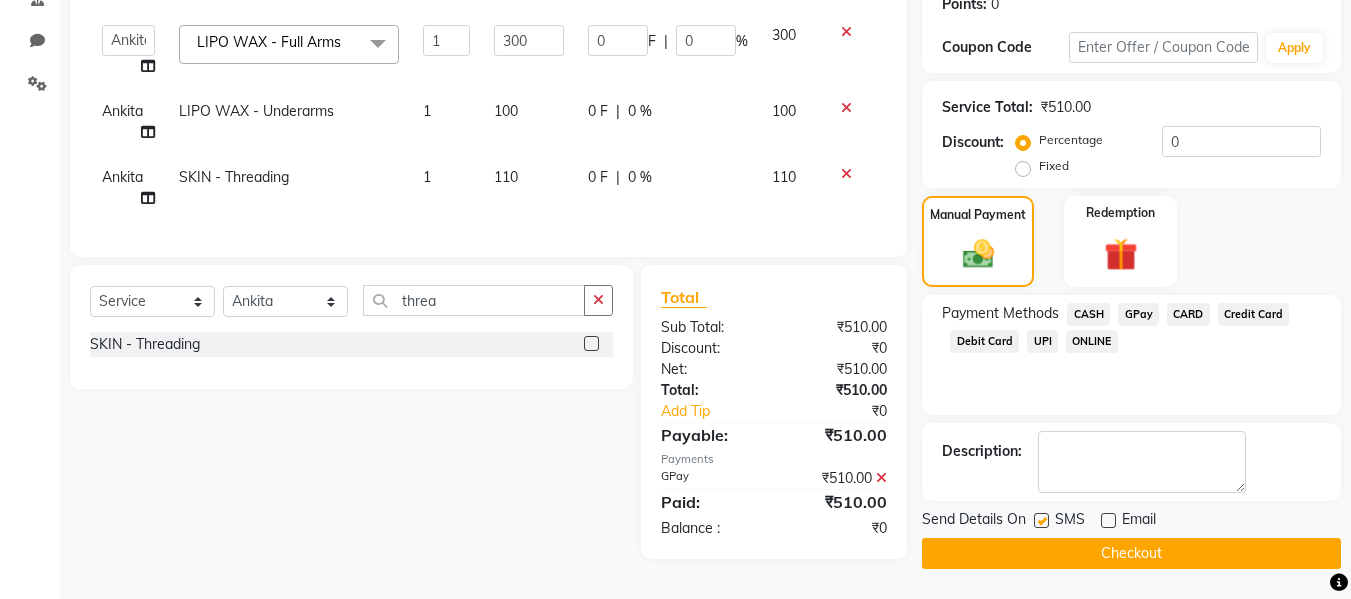 click 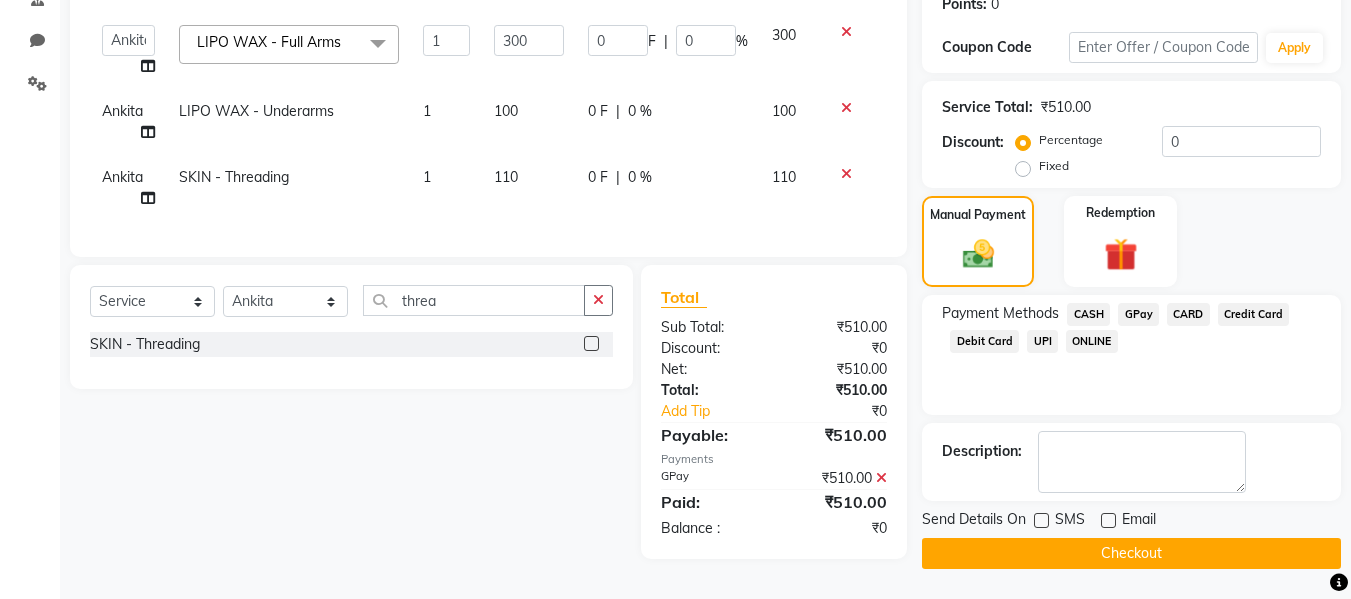 click on "Checkout" 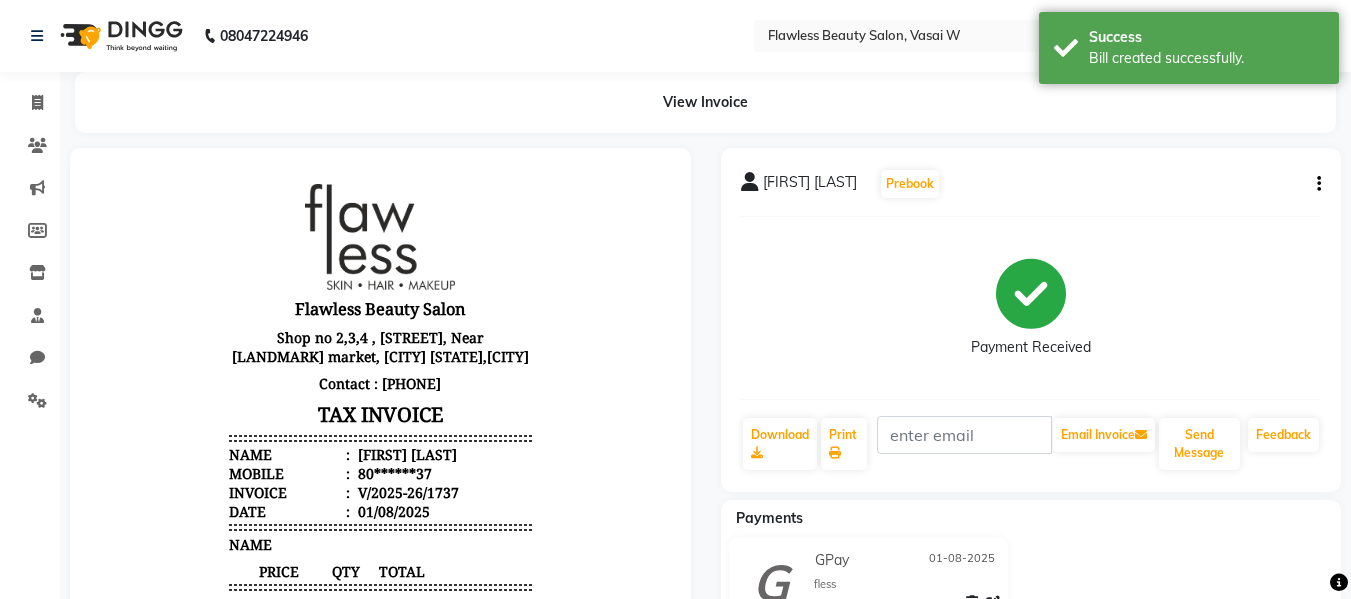 scroll, scrollTop: 0, scrollLeft: 0, axis: both 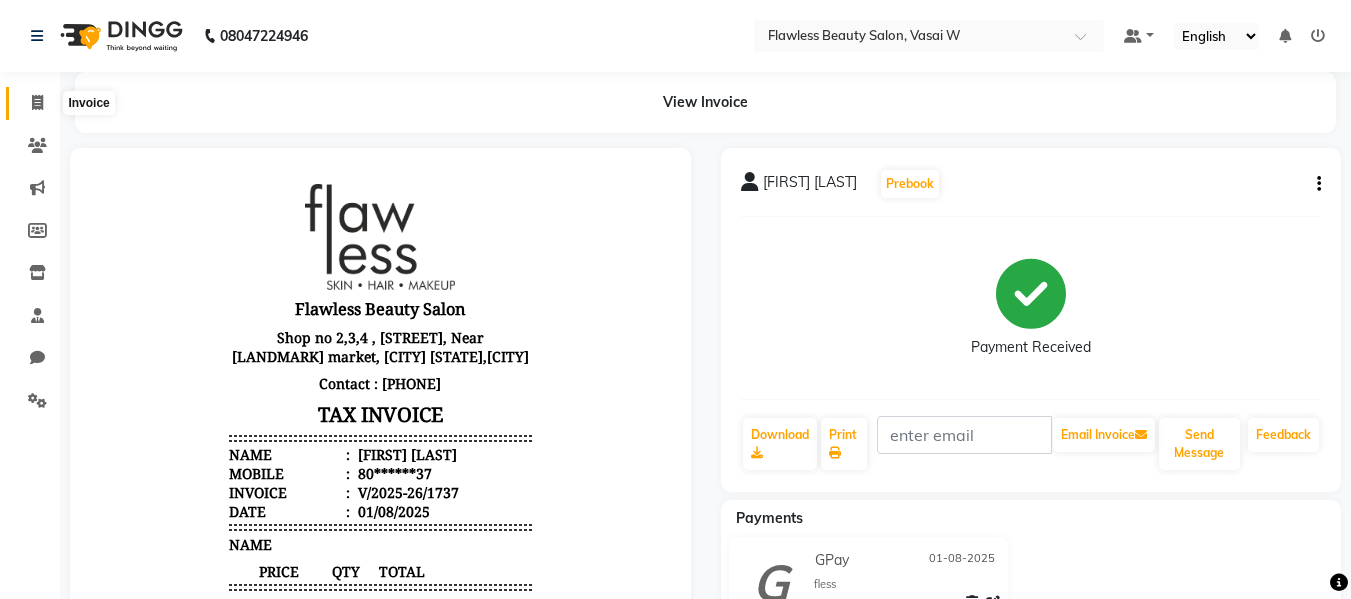click 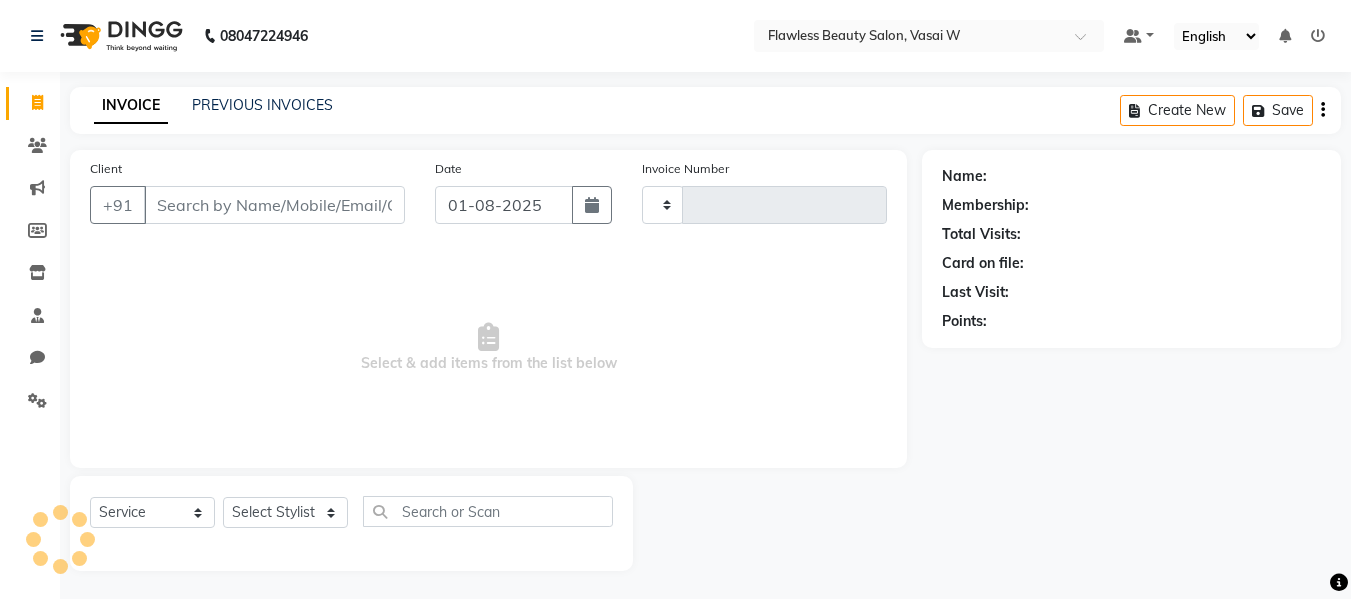 type on "1738" 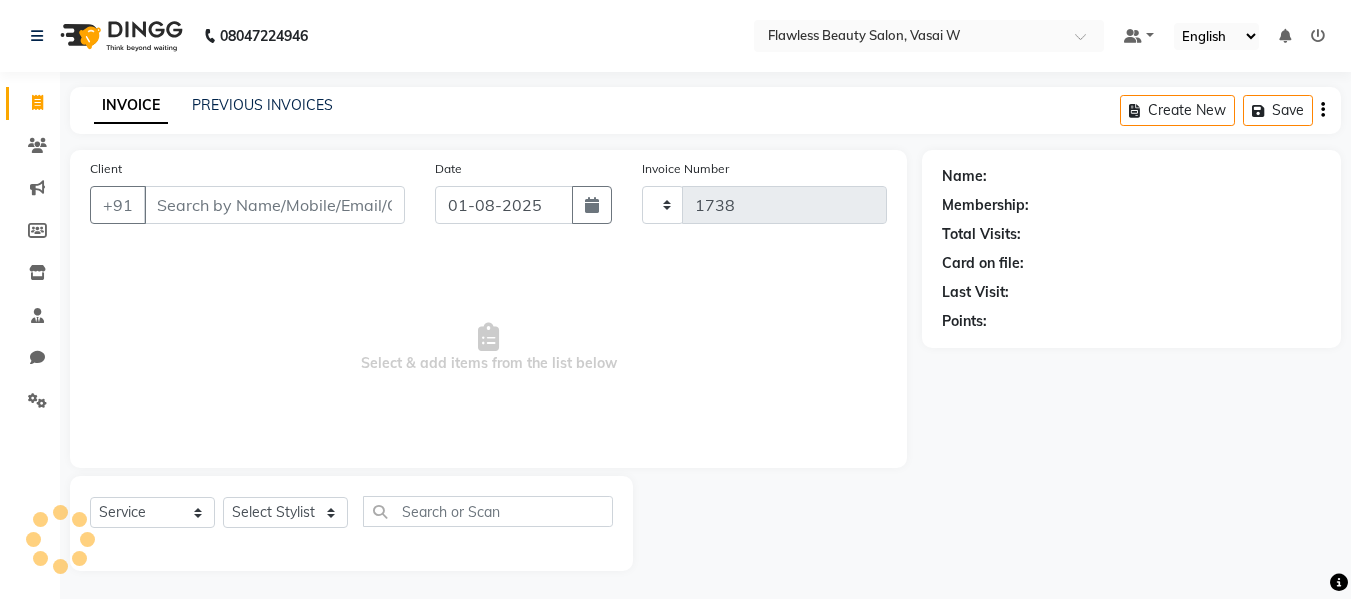scroll, scrollTop: 2, scrollLeft: 0, axis: vertical 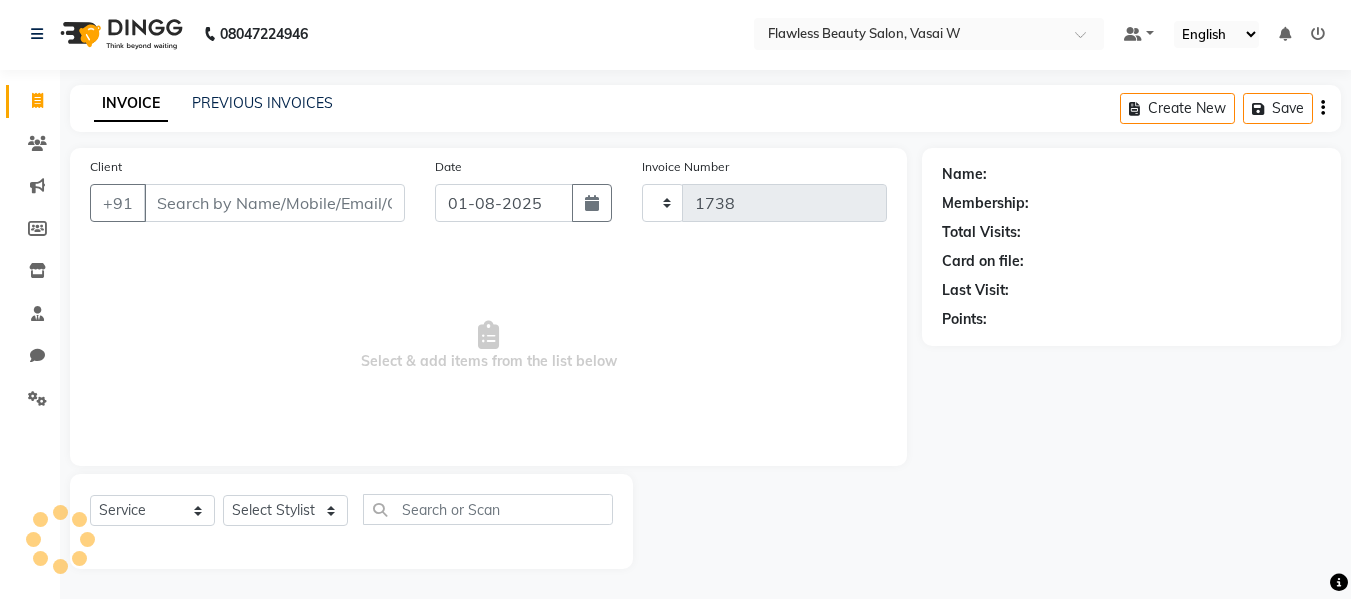 select on "8090" 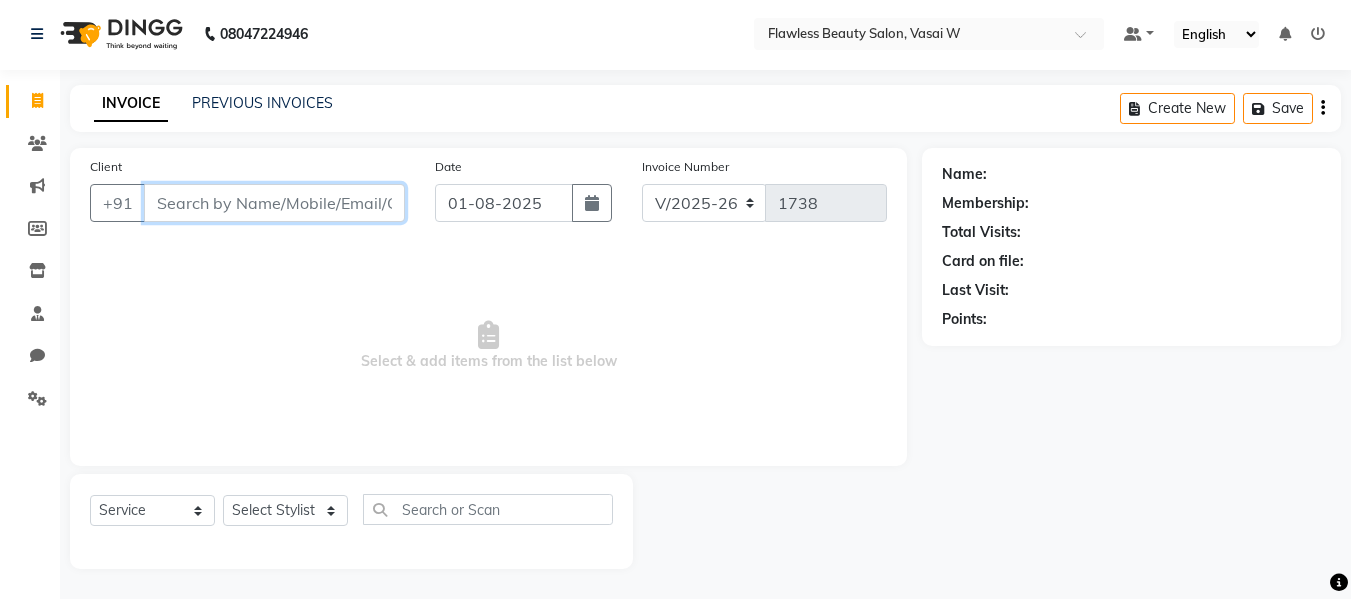click on "Client" at bounding box center (274, 203) 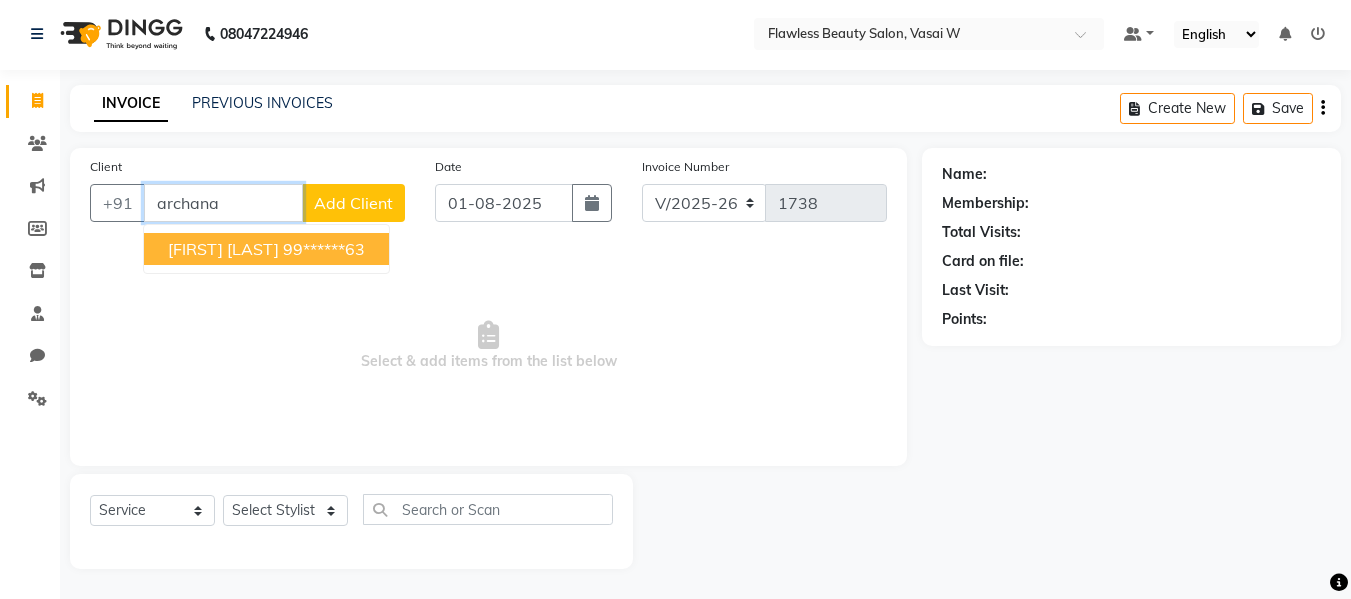click on "[FIRST] [LAST]" at bounding box center [223, 249] 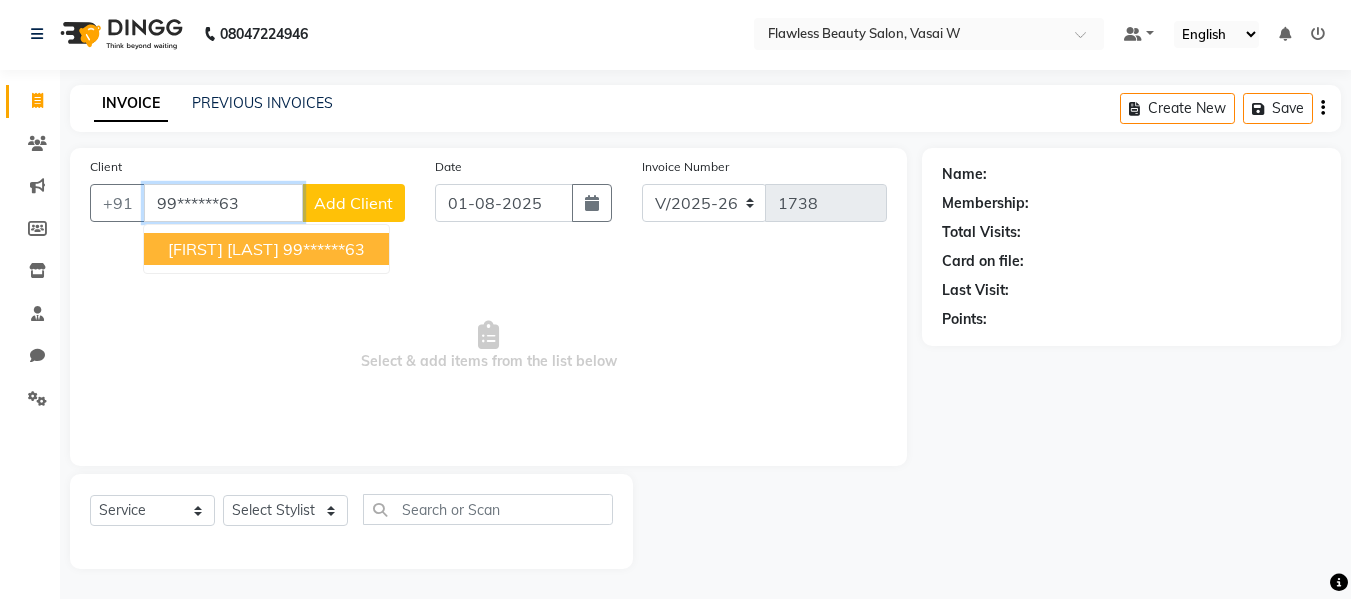 type on "99******63" 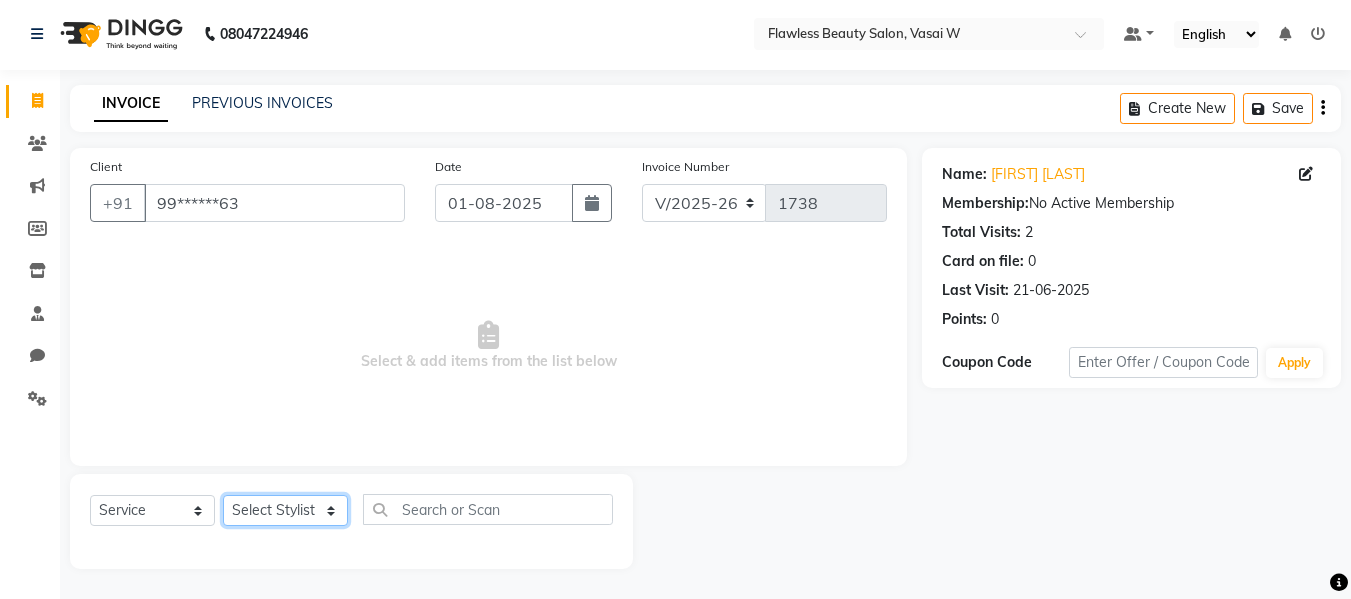 click on "Select Stylist [FIRST] [FIRST] [FIRST] [FIRST] [FIRST] [FIRST] [FIRST] [FIRST]" 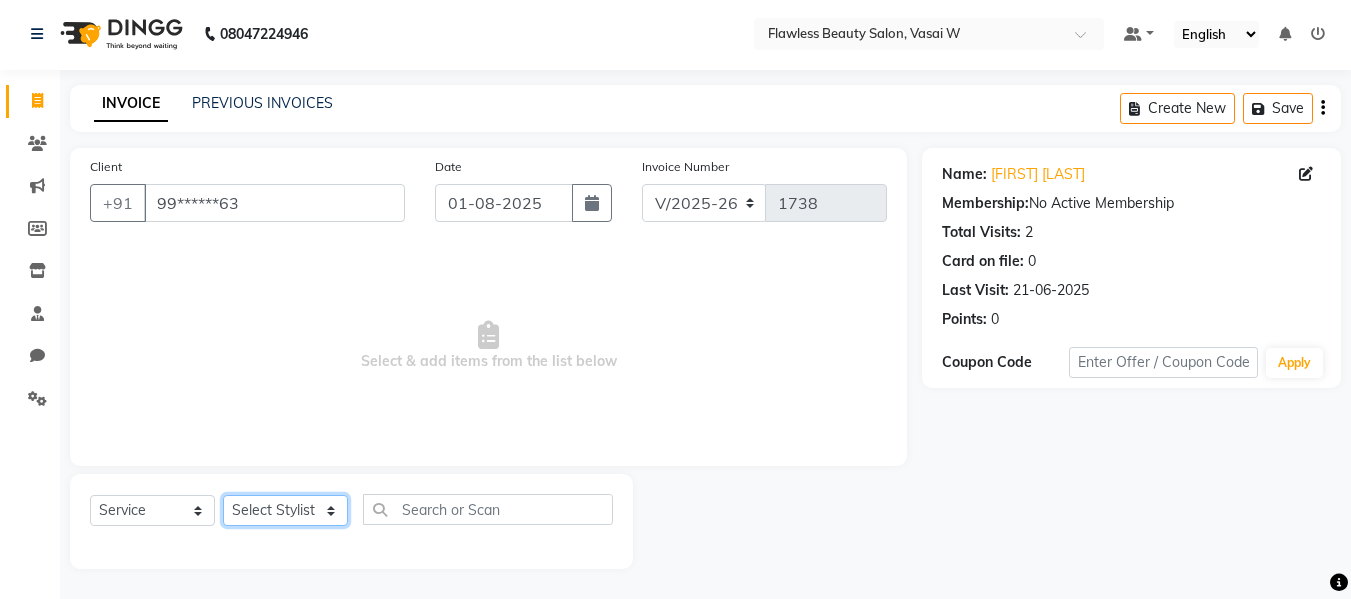 select on "76404" 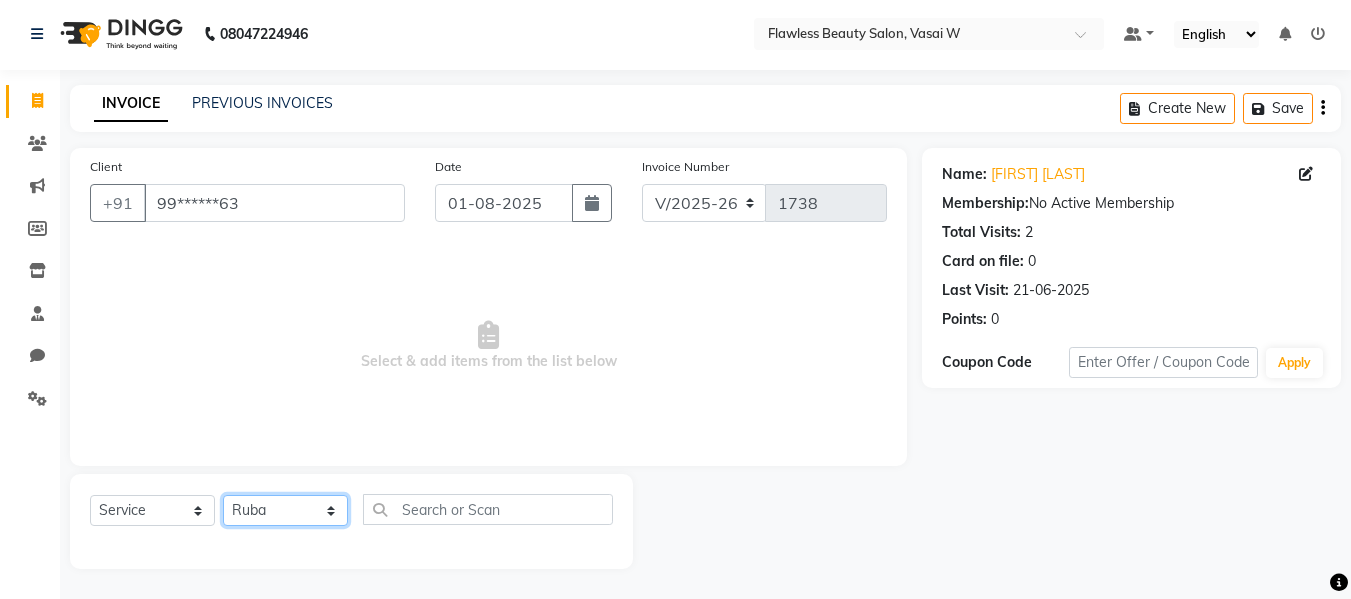 click on "Select Stylist [FIRST] [FIRST] [FIRST] [FIRST] [FIRST] [FIRST] [FIRST] [FIRST]" 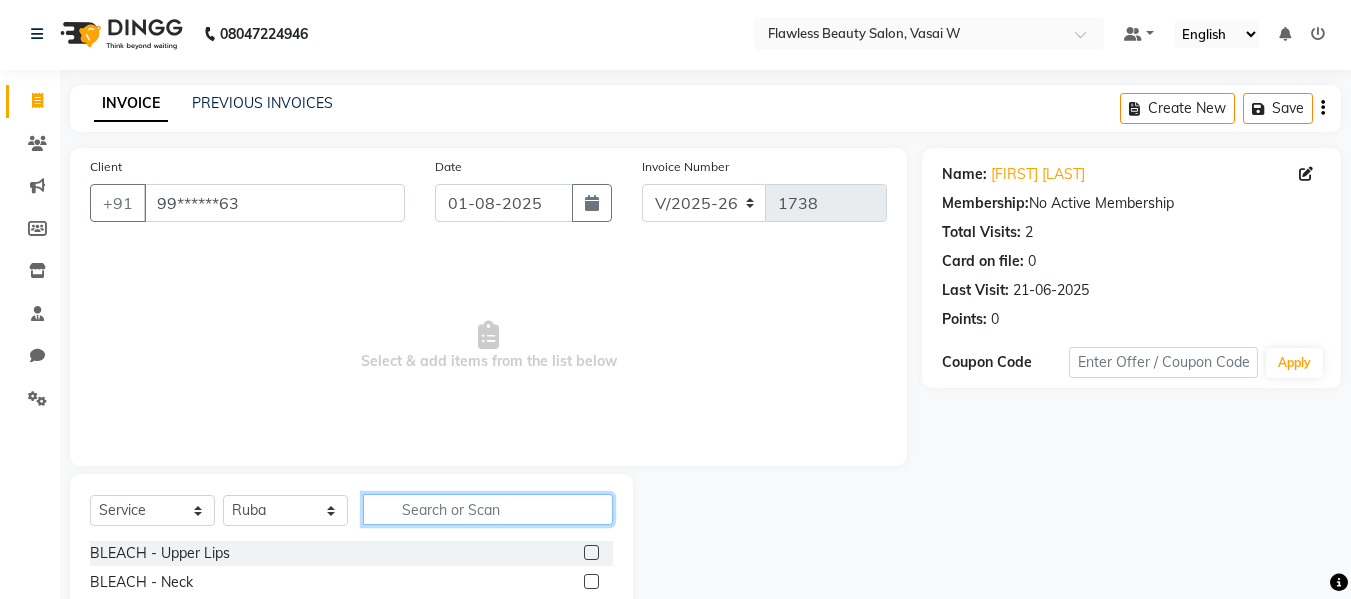 click 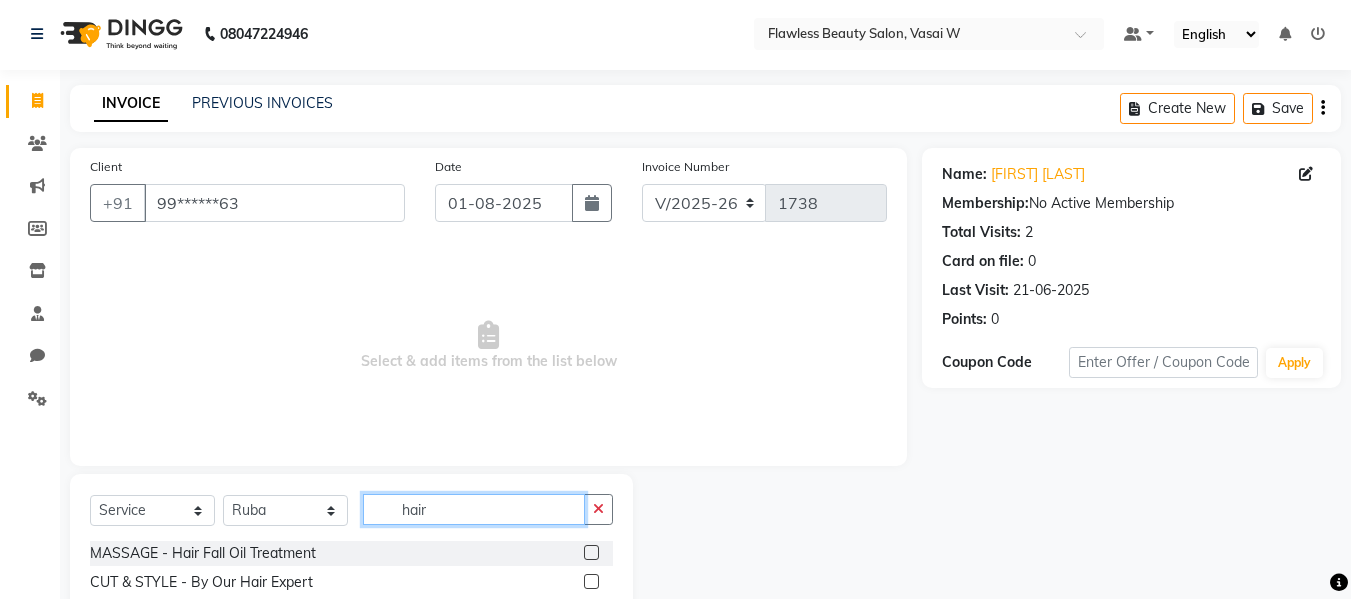 type on "hair" 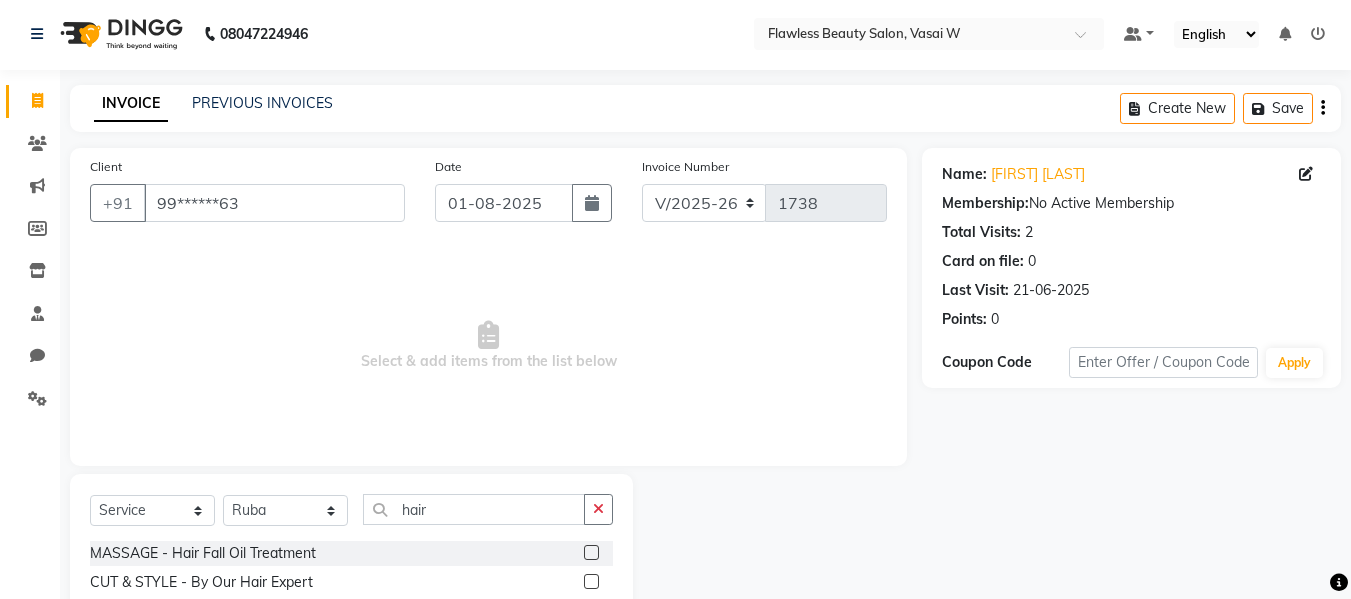 click 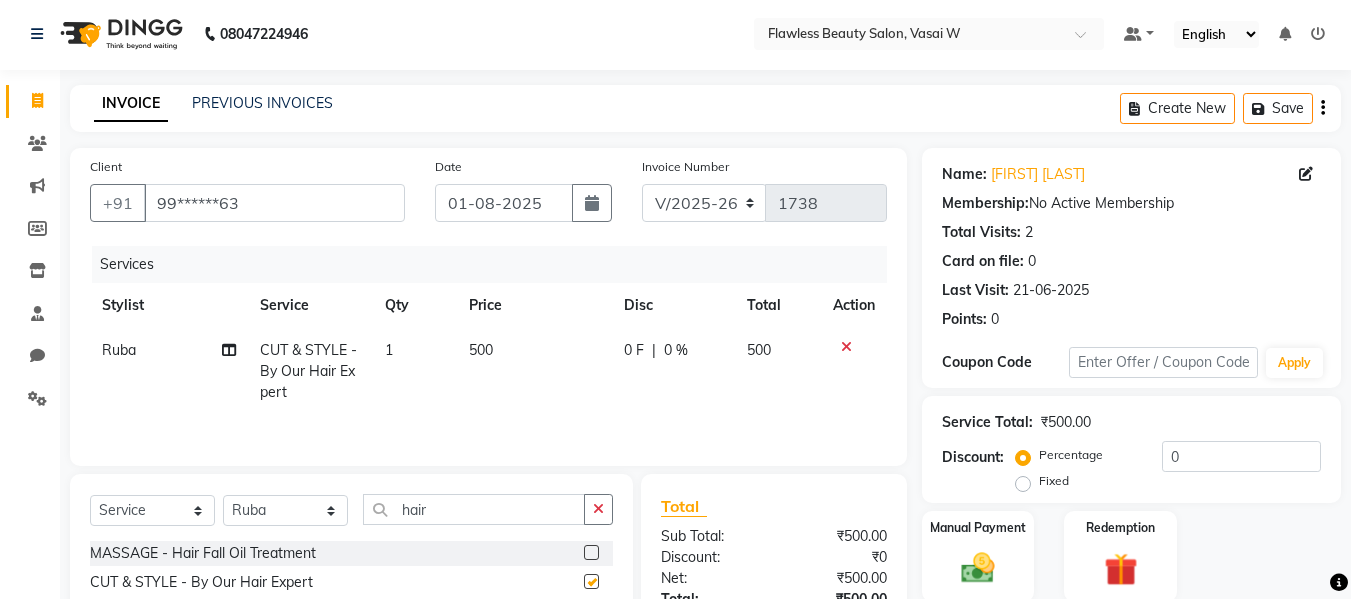 checkbox on "false" 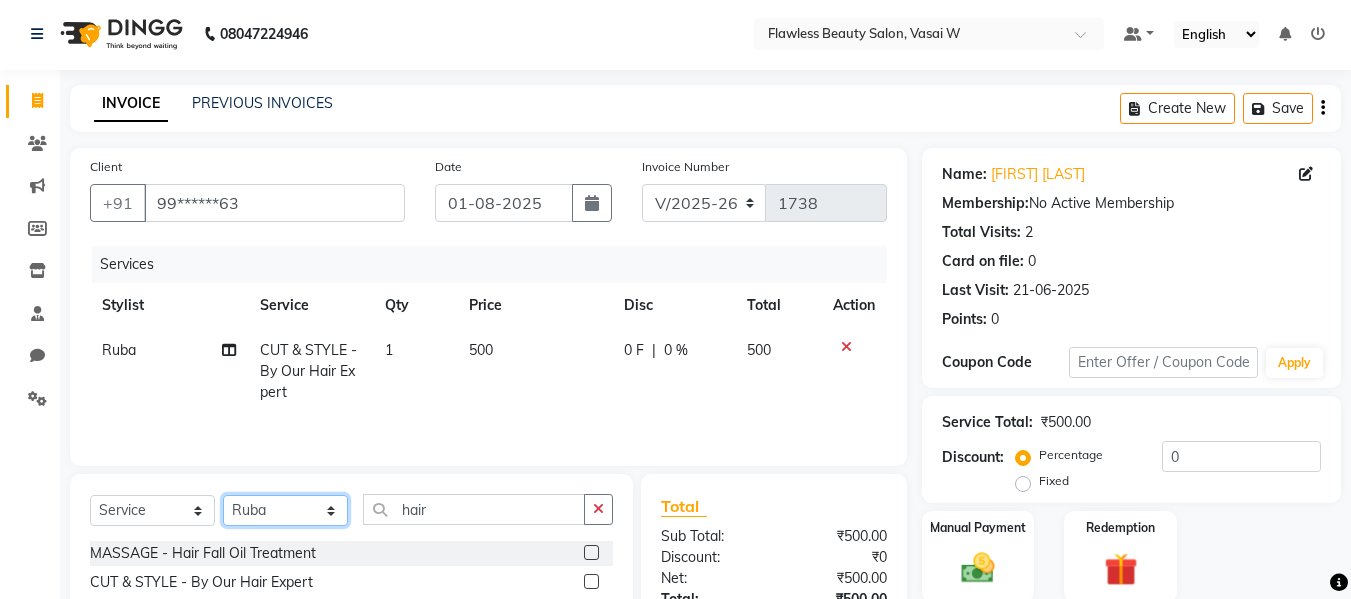 click on "Select Stylist [FIRST] [FIRST] [FIRST] [FIRST] [FIRST] [FIRST] [FIRST] [FIRST]" 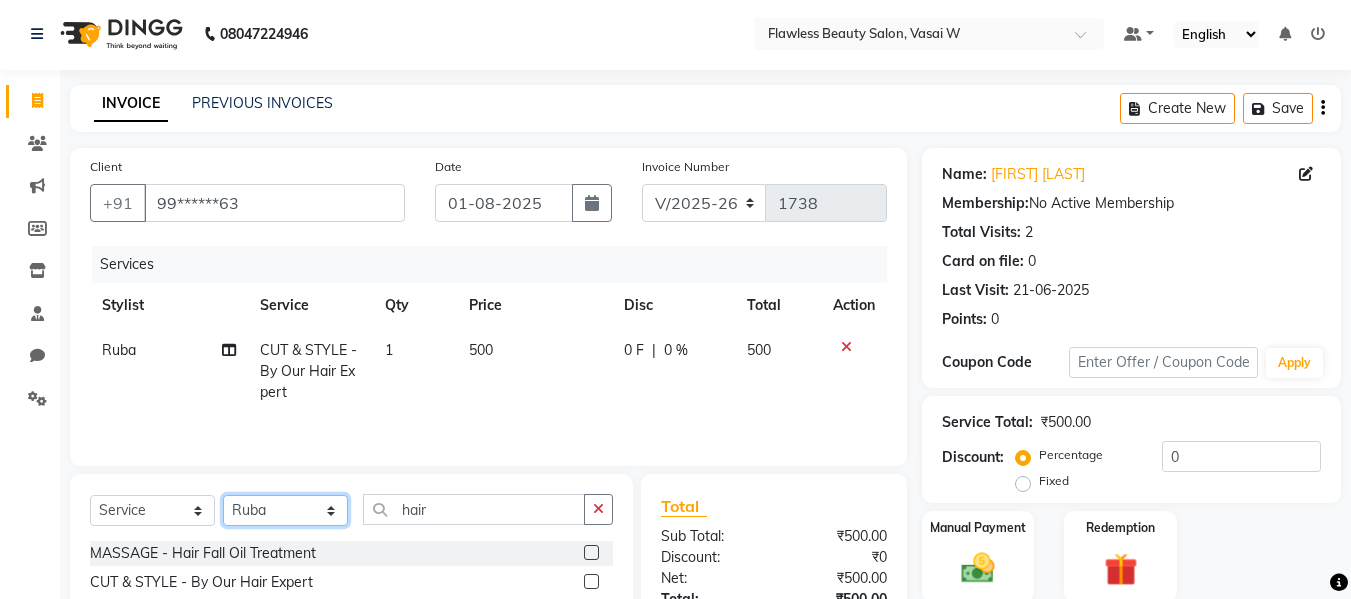 select on "76407" 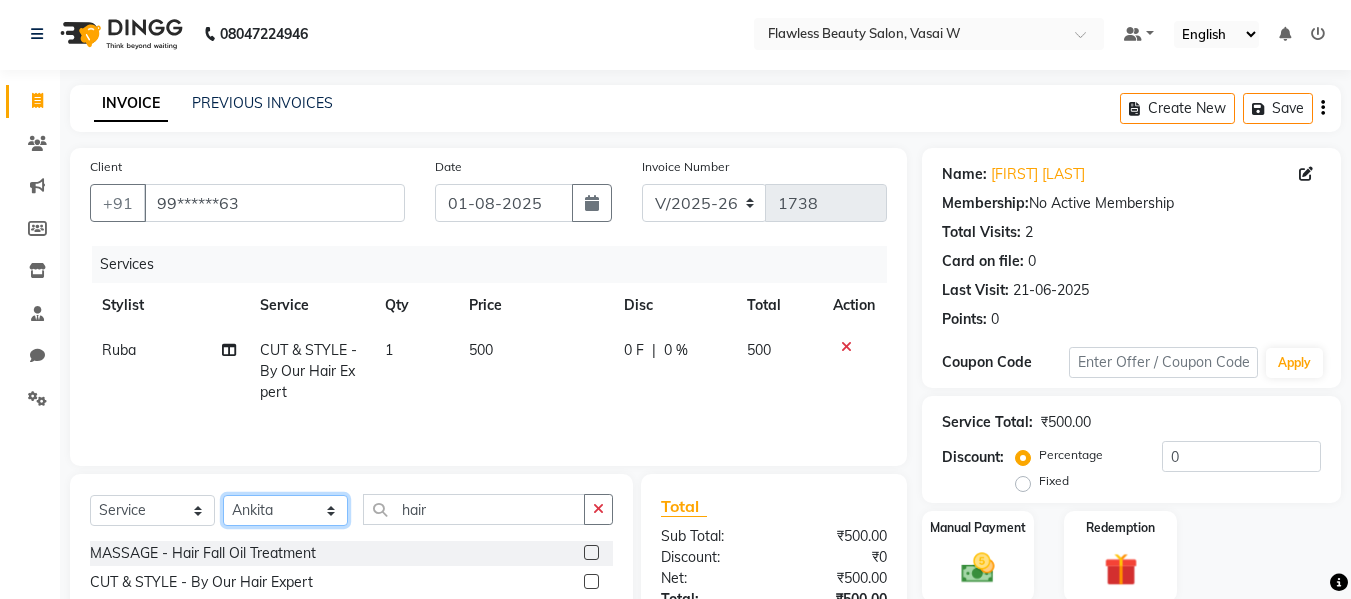 click on "Select Stylist [FIRST] [FIRST] [FIRST] [FIRST] [FIRST] [FIRST] [FIRST] [FIRST]" 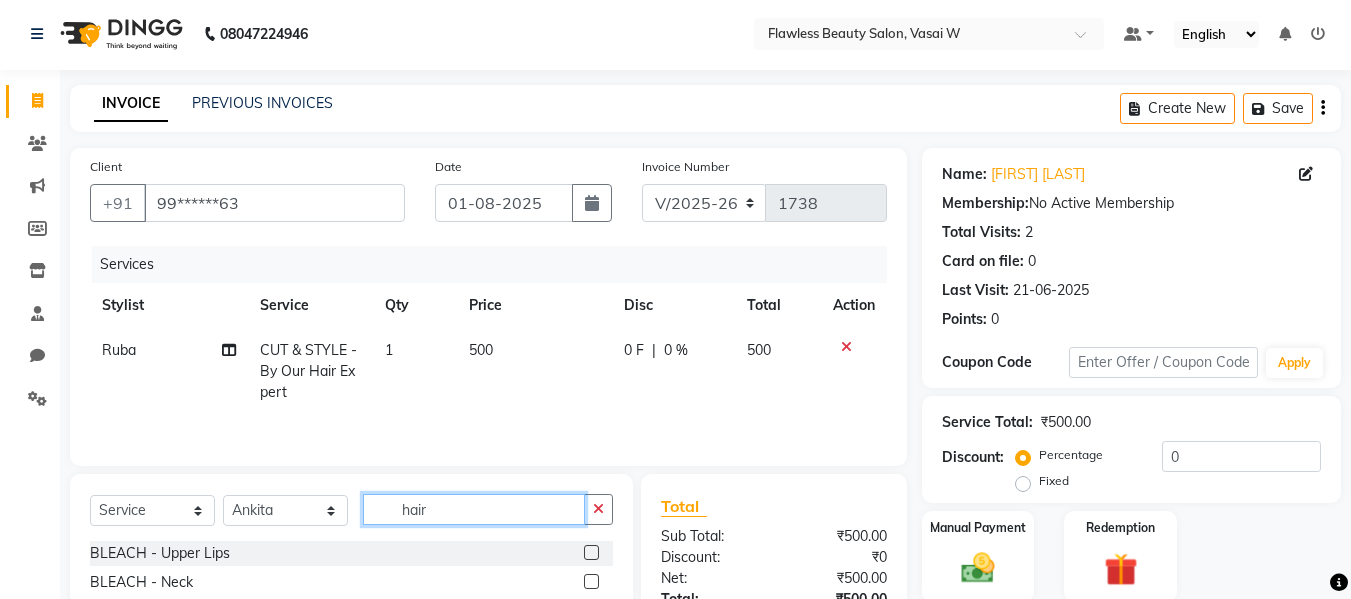 click on "hair" 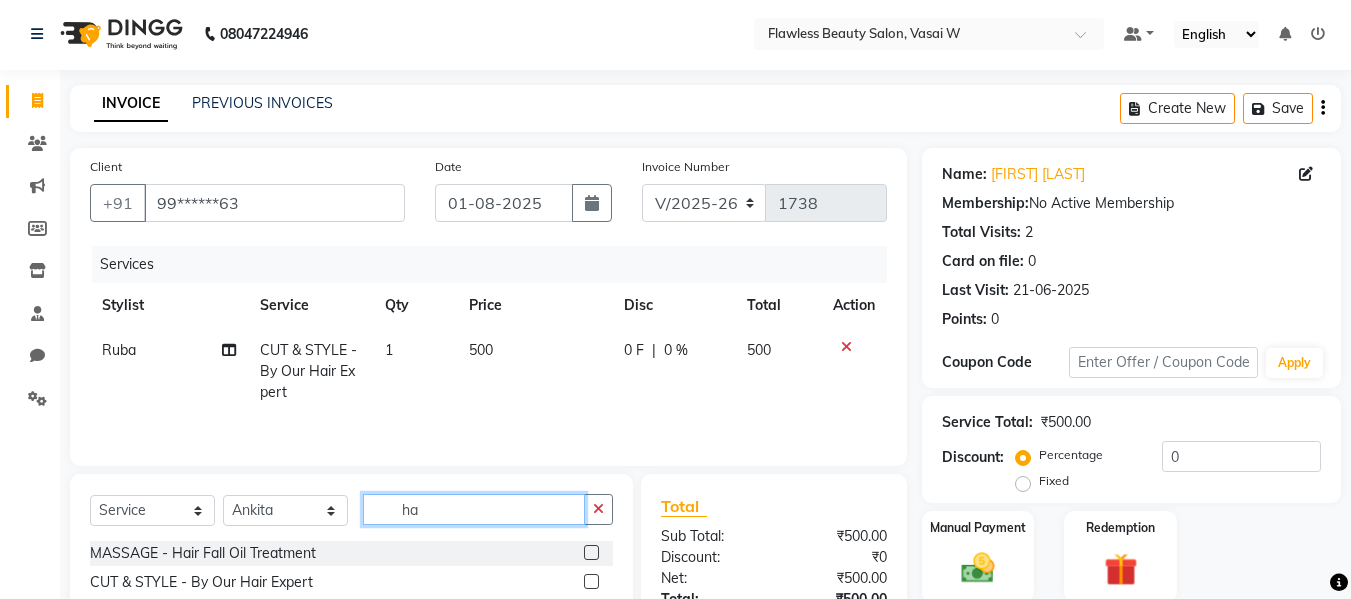 type on "h" 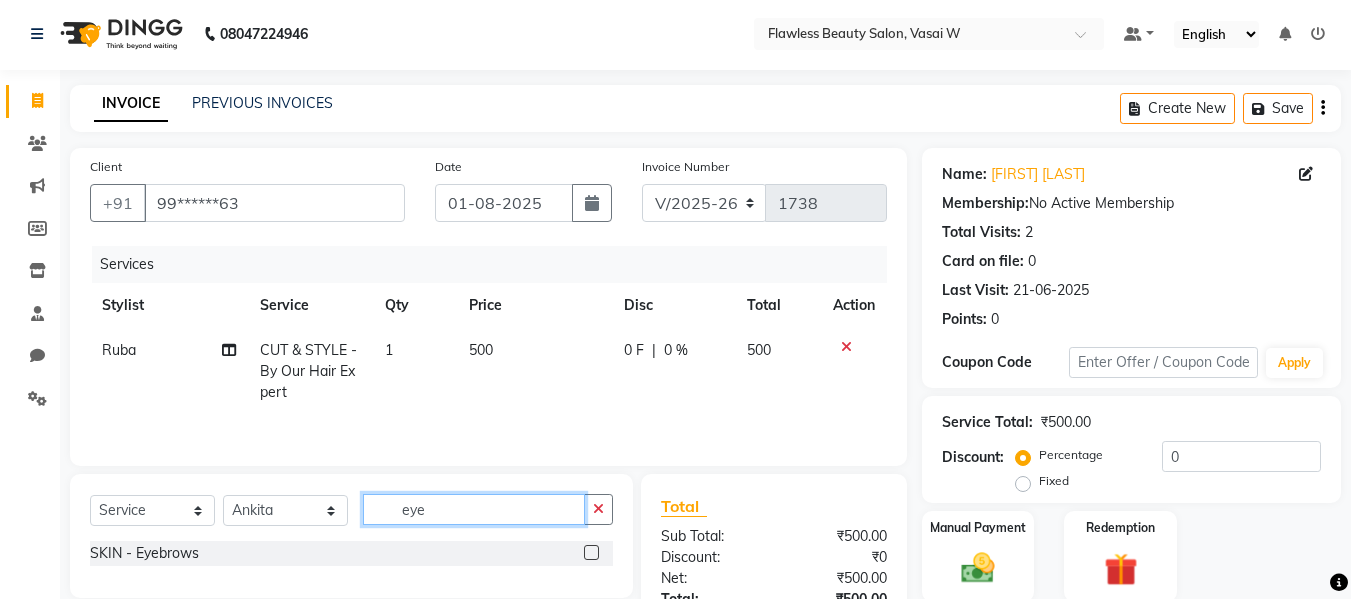 type on "eye" 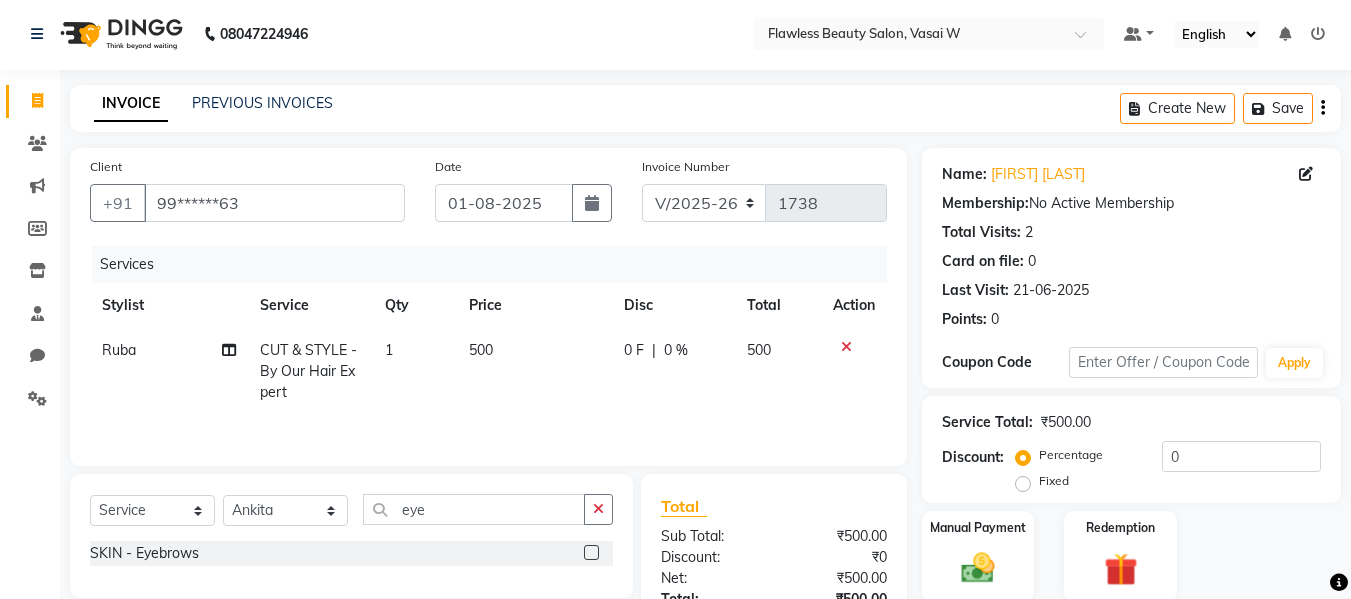 click 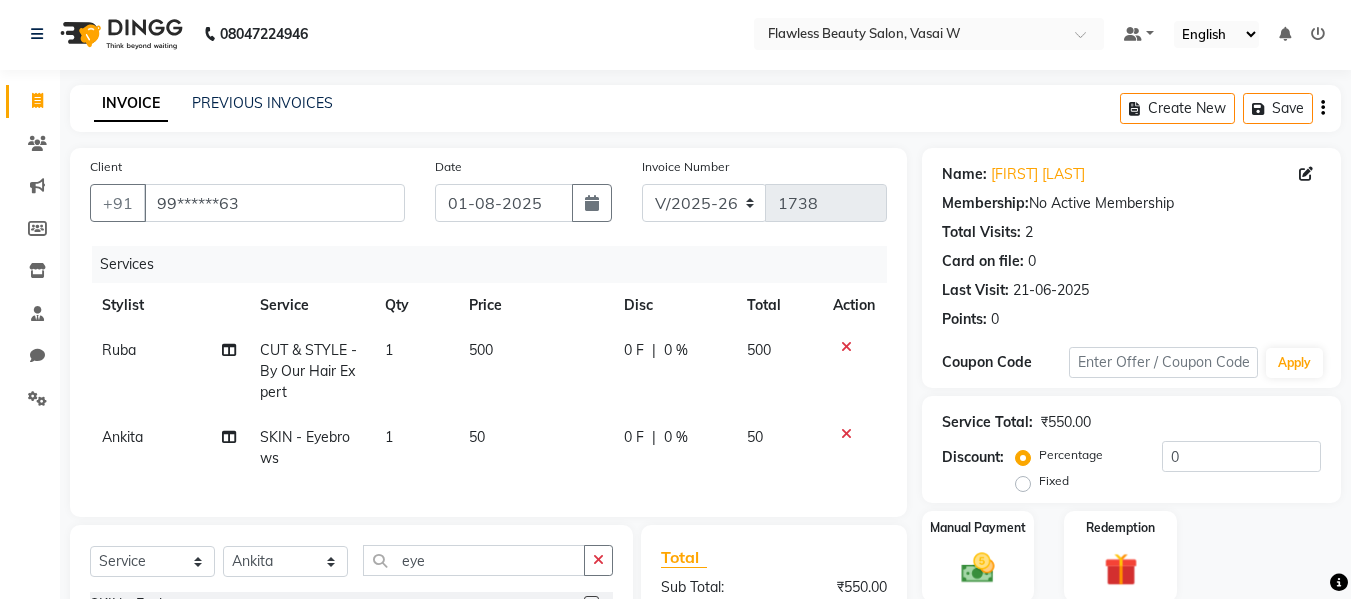 checkbox on "false" 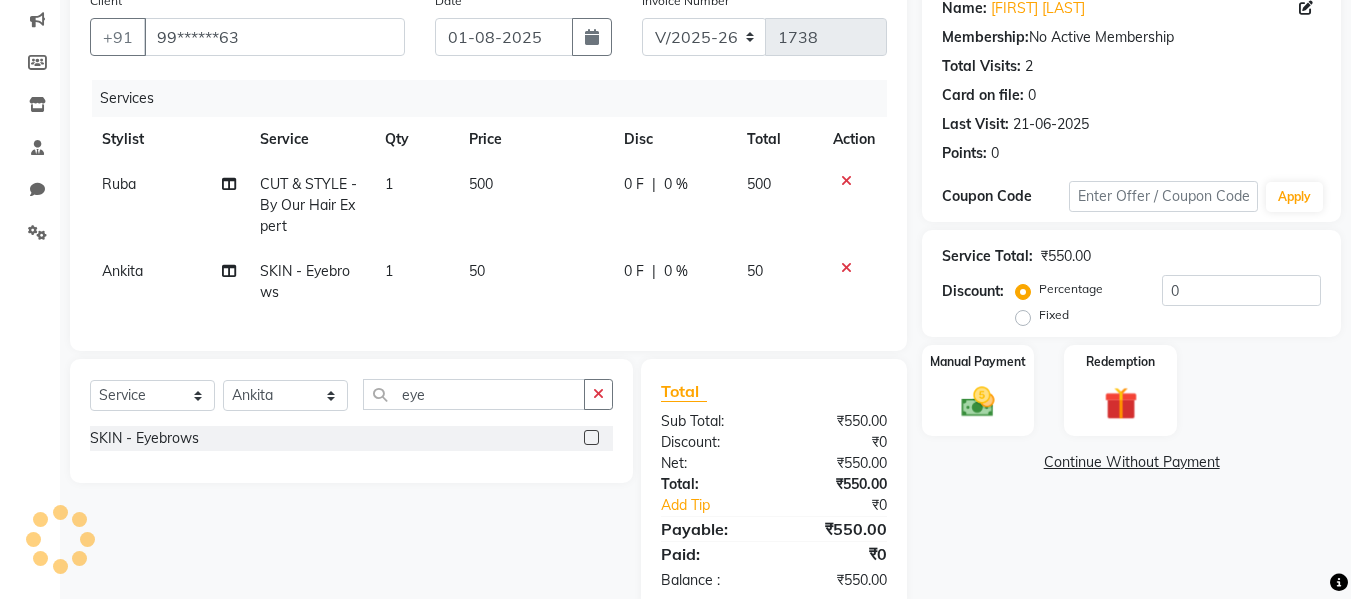 scroll, scrollTop: 225, scrollLeft: 0, axis: vertical 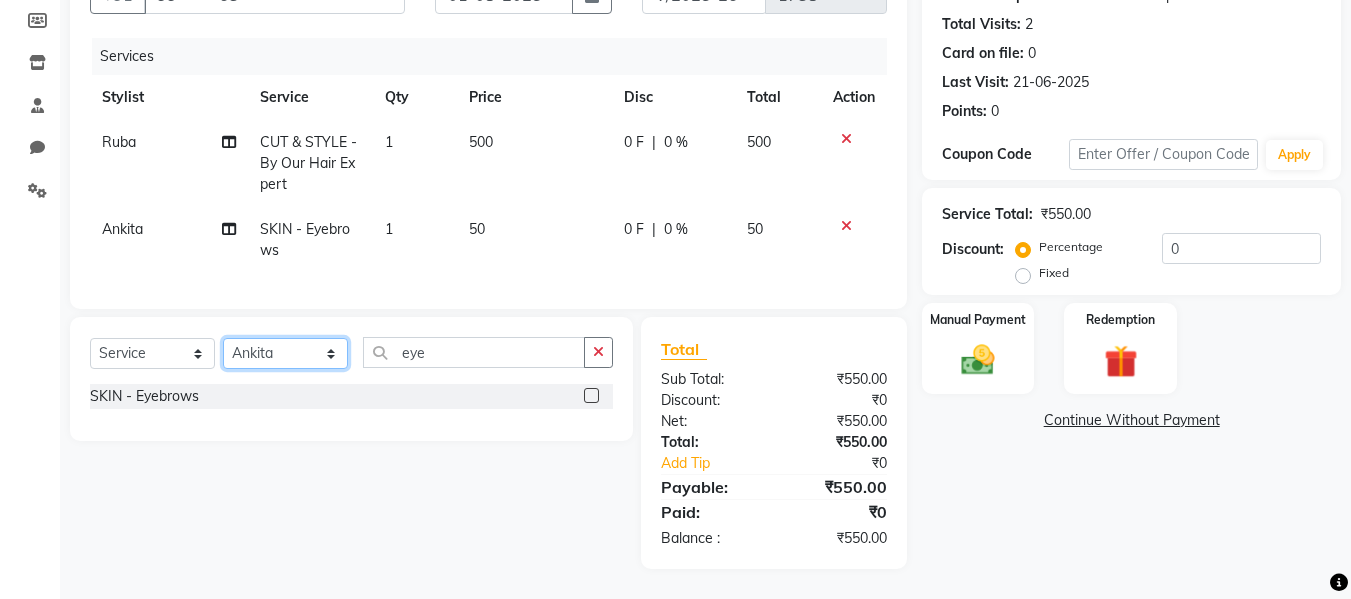 click on "Select Stylist [FIRST] [FIRST] [FIRST] [FIRST] [FIRST] [FIRST] [FIRST] [FIRST]" 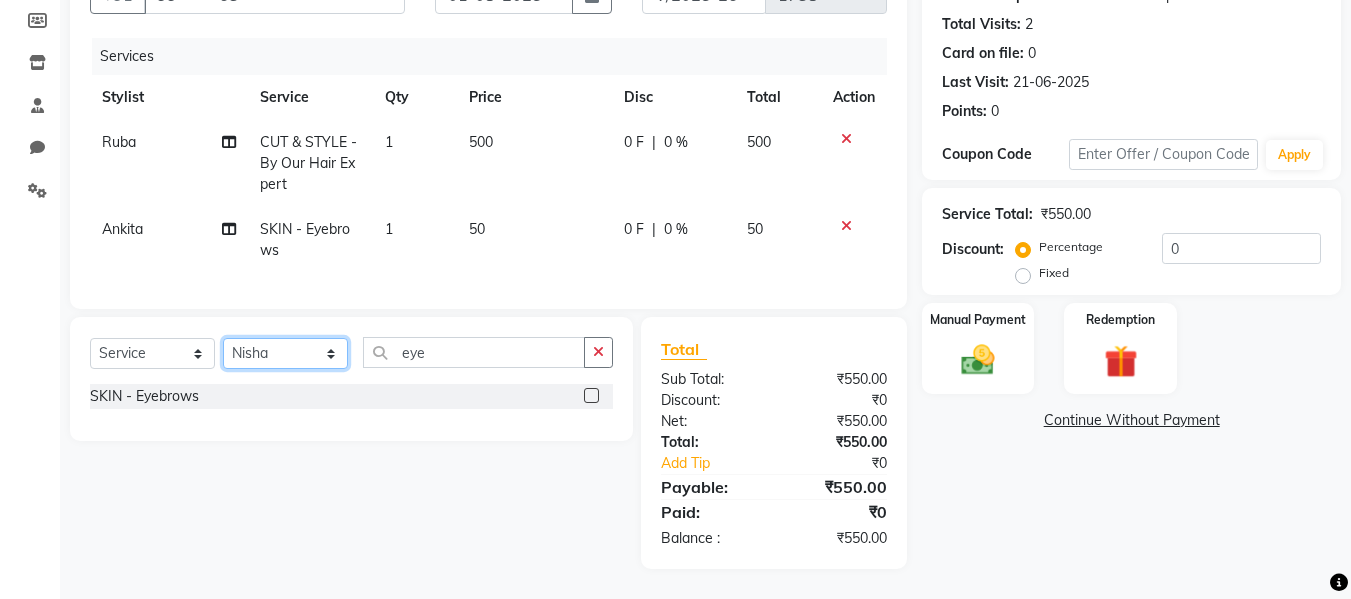click on "Select Stylist [FIRST] [FIRST] [FIRST] [FIRST] [FIRST] [FIRST] [FIRST] [FIRST]" 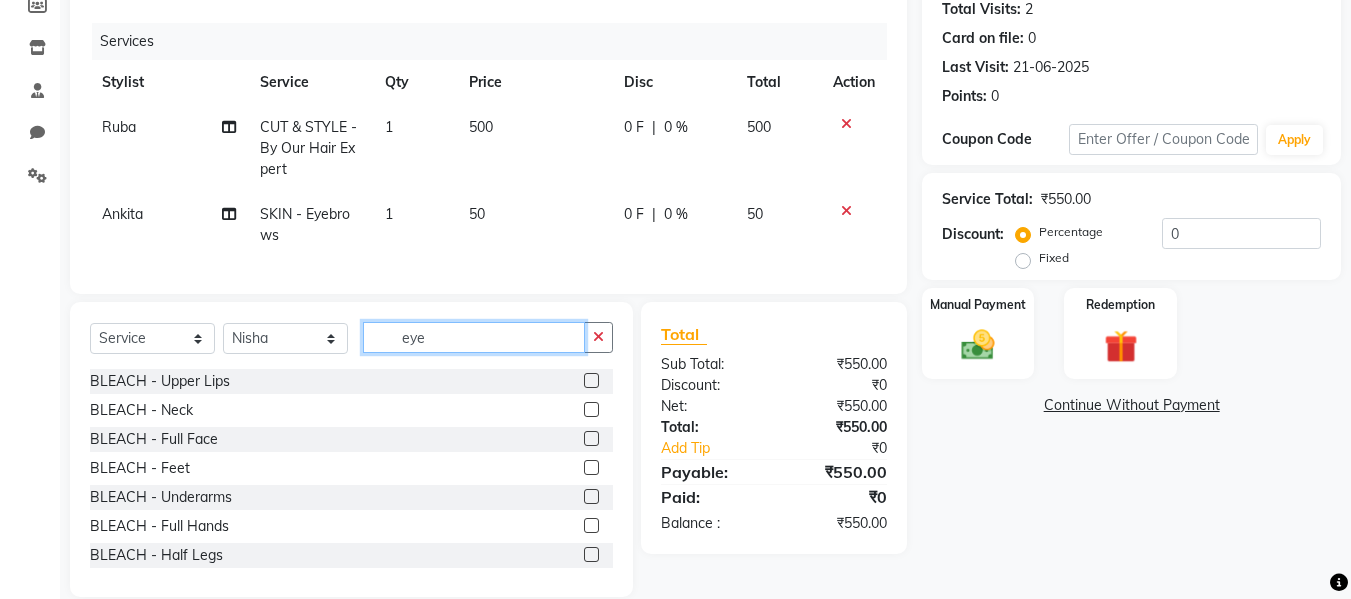 click on "eye" 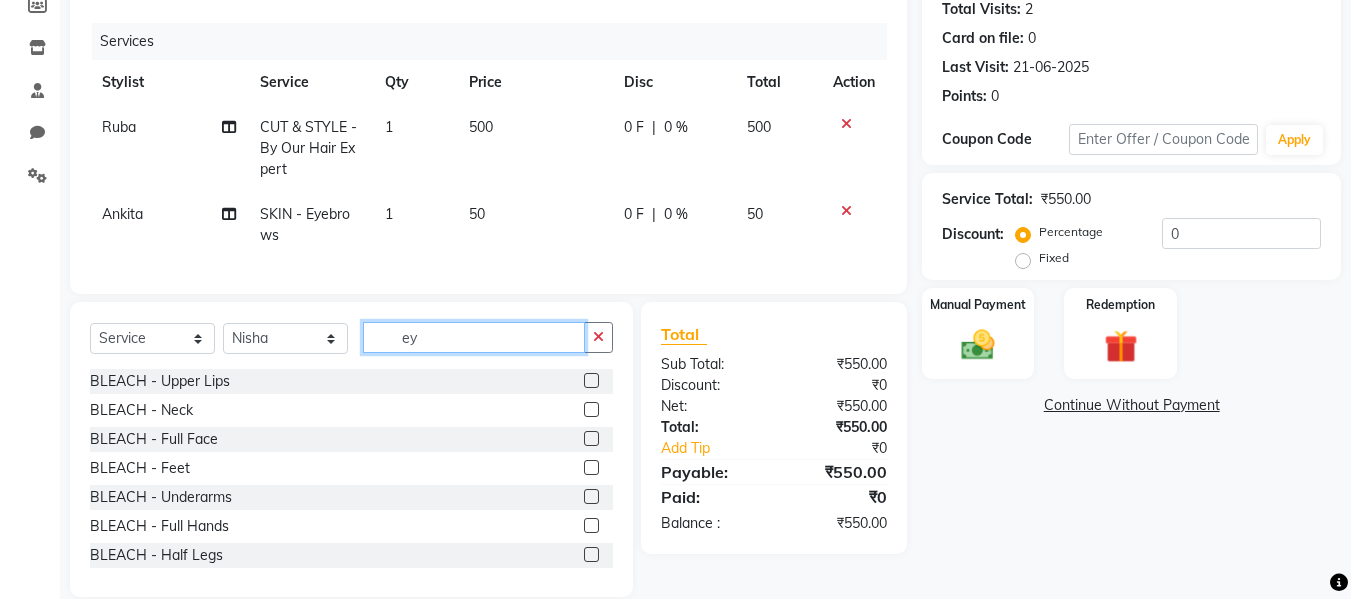 type on "e" 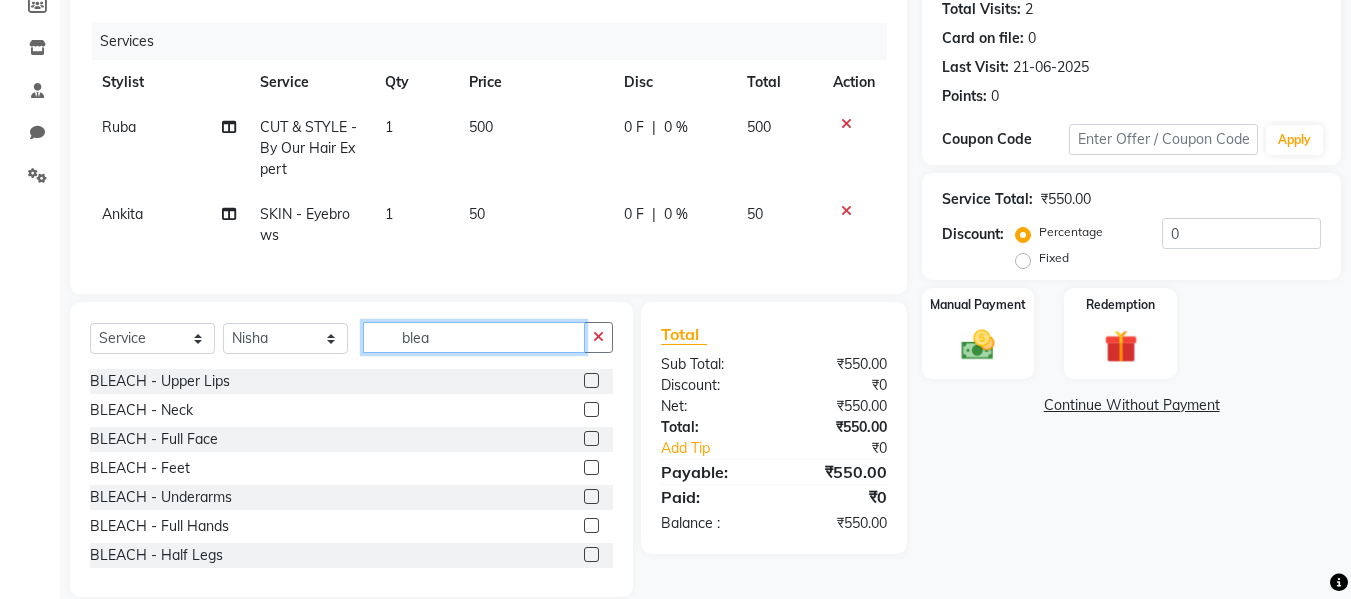 type on "blea" 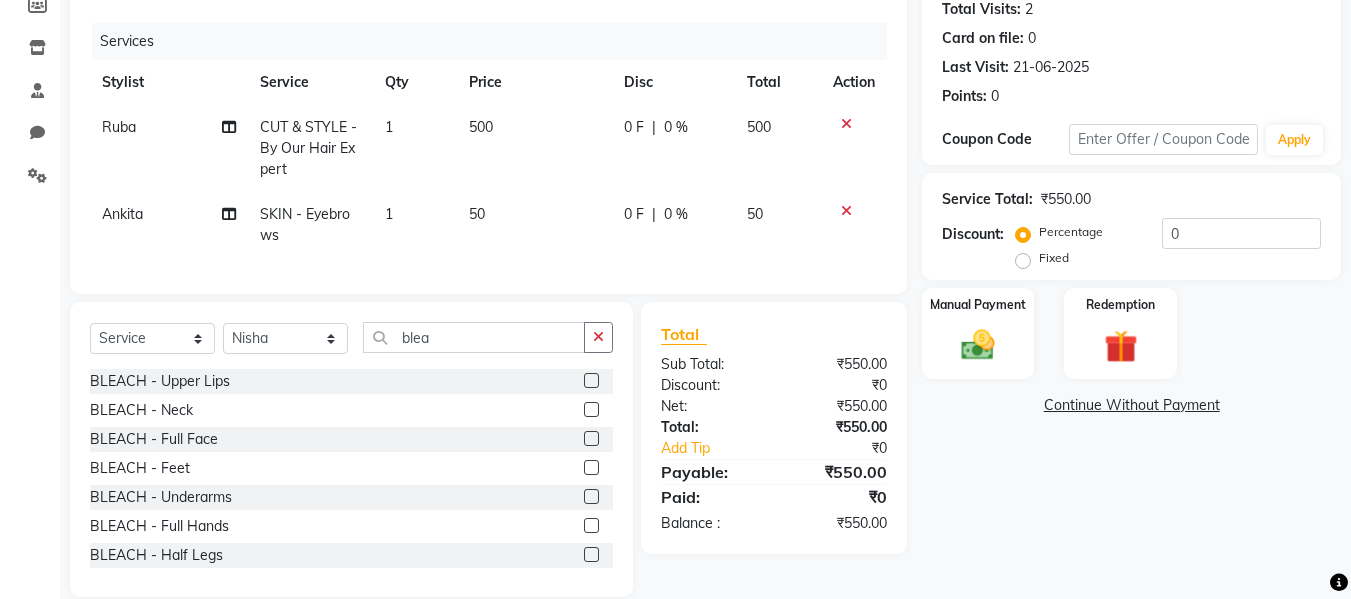 click 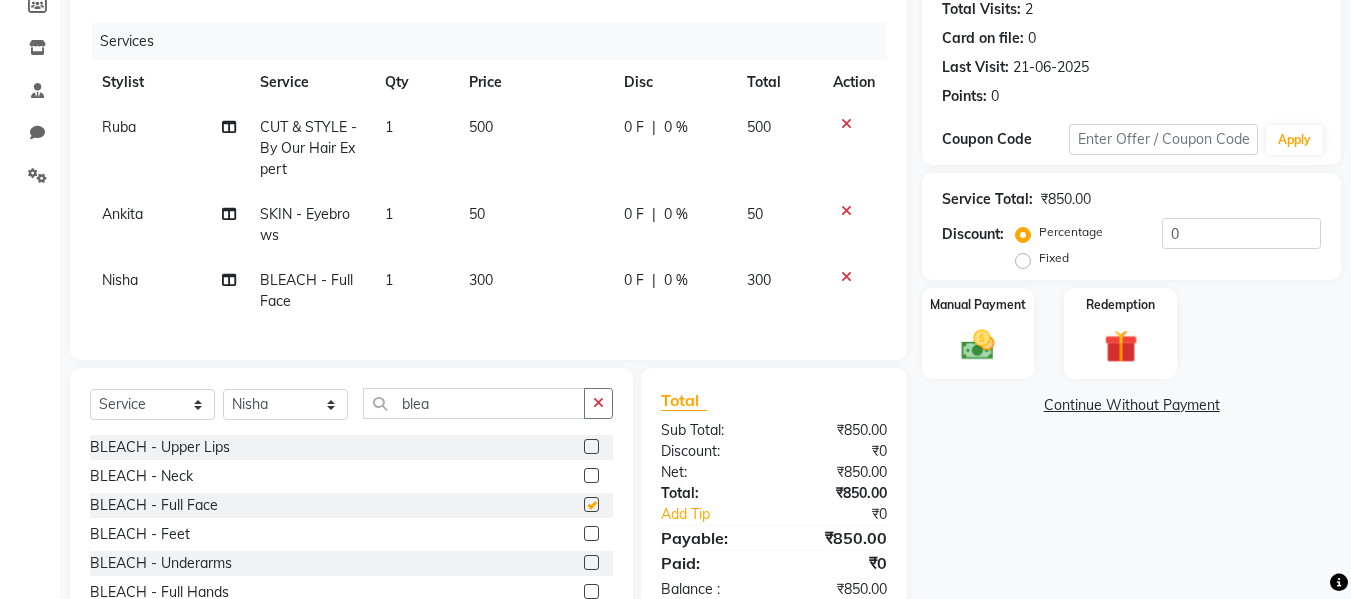 checkbox on "false" 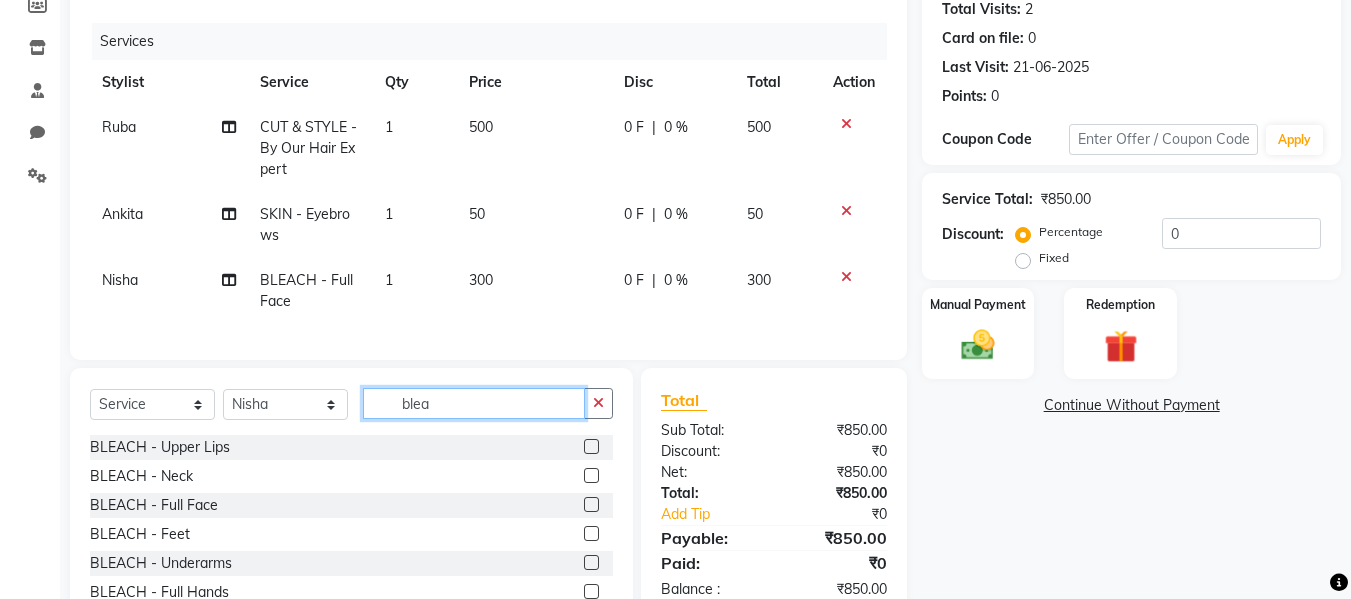 click on "blea" 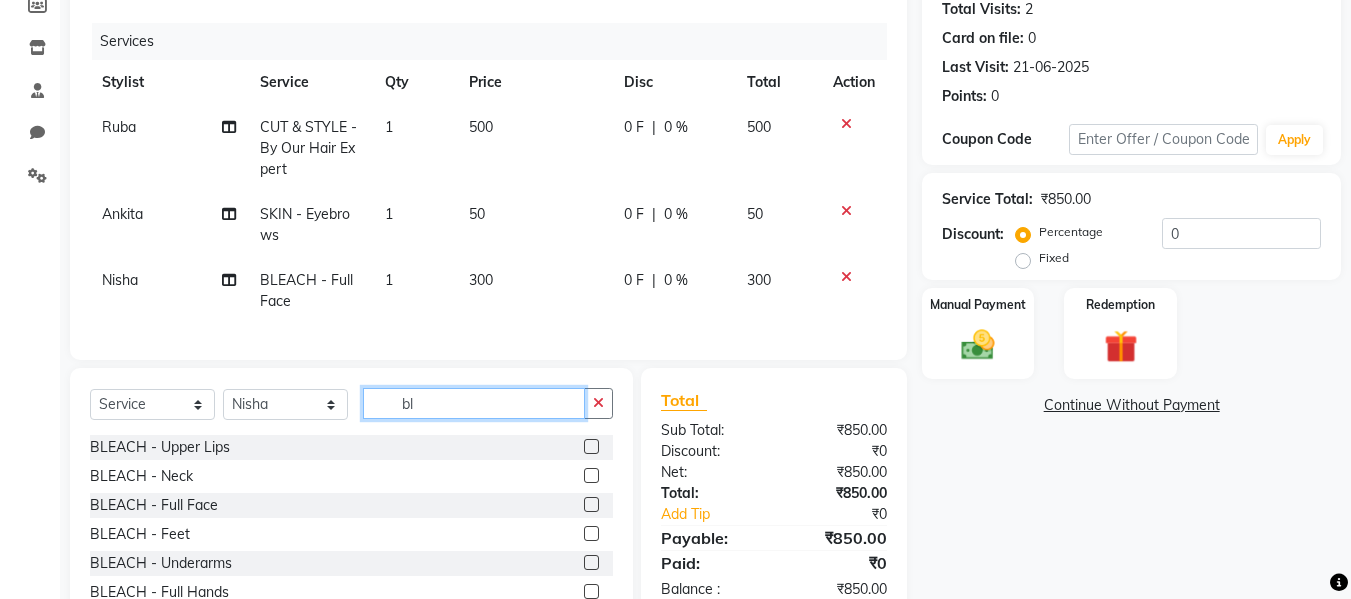 type on "b" 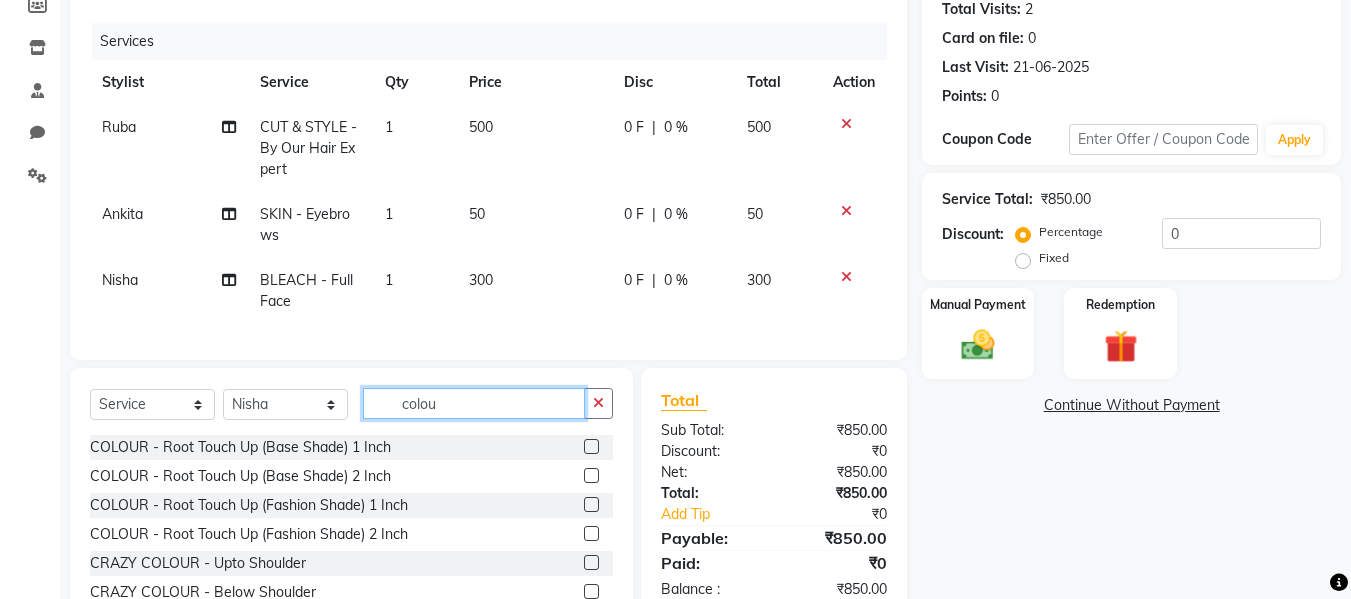 type on "colou" 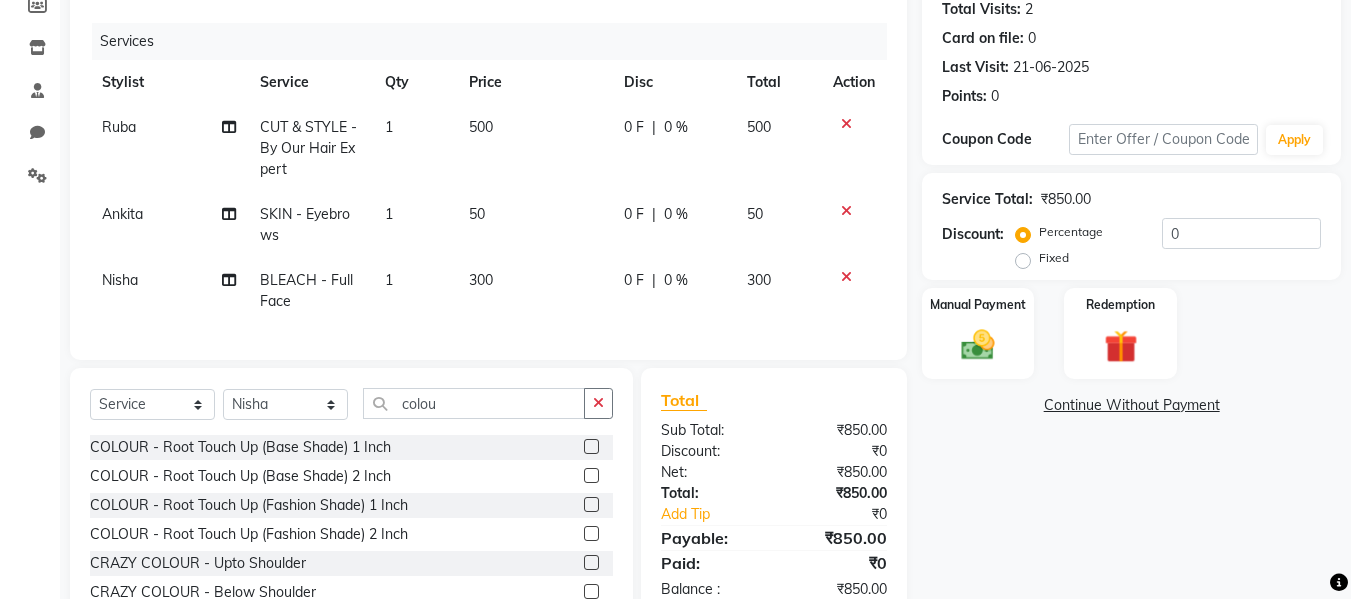click 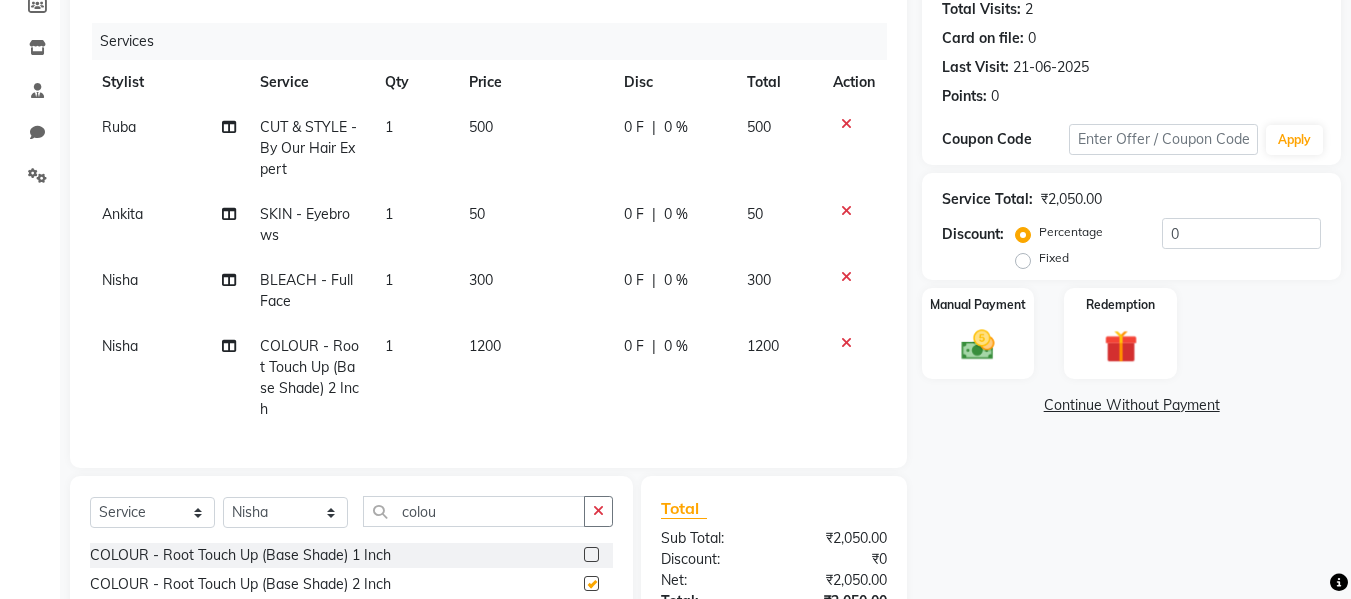 checkbox on "false" 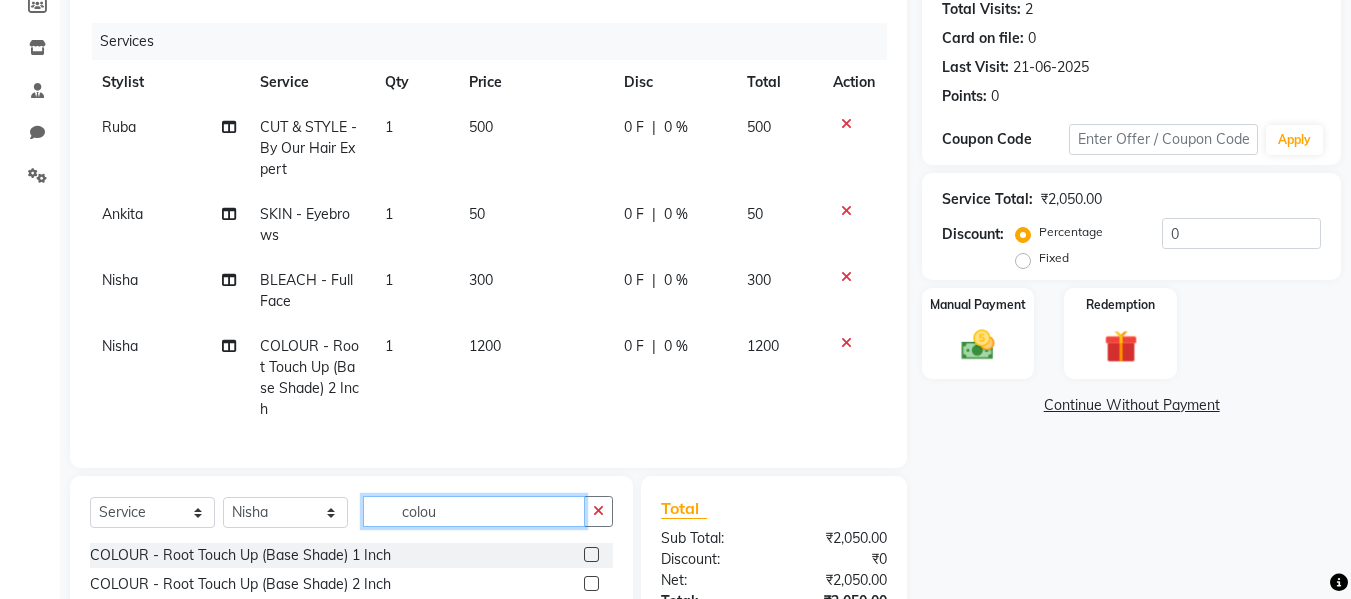 click on "colou" 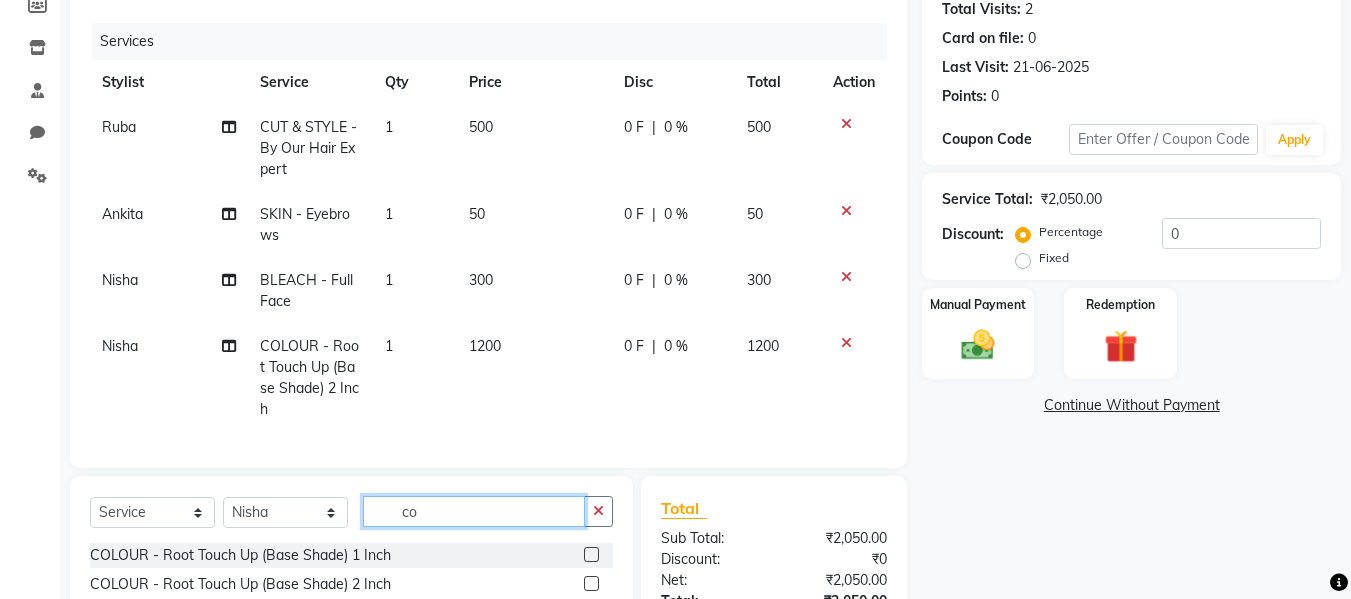 type on "c" 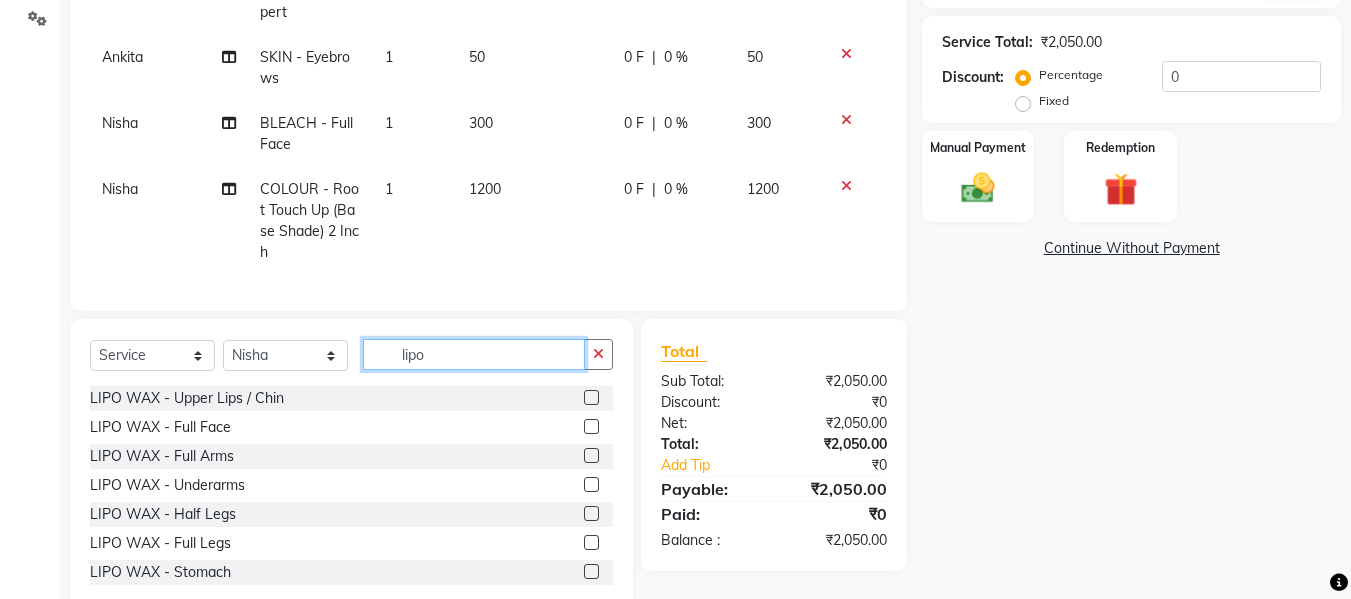 scroll, scrollTop: 418, scrollLeft: 0, axis: vertical 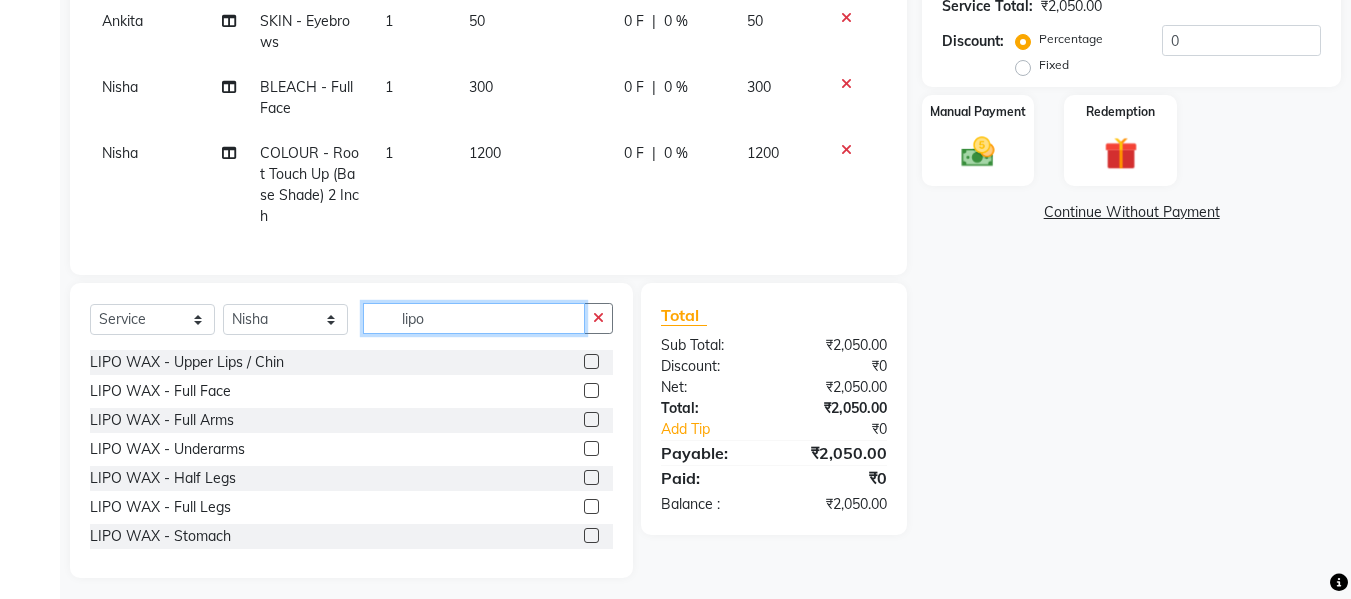 type on "lipo" 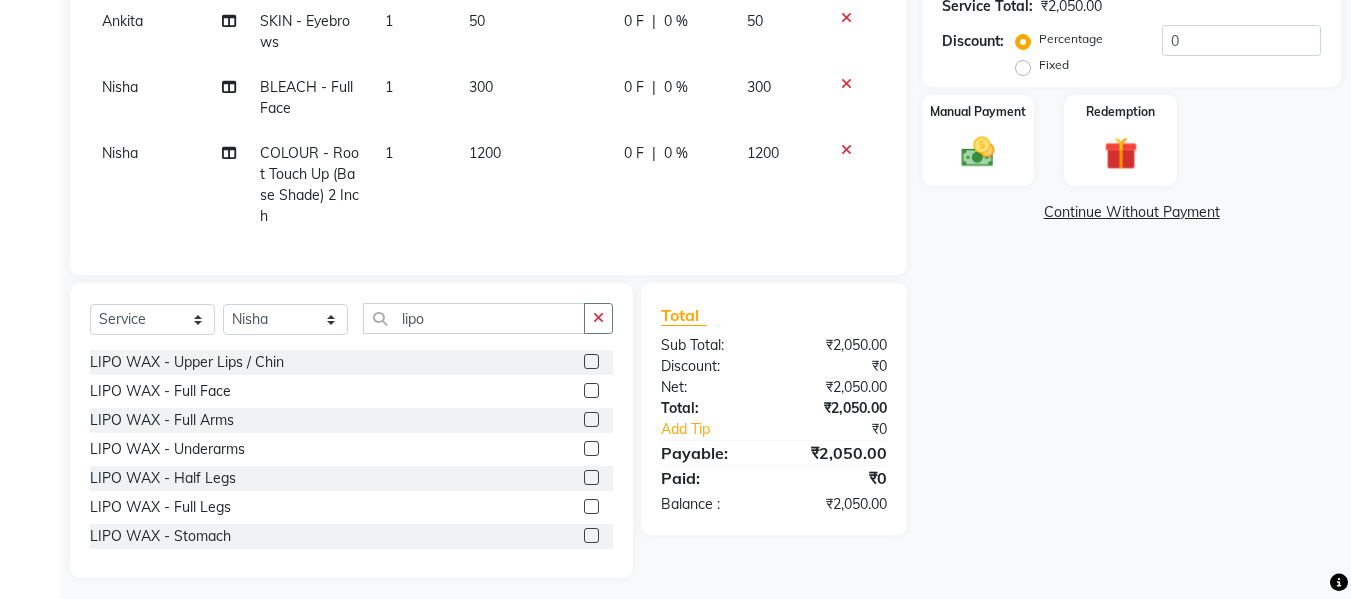 click 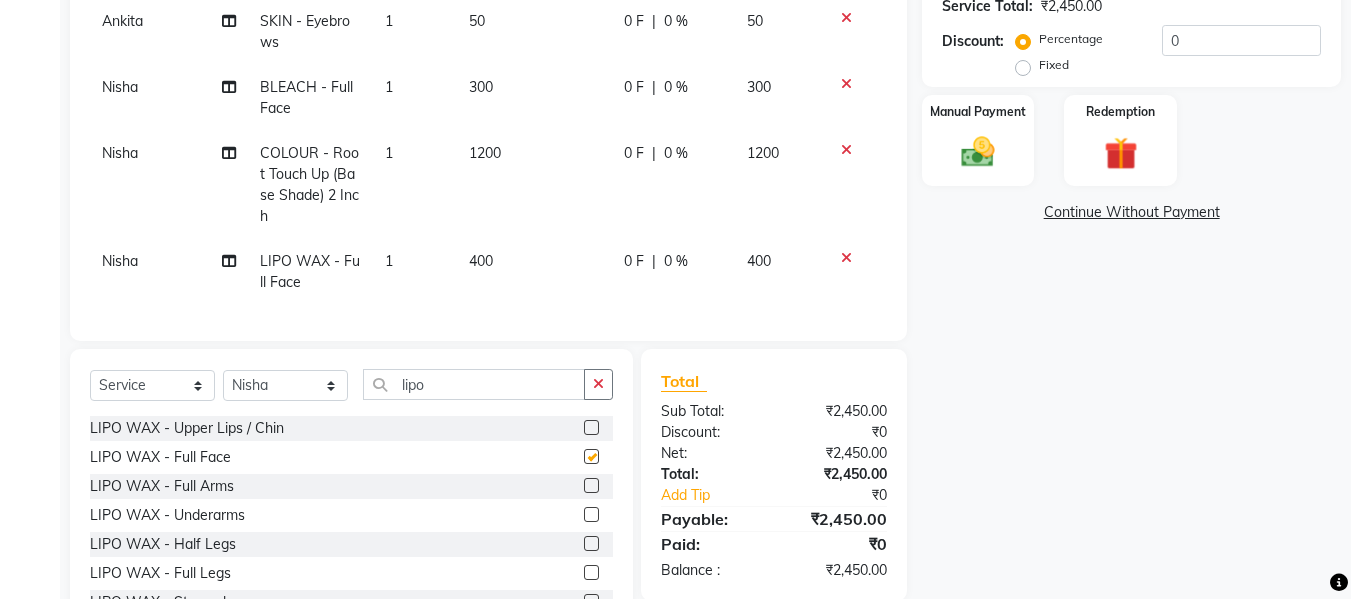 checkbox on "false" 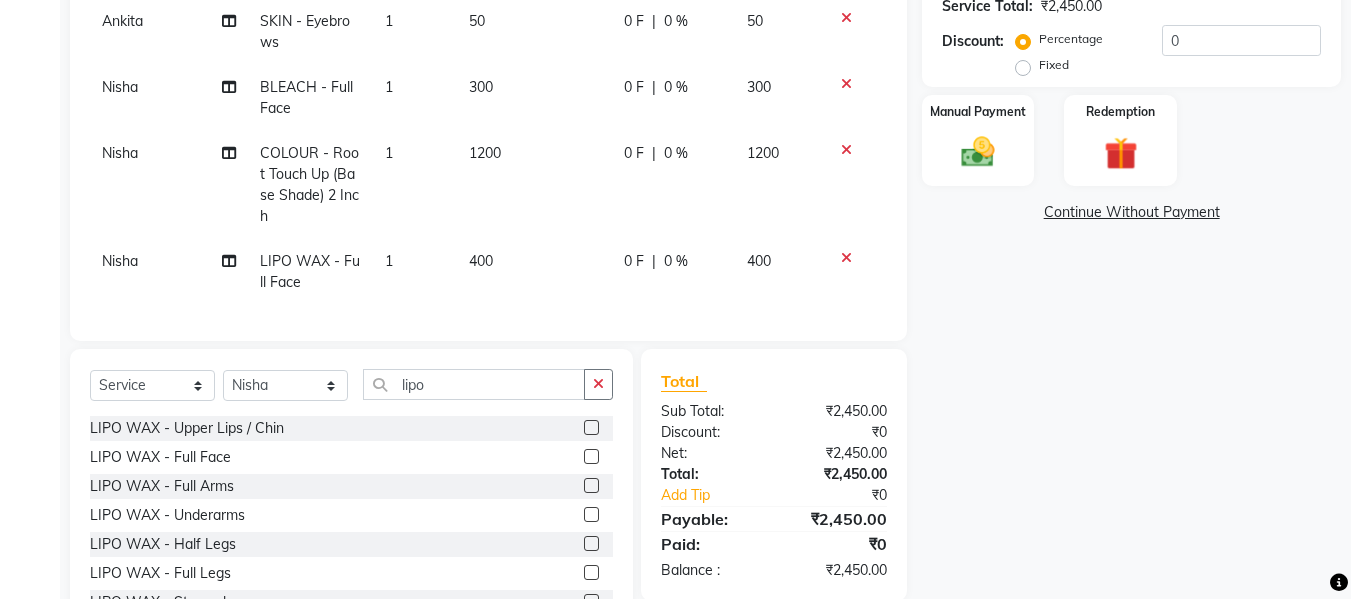 click on "1200" 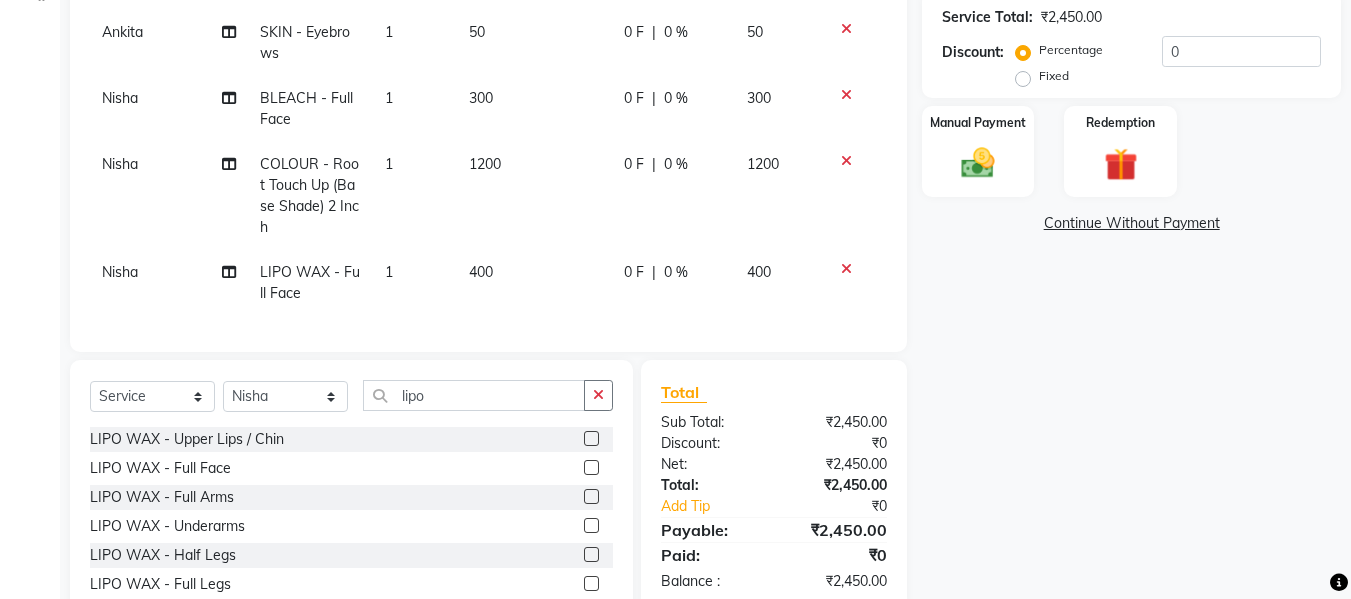 select on "76406" 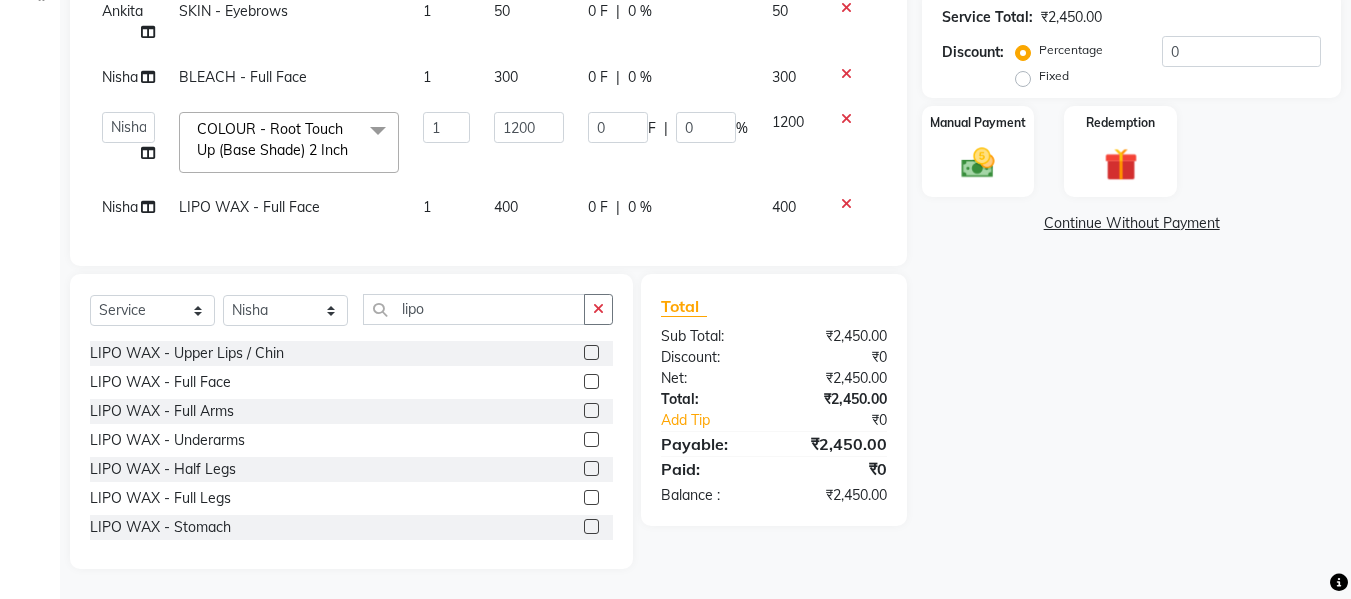 scroll, scrollTop: 418, scrollLeft: 0, axis: vertical 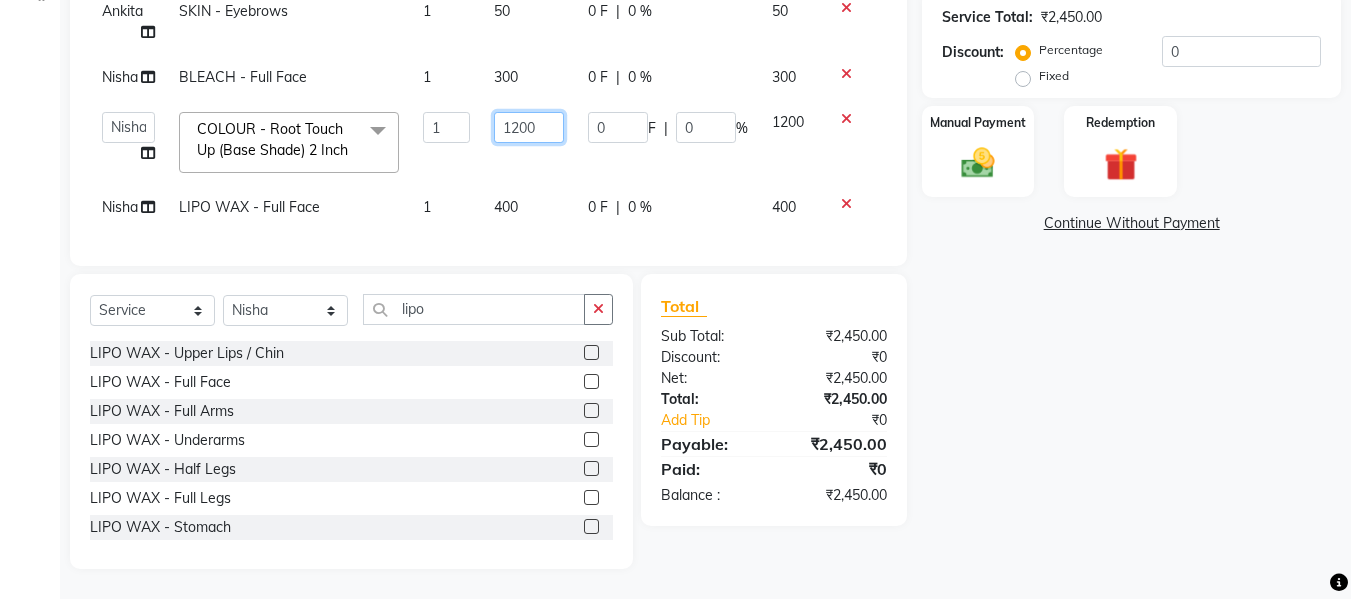 click on "1200" 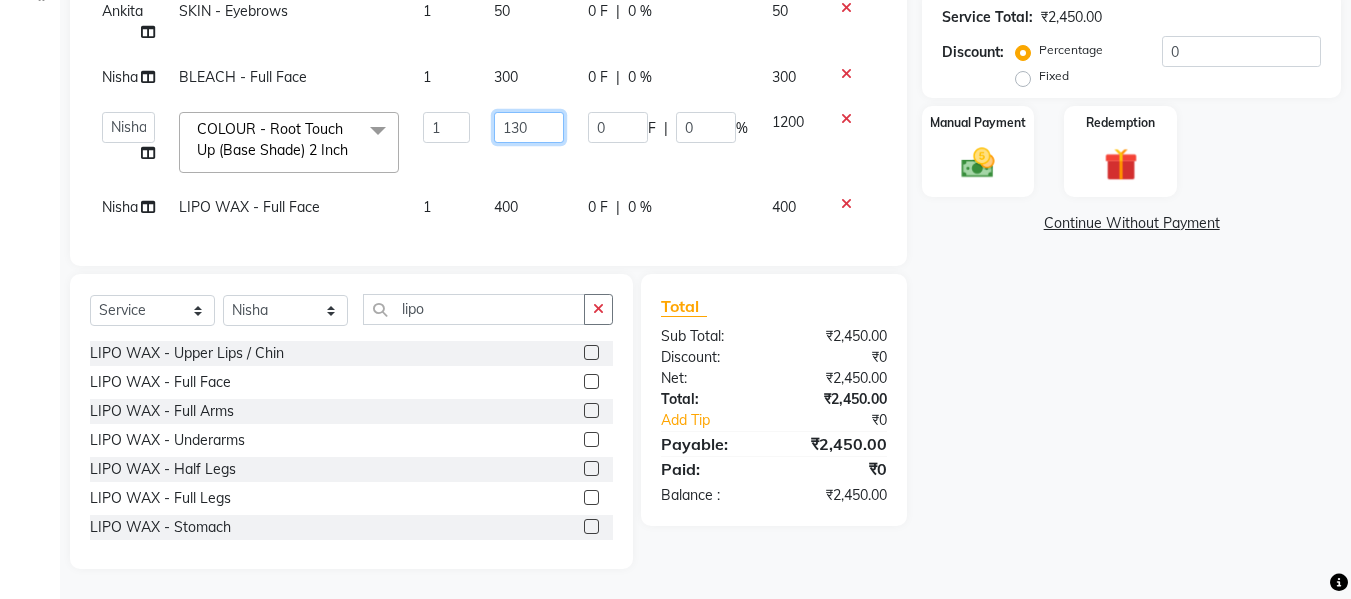 type on "1300" 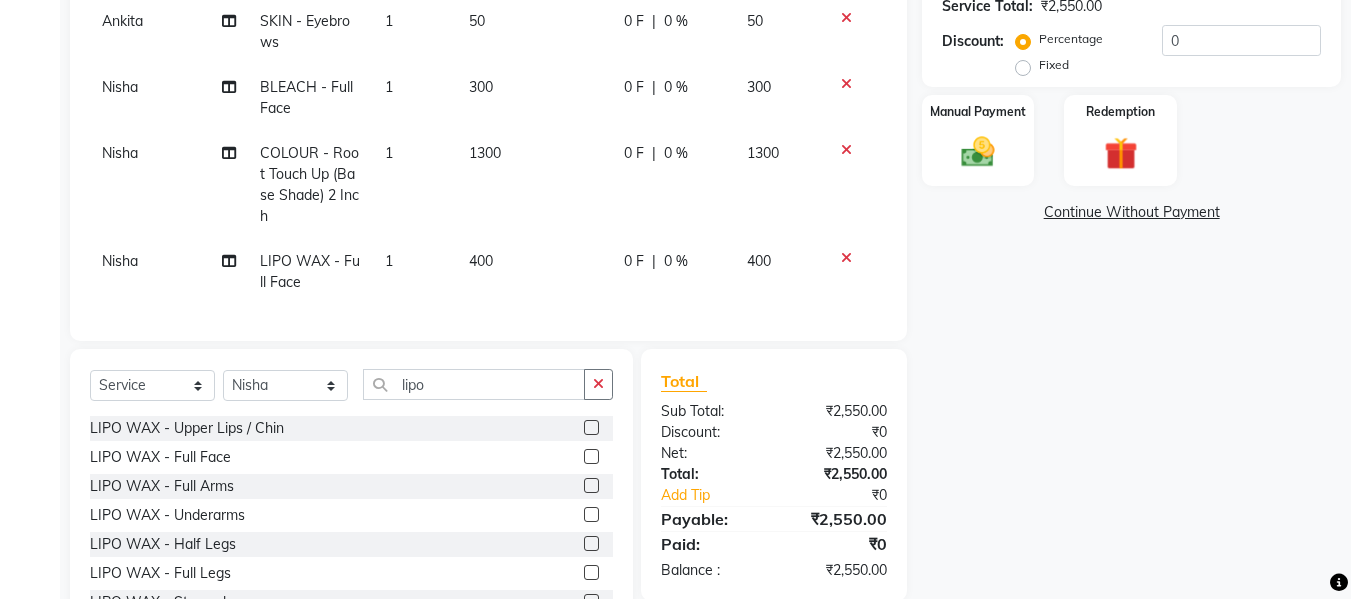 click on "[FIRST] [PHONE] [DATE] Invoice Number V/2025 V/2025-26 1738 Services Stylist Service Qty Price Disc Total Action [FIRST] CUT & STYLE - By Our Hair Expert 1 500 0 F | 0 % 500 [FIRST] SKIN - Eyebrows 1 50 0 F | 0 % 50 [FIRST] BLEACH - Full Face 1 300 0 F | 0 % 300 [FIRST] COLOUR - Root Touch Up (Base Shade) 2 Inch 1 1300 0 F | 0 % 1300 [FIRST] LIPO WAX - Full Face 1 400 0 F | 0 % 400 Select Service Product Membership Package Voucher Prepaid Gift Card Select Stylist [FIRST] [FIRST] [FIRST] [FIRST] [FIRST] [FIRST] [FIRST] [FIRST] lipo LIPO WAX - Upper Lips / Chin LIPO WAX - Full Face LIPO WAX - Full Arms LIPO WAX - Underarms LIPO WAX - Half Legs LIPO WAX - Full Legs LIPO WAX - Stomach LIPO WAX - Half Front / Back LIPO WAX - Full Front / Back LIPO WAX - Full Body With Bikini LIPO WAX - Bikini LIPO WAX - Full Wax LIPO WAX - Nose LIPO WAX - Threfourth Legs LIPO WAX - Sidelocks Total Sub Total: ₹2,550.00 Discount: ₹0 Net: ₹2,550.00 Total: ₹2,550.00 Add Tip ₹0 Payable: ₹2,550.00" 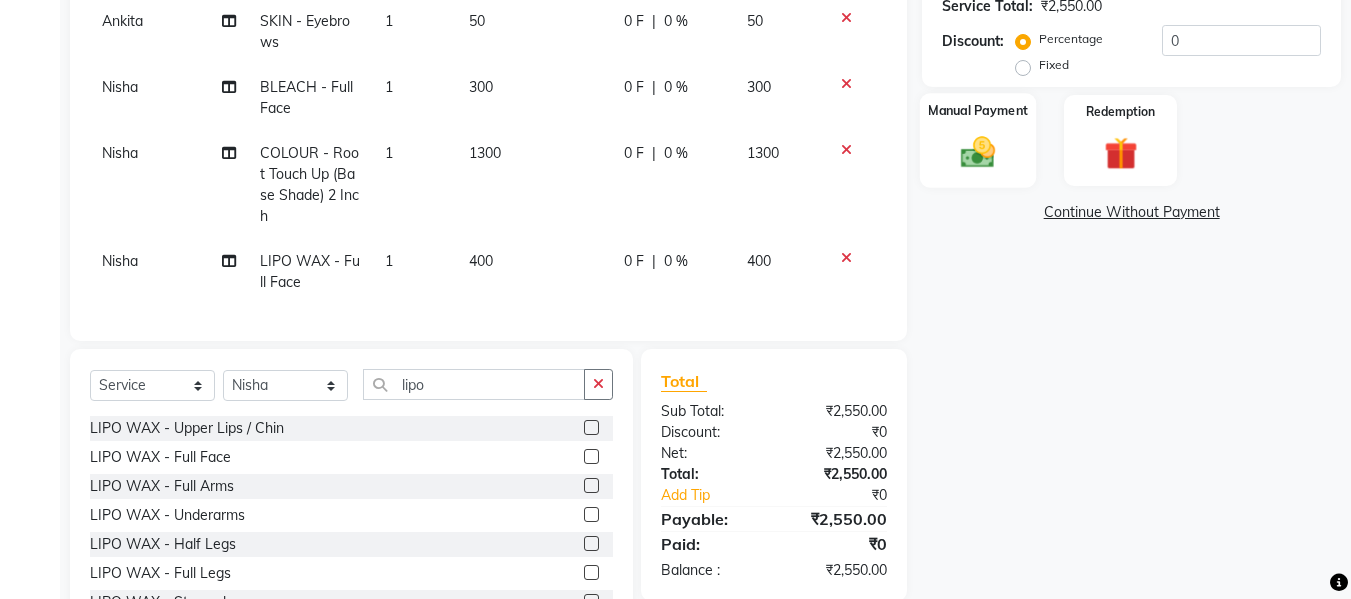 click 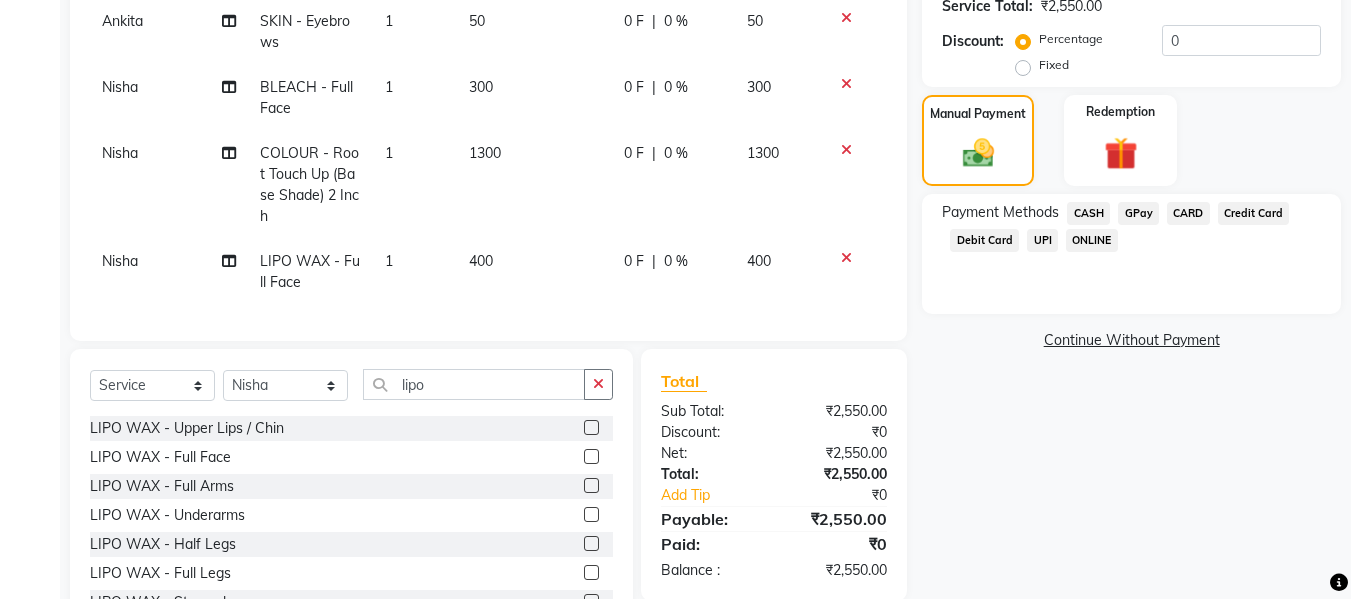 click on "GPay" 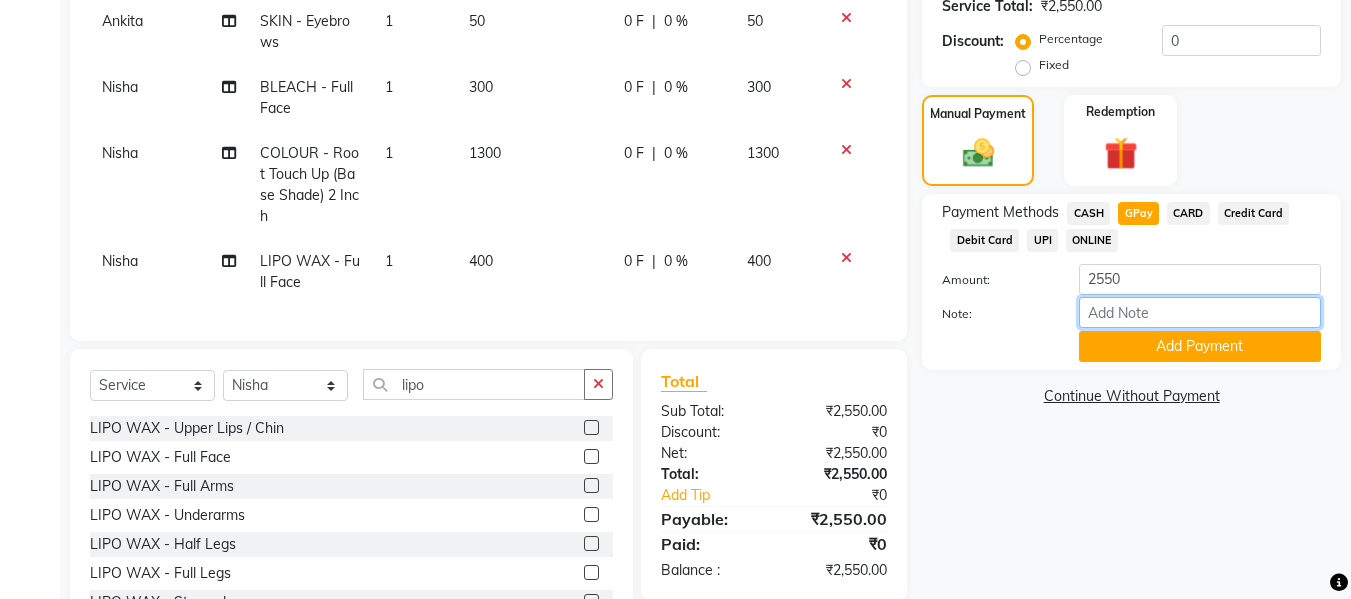 click on "Note:" at bounding box center (1200, 312) 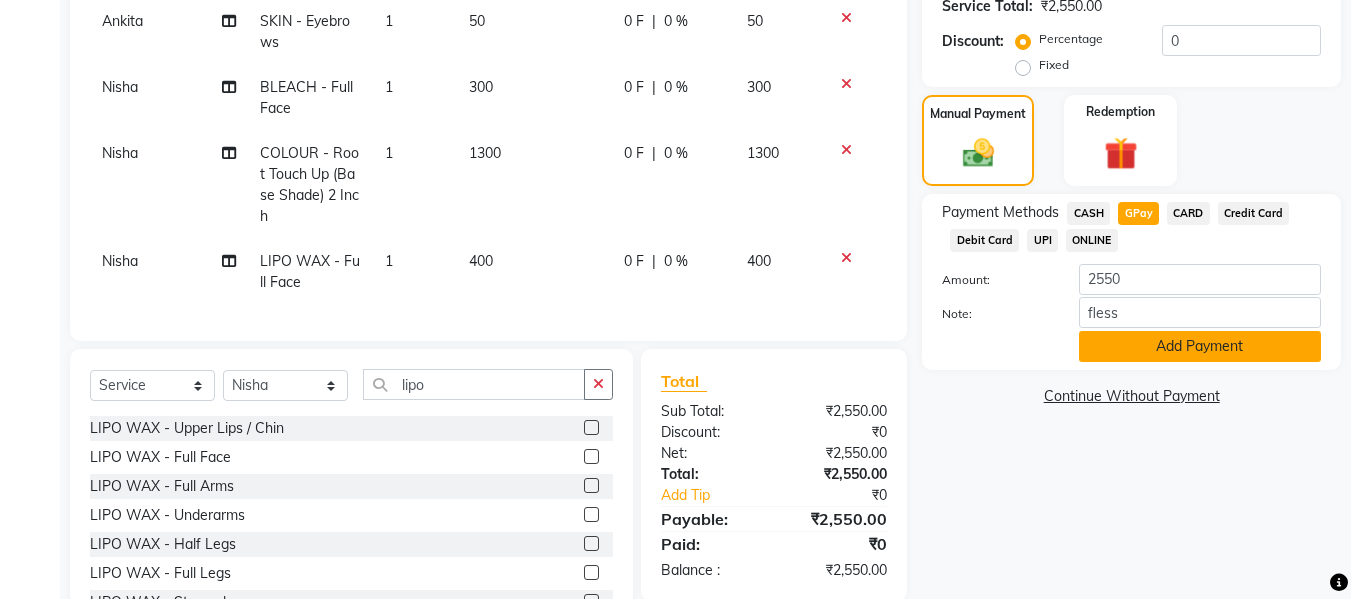 click on "Add Payment" 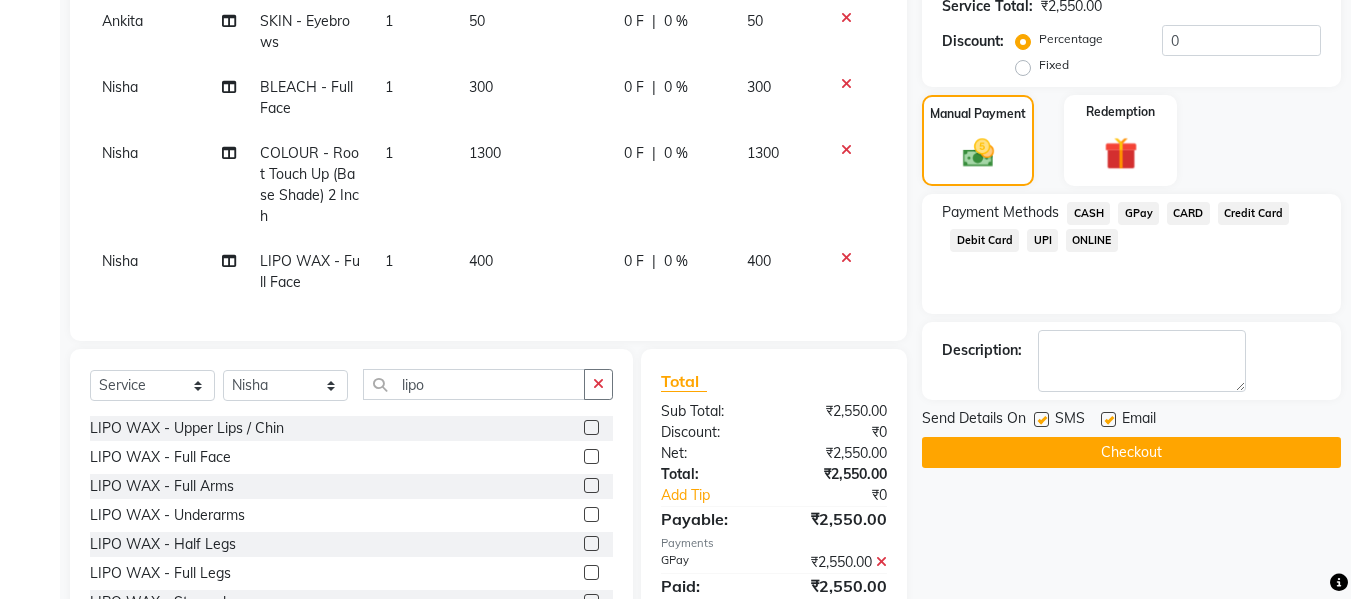 click 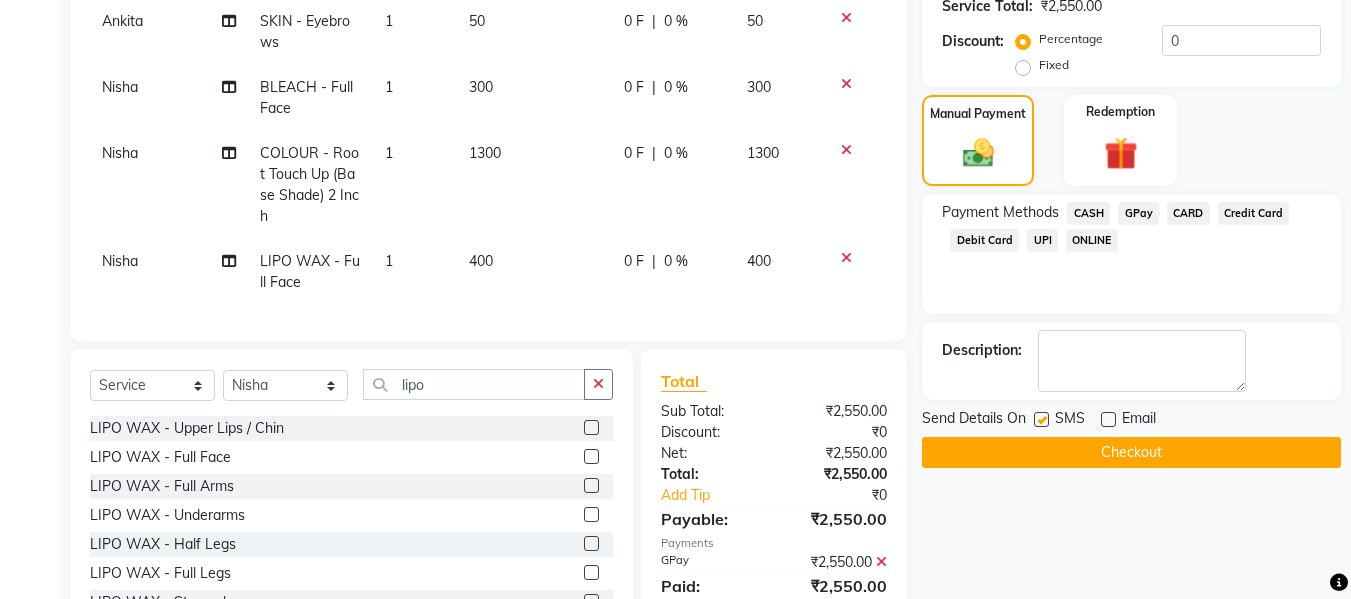 click 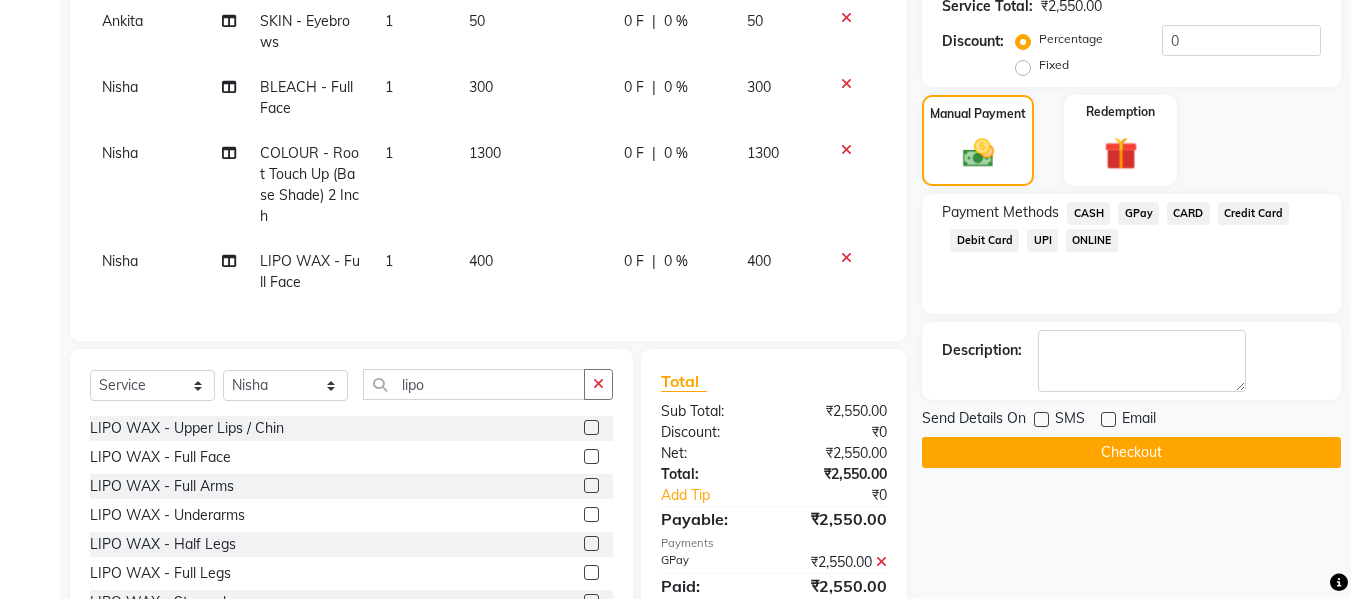 click on "Checkout" 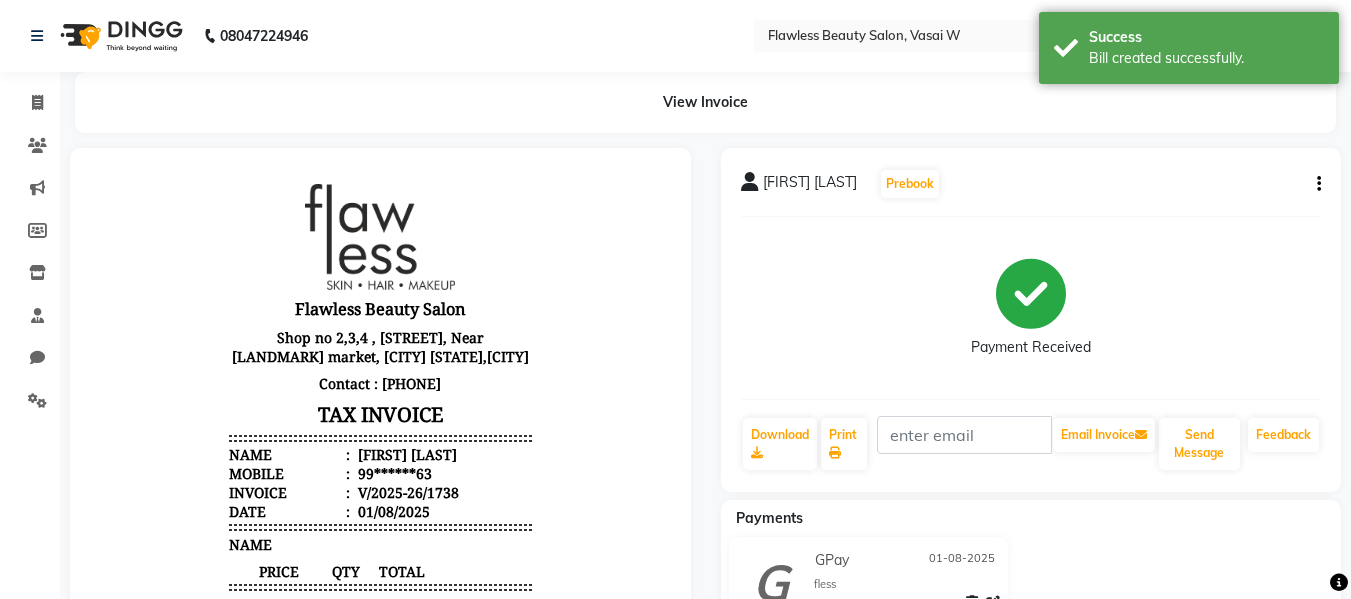 scroll, scrollTop: 0, scrollLeft: 0, axis: both 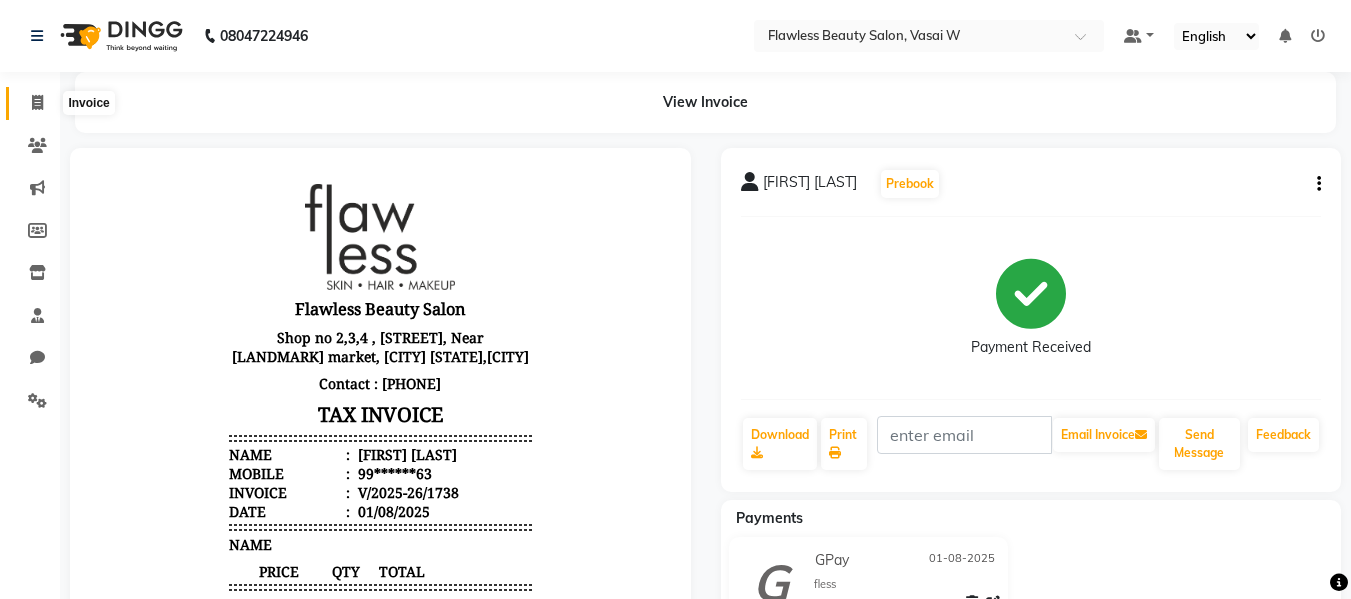 click 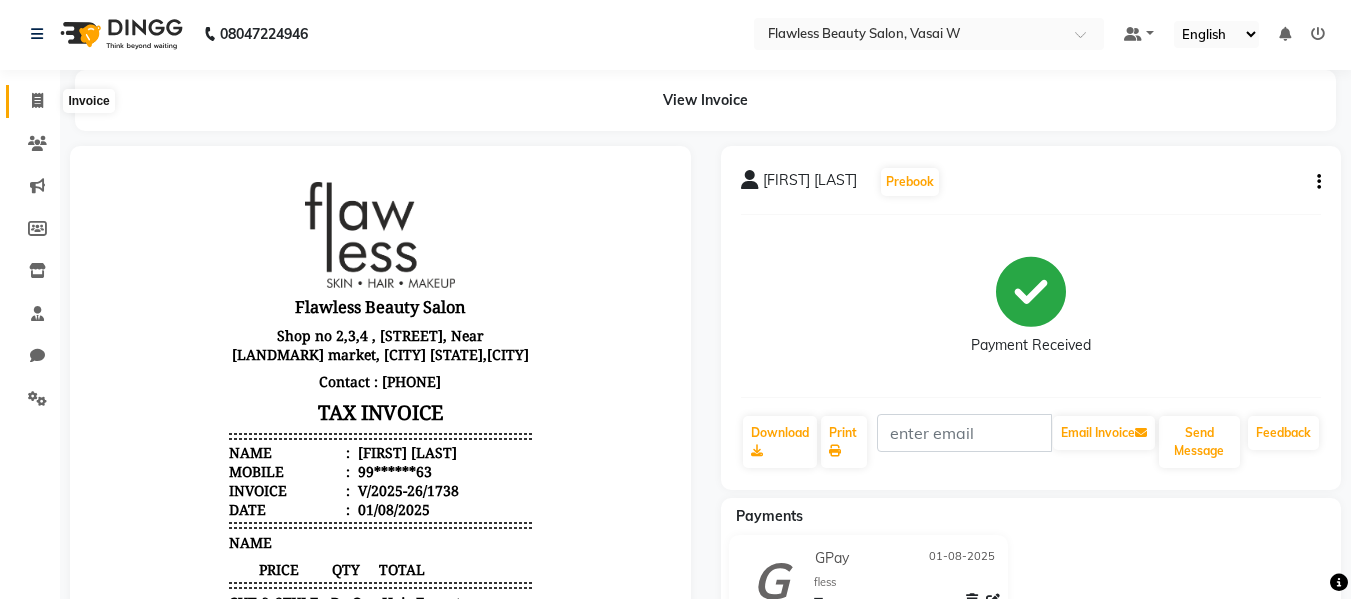 select on "8090" 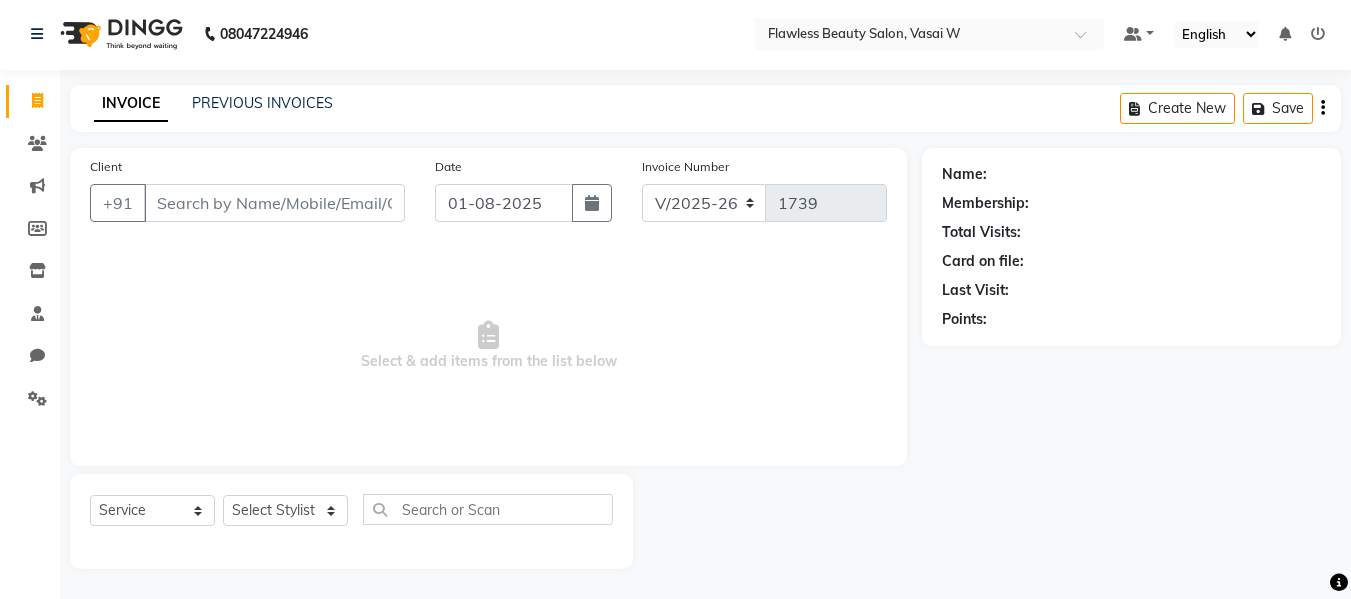click on "Client" at bounding box center (274, 203) 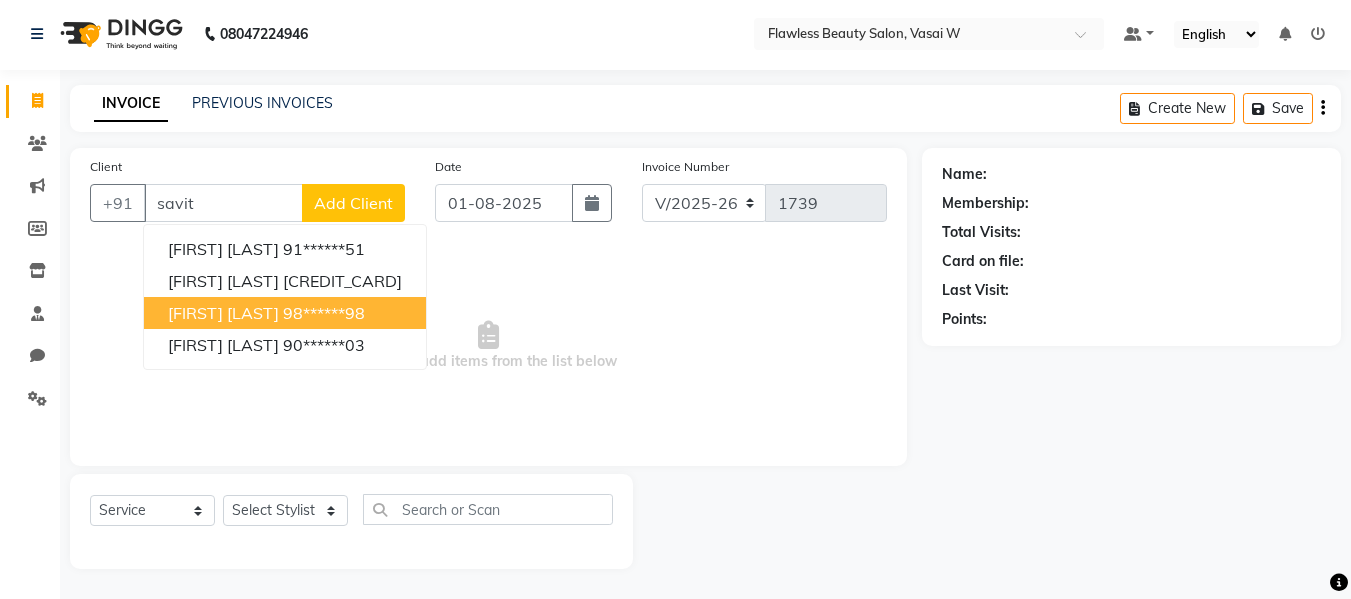click on "[FIRST] [LAST]" at bounding box center (223, 313) 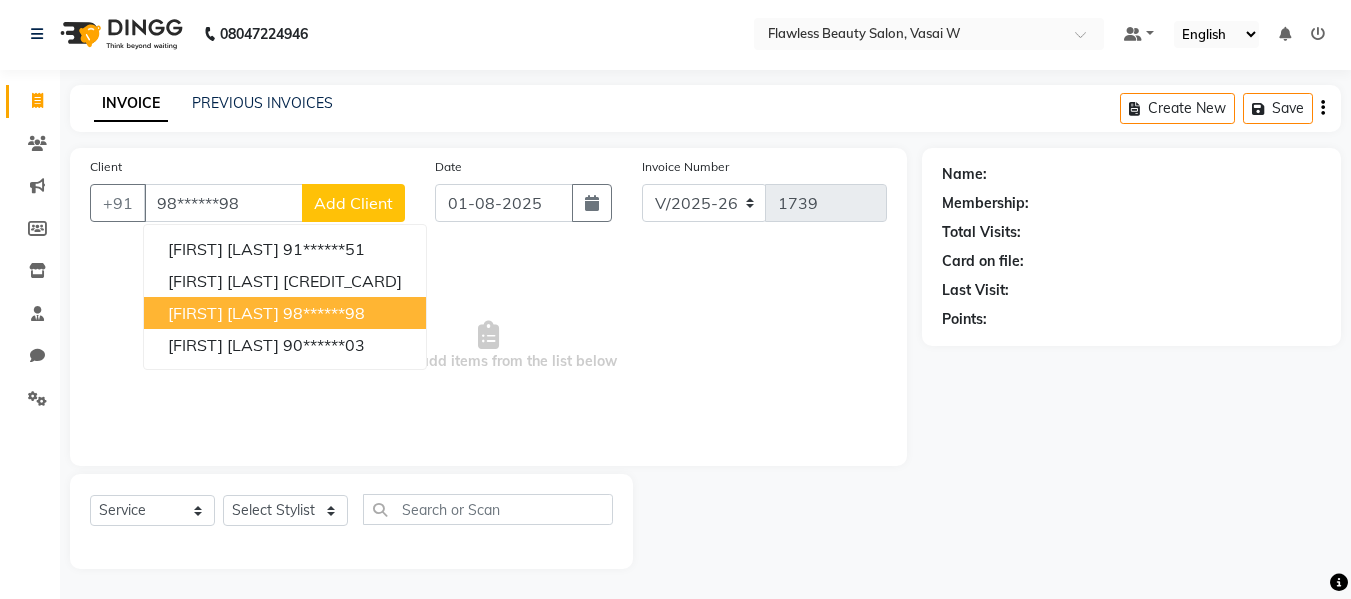 type on "98******98" 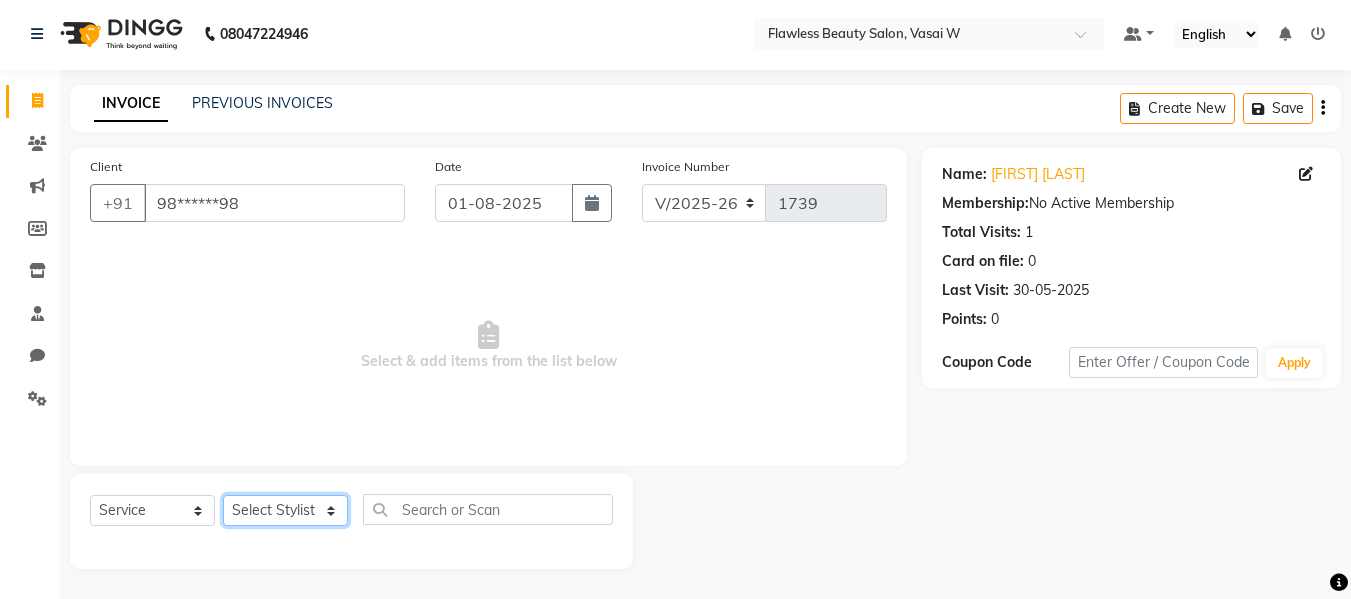 click on "Select Stylist [FIRST] [FIRST] [FIRST] [FIRST] [FIRST] [FIRST] [FIRST] [FIRST]" 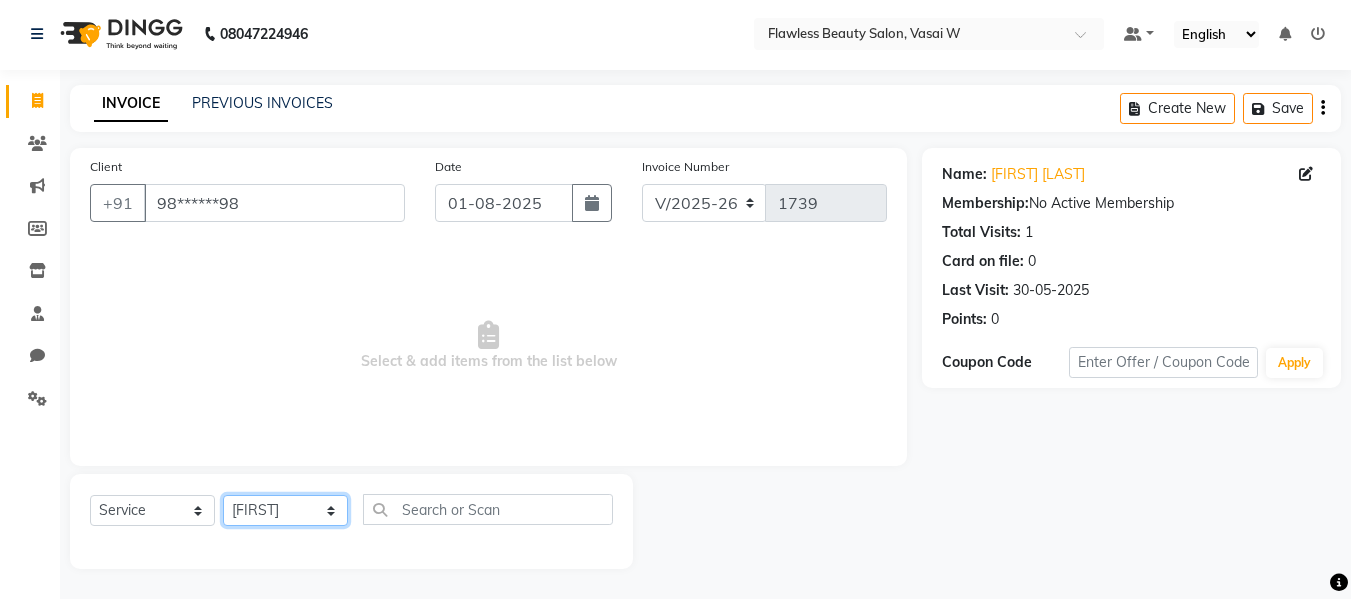 click on "Select Stylist [FIRST] [FIRST] [FIRST] [FIRST] [FIRST] [FIRST] [FIRST] [FIRST]" 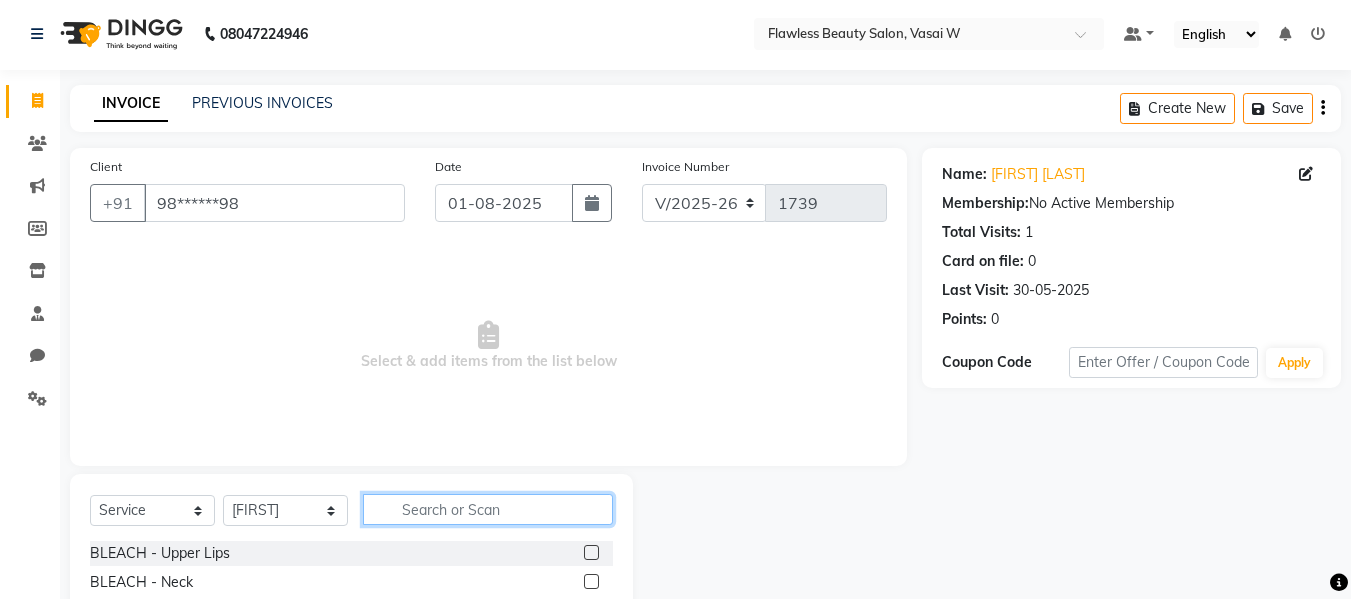 click 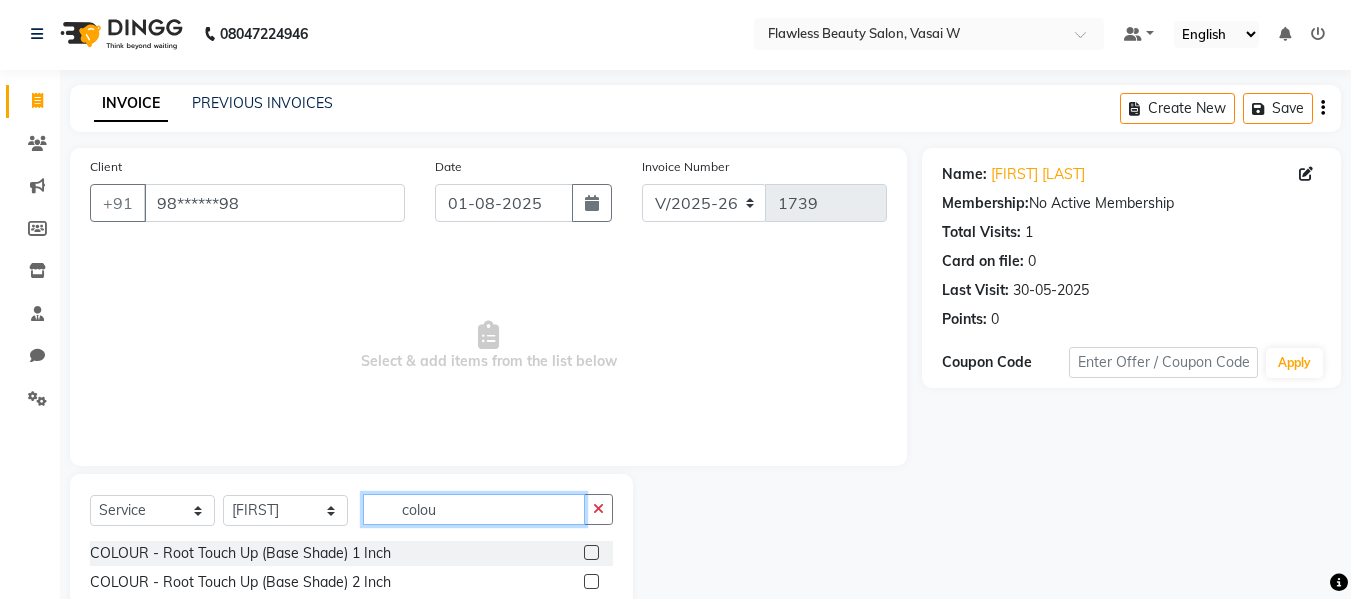 type on "colou" 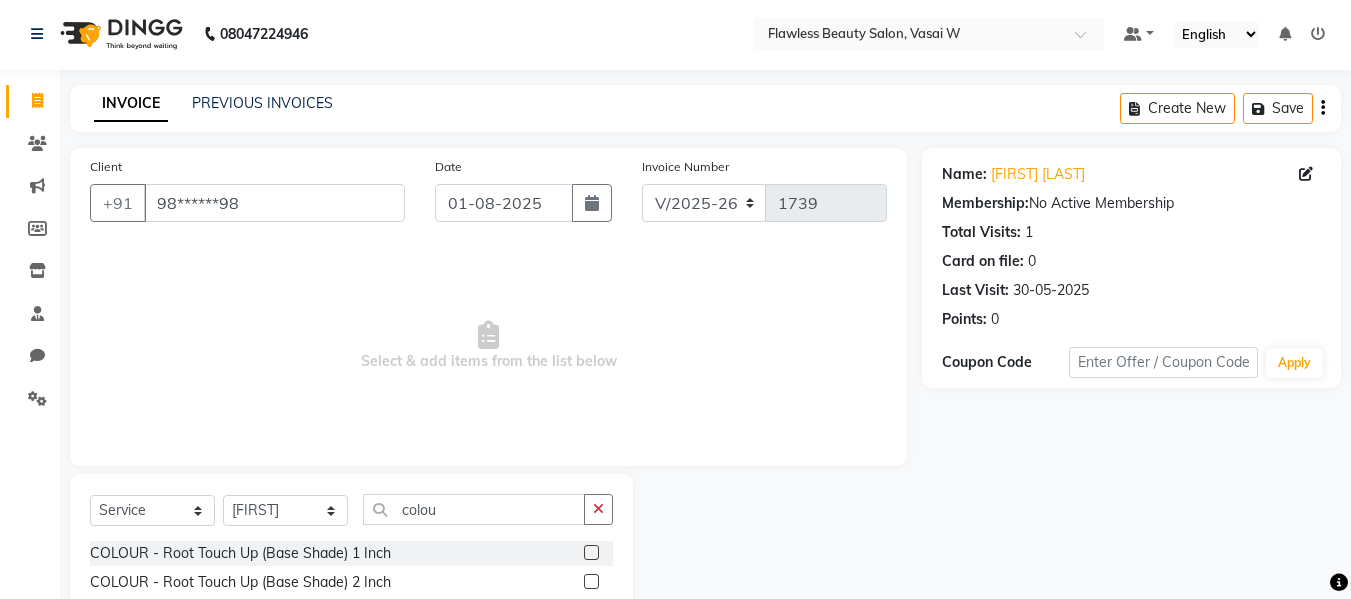 click 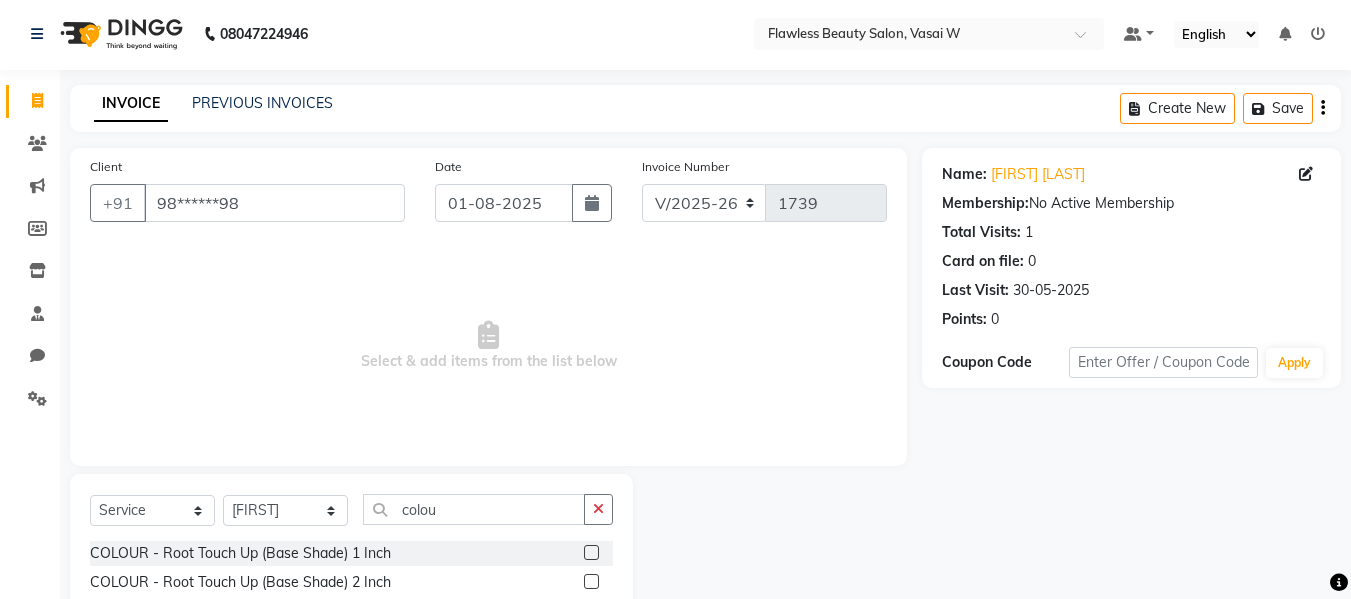 click at bounding box center [590, 582] 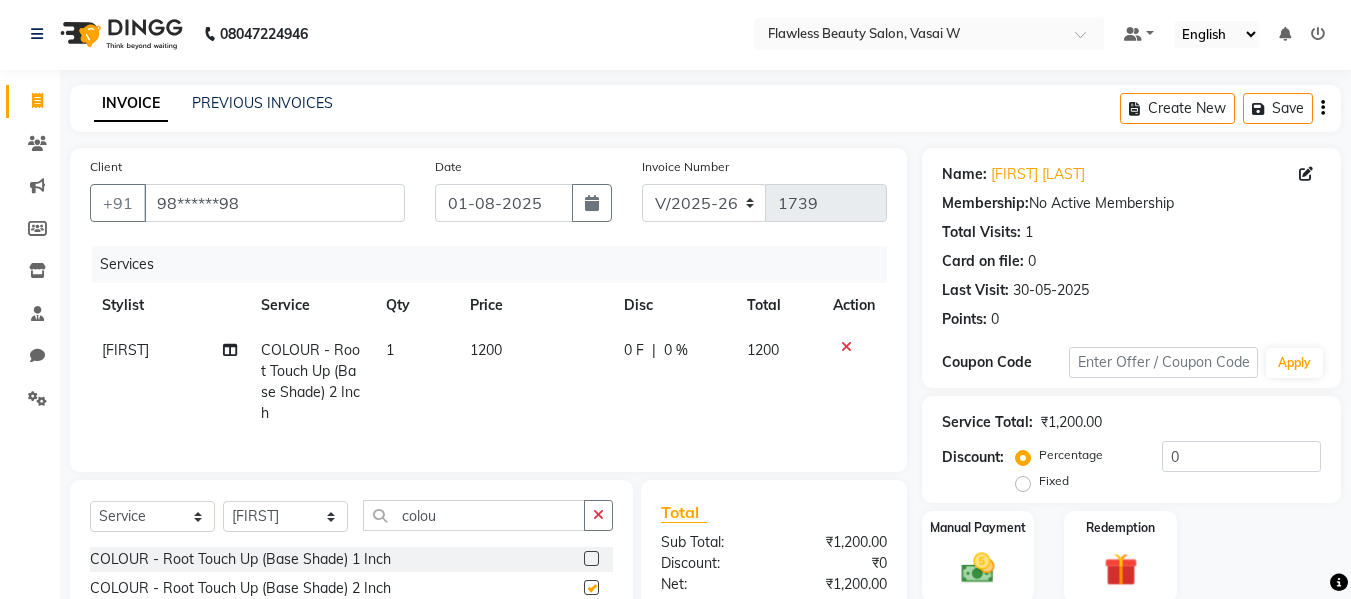 checkbox on "false" 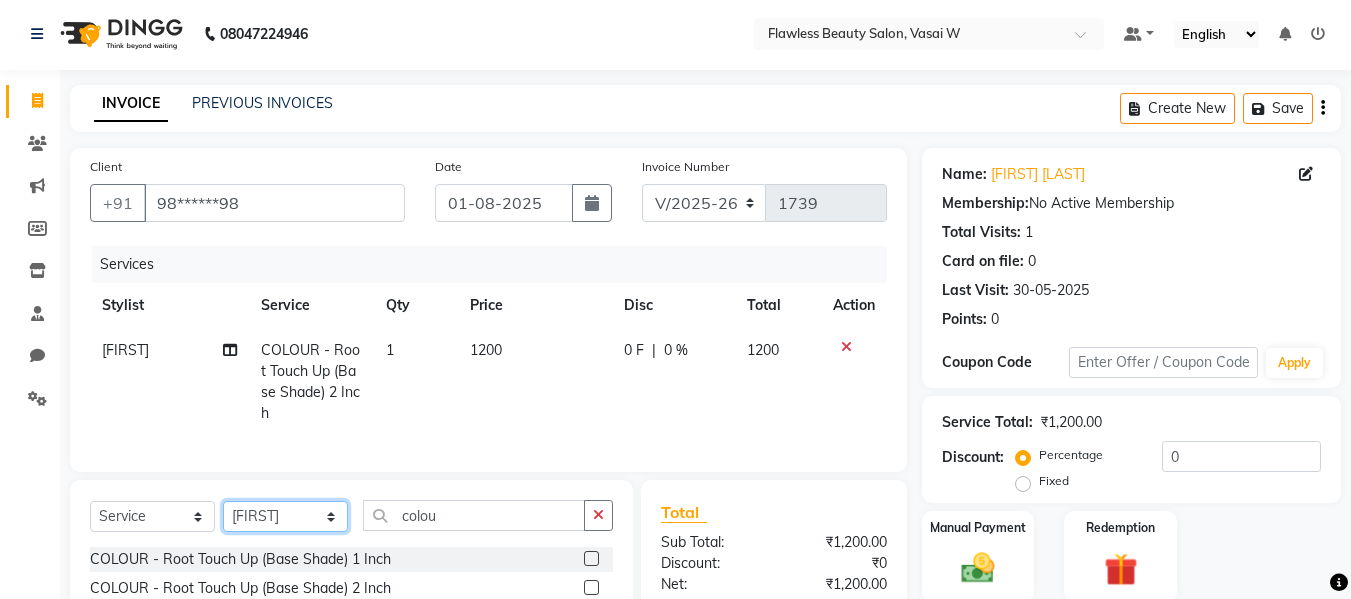 click on "Select Stylist [FIRST] [FIRST] [FIRST] [FIRST] [FIRST] [FIRST] [FIRST] [FIRST]" 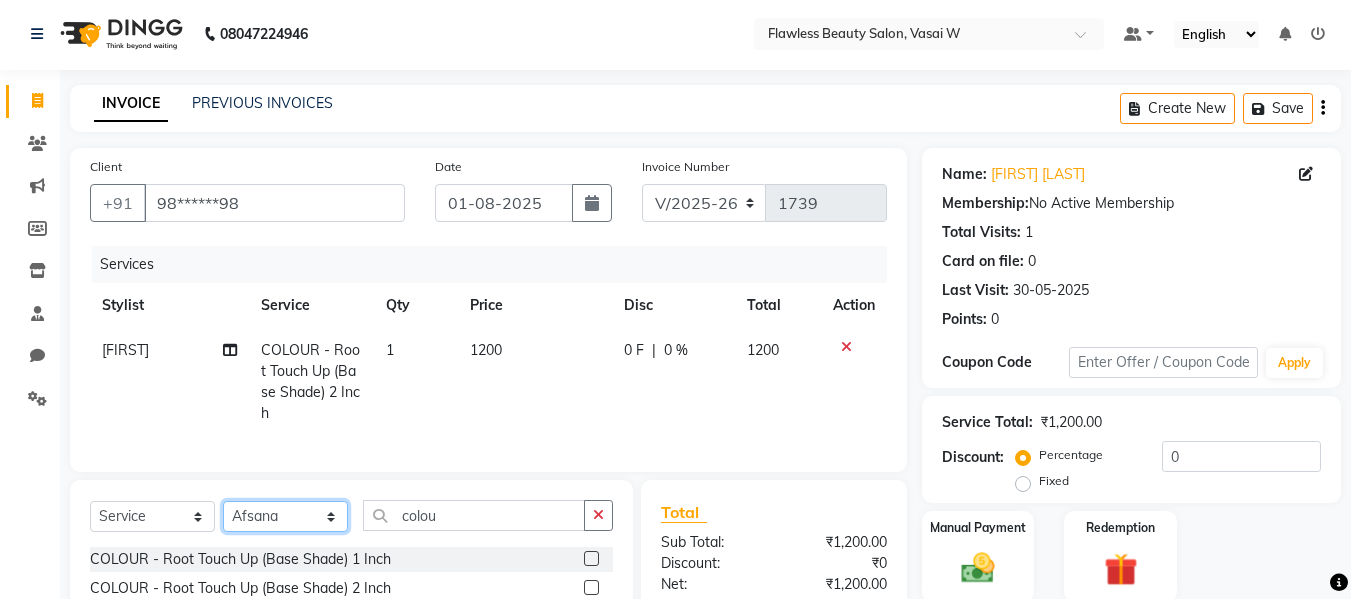 click on "Select Stylist [FIRST] [FIRST] [FIRST] [FIRST] [FIRST] [FIRST] [FIRST] [FIRST]" 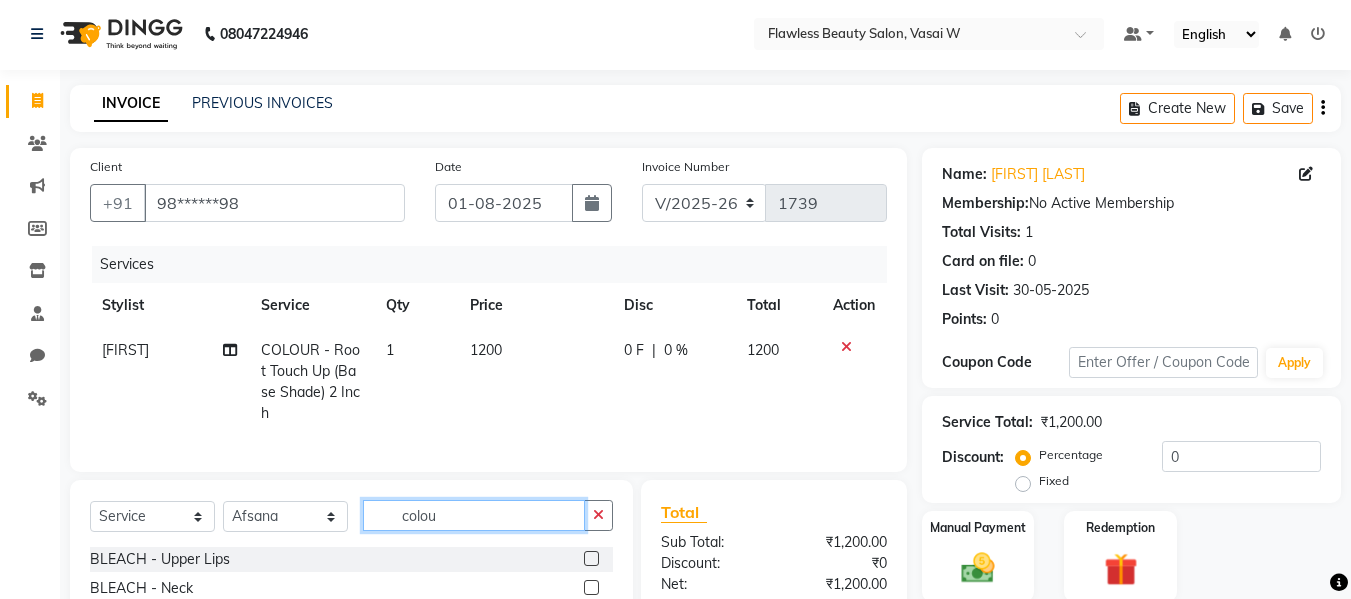 click on "colou" 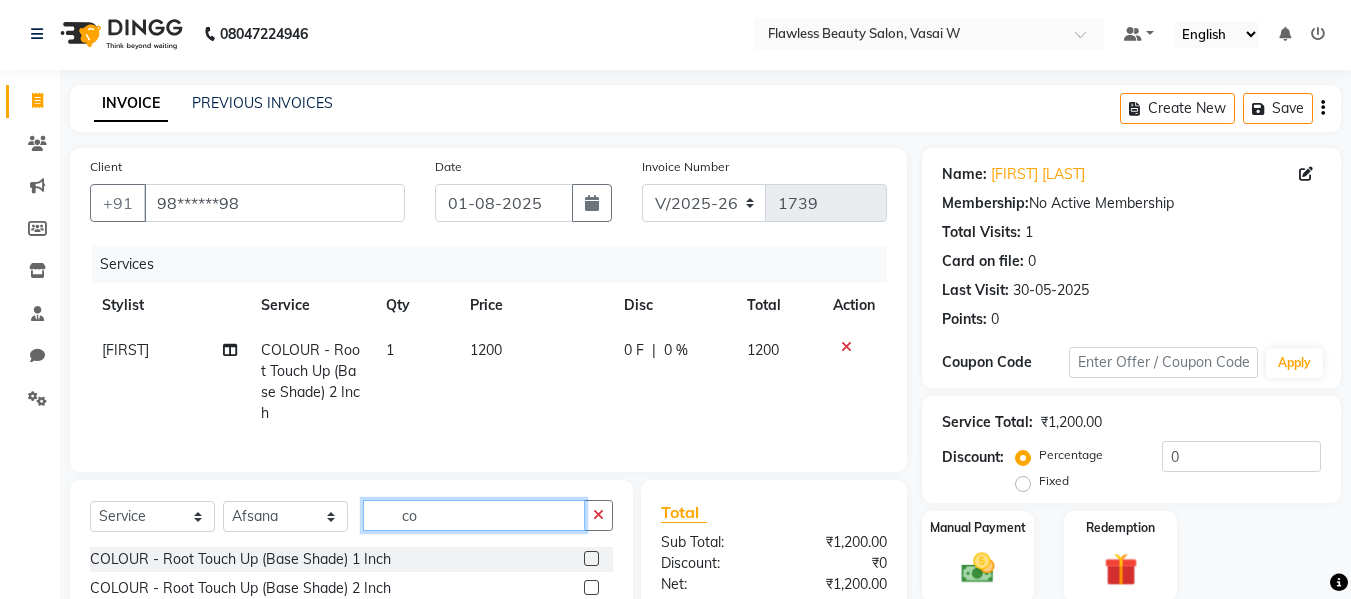type on "c" 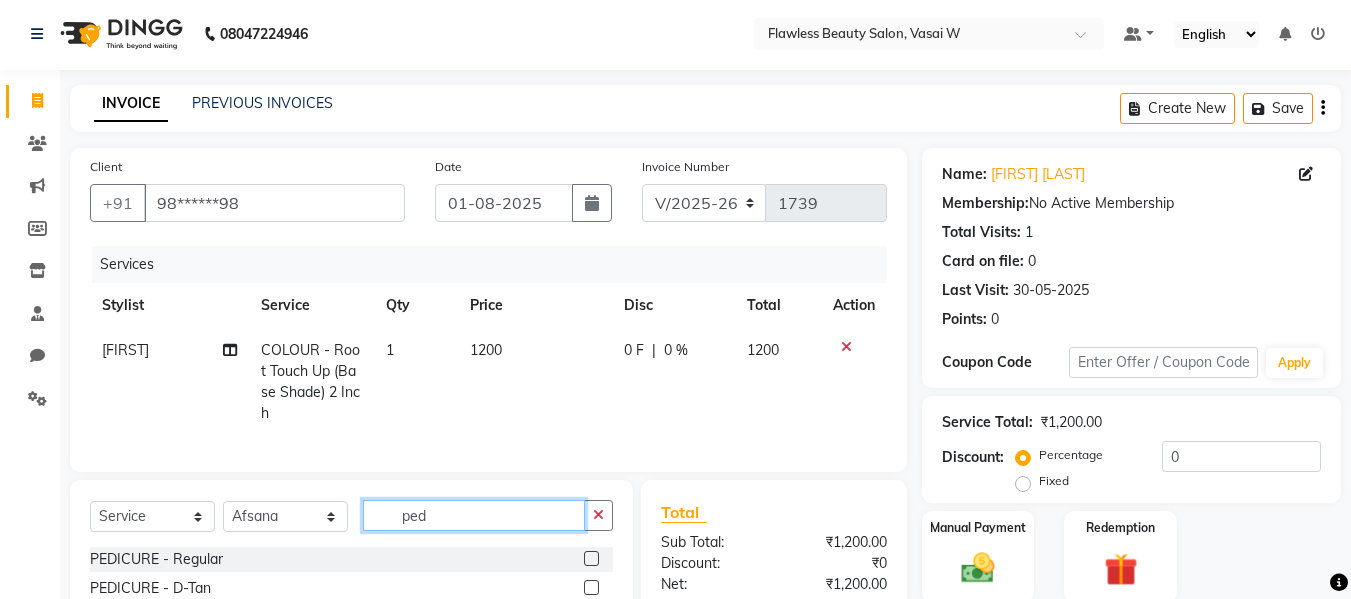 scroll, scrollTop: 223, scrollLeft: 0, axis: vertical 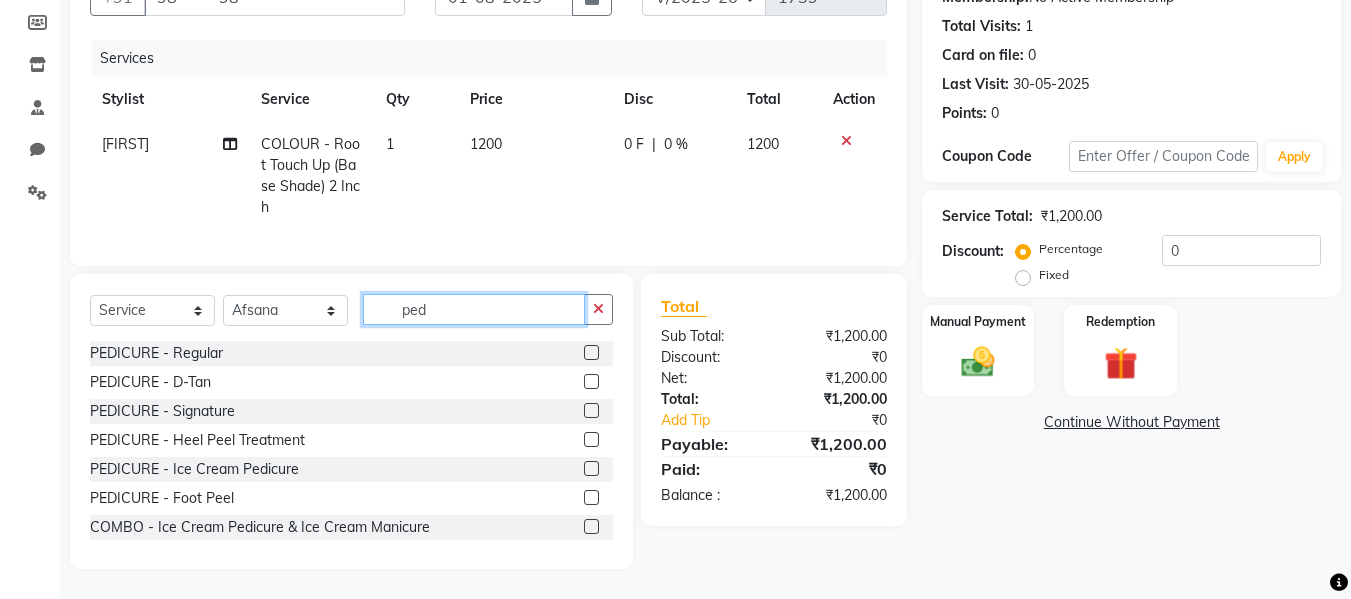 type on "ped" 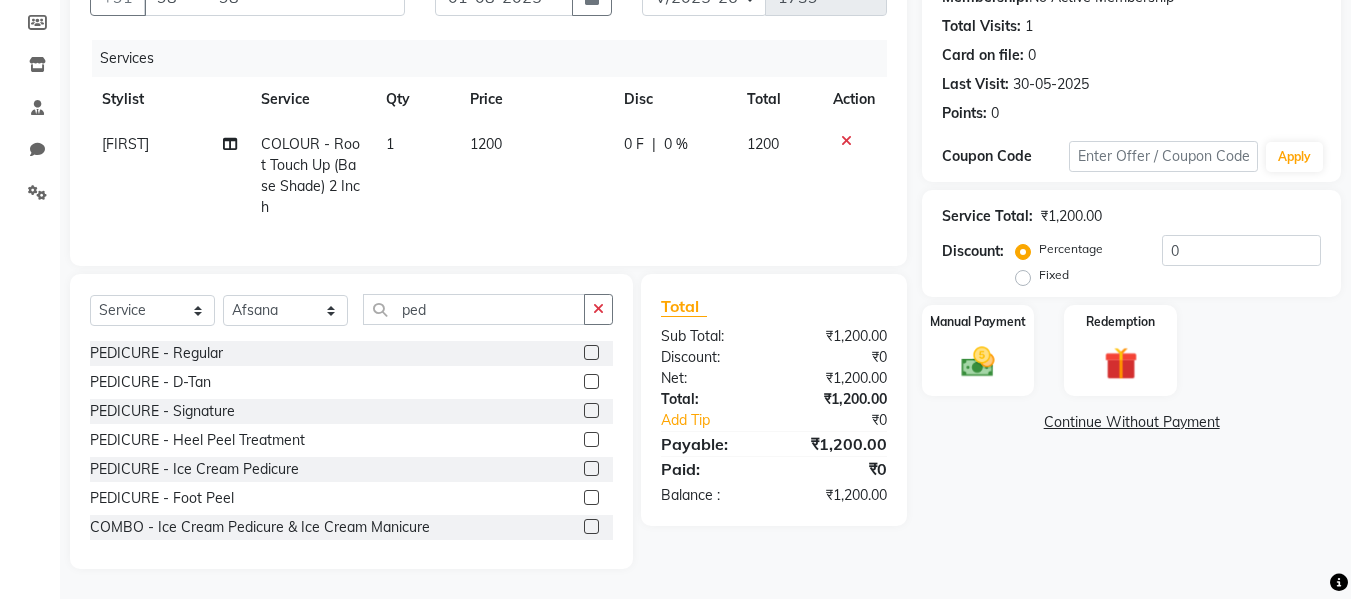 click 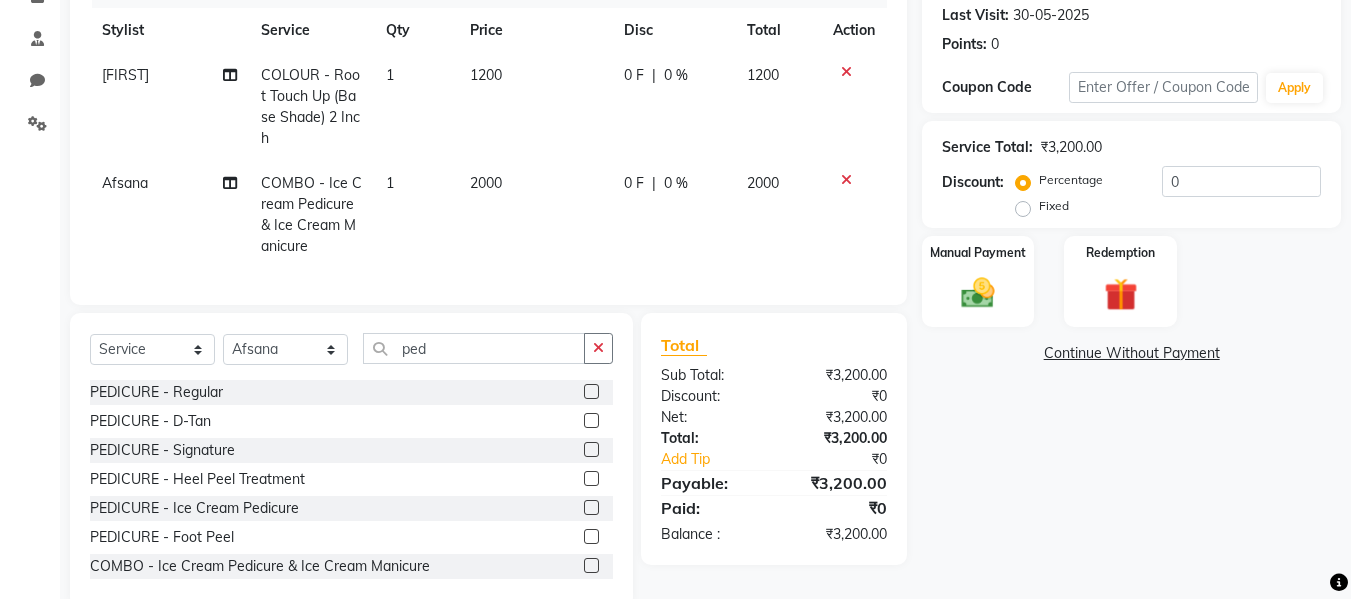 scroll, scrollTop: 331, scrollLeft: 0, axis: vertical 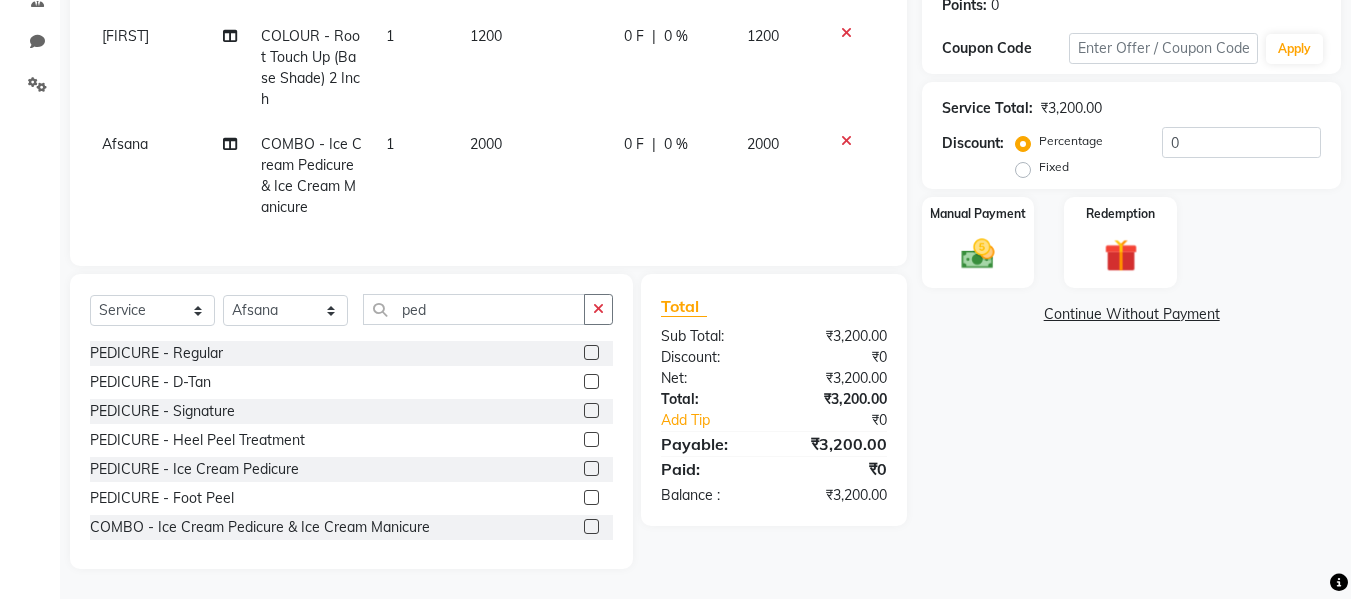 click 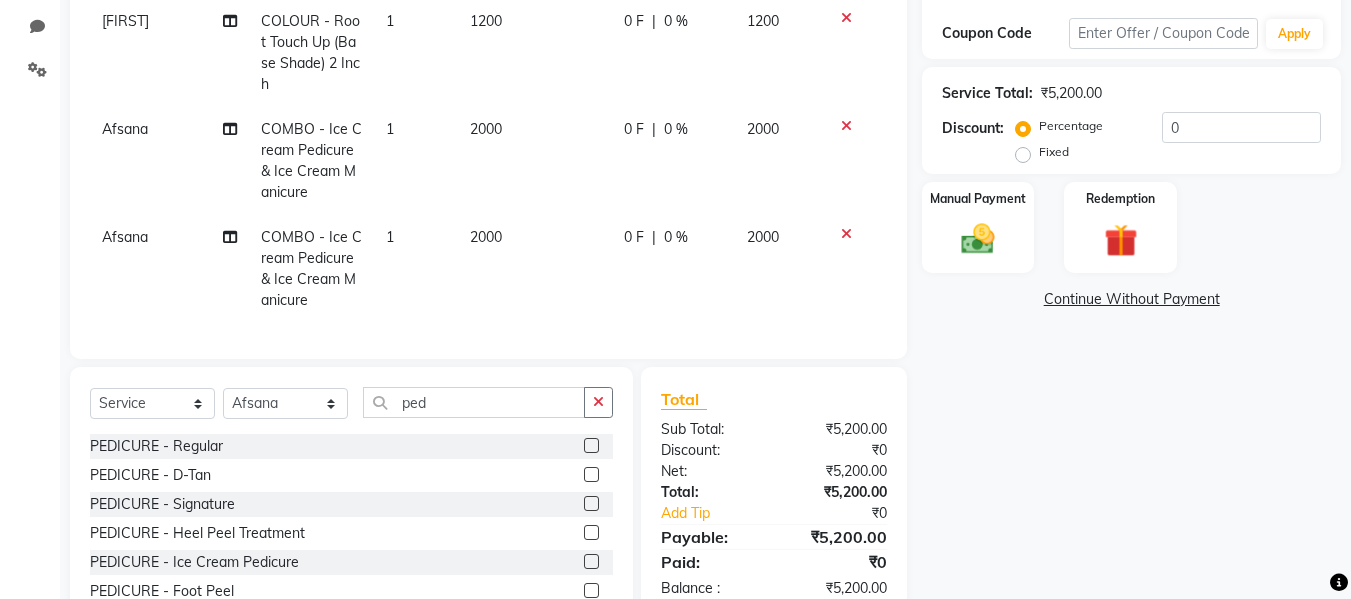 checkbox on "false" 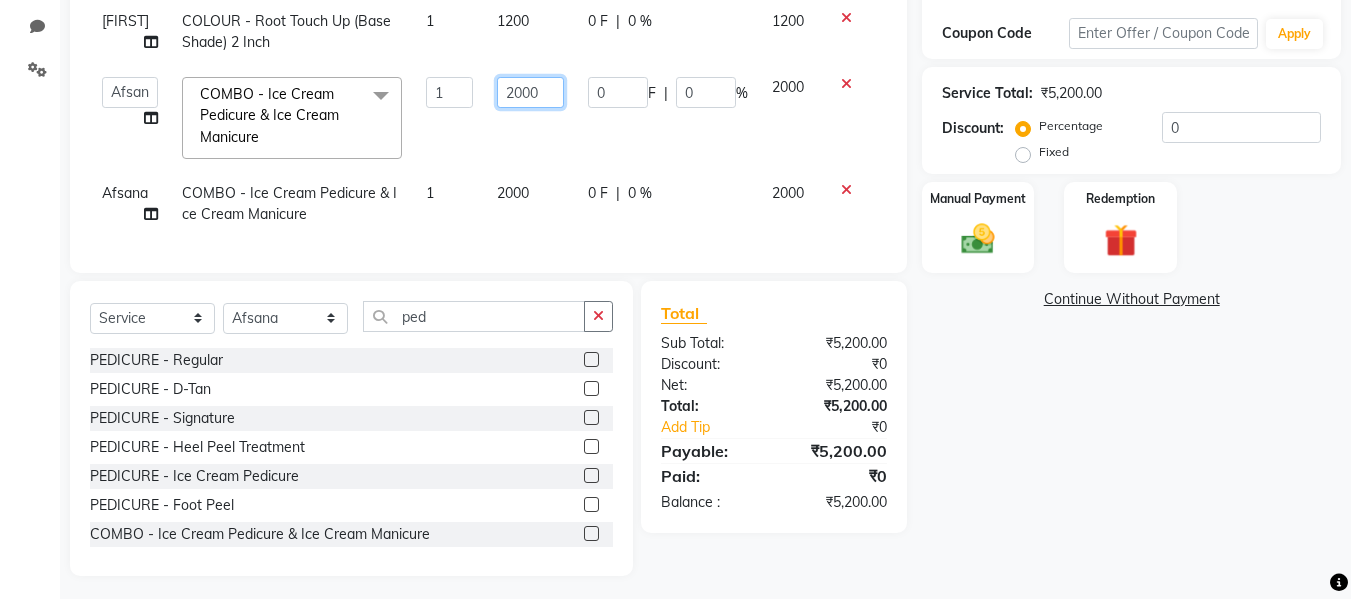 click on "2000" 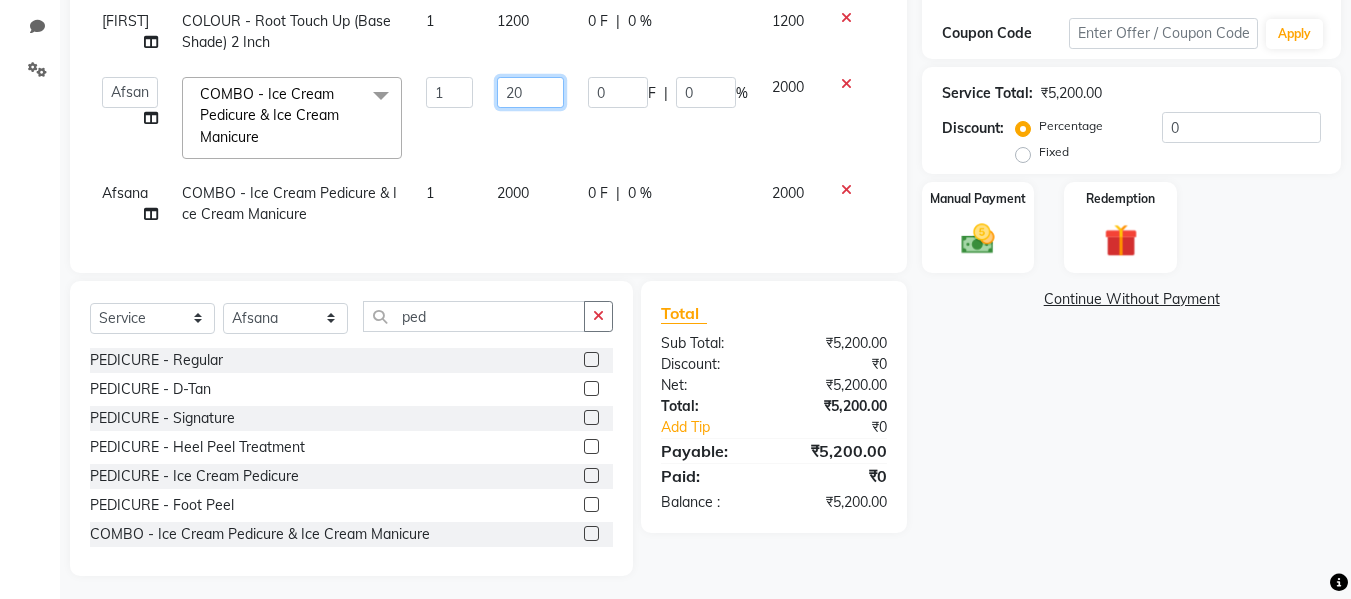 type on "2" 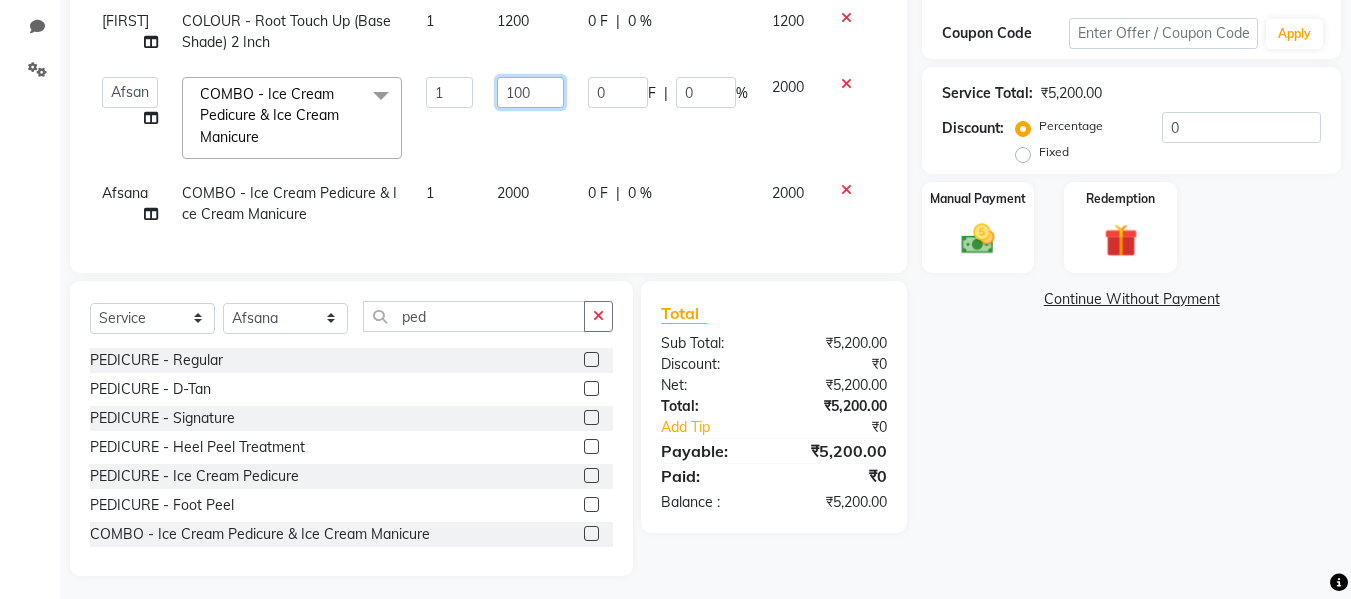 type on "1000" 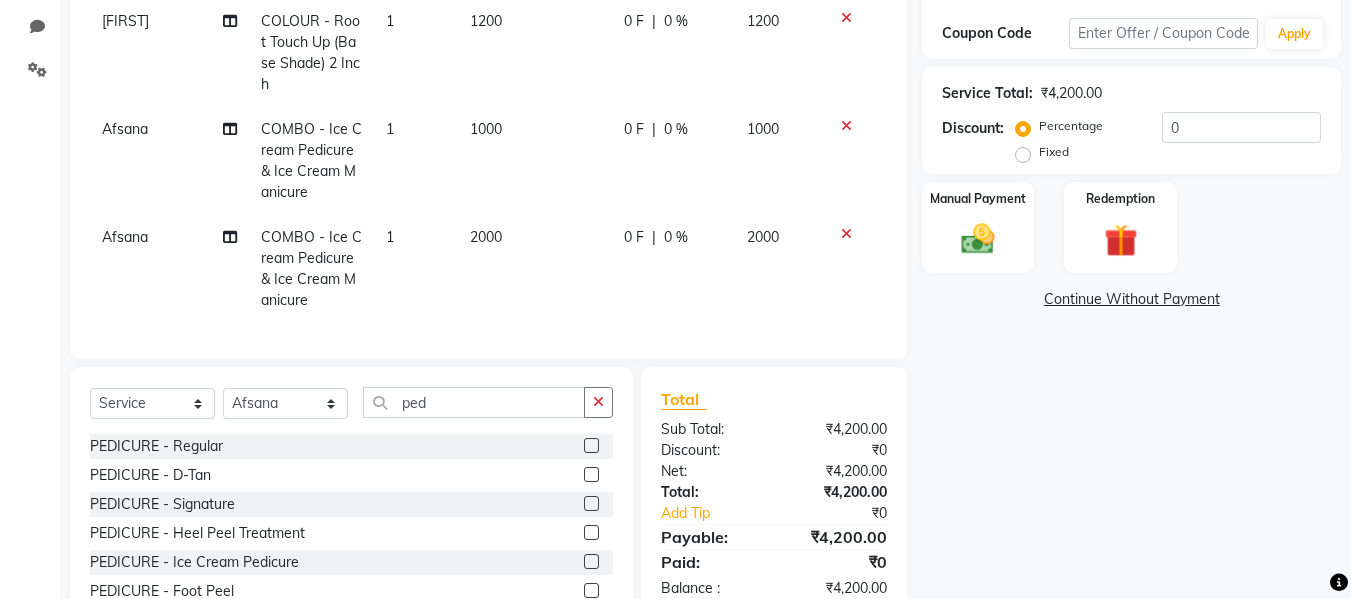 click on "[FIRST] COLOUR - Root Touch Up (Base Shade) 2 Inch 1 1200 0 F | 0 % 1200 [FIRST] COMBO - Ice Cream Pedicure & Ice Cream Manicure 1 1000 0 F | 0 % 1000 [FIRST] COMBO - Ice Cream Pedicure & Ice Cream Manicure 1 2000 0 F | 0 % 2000" 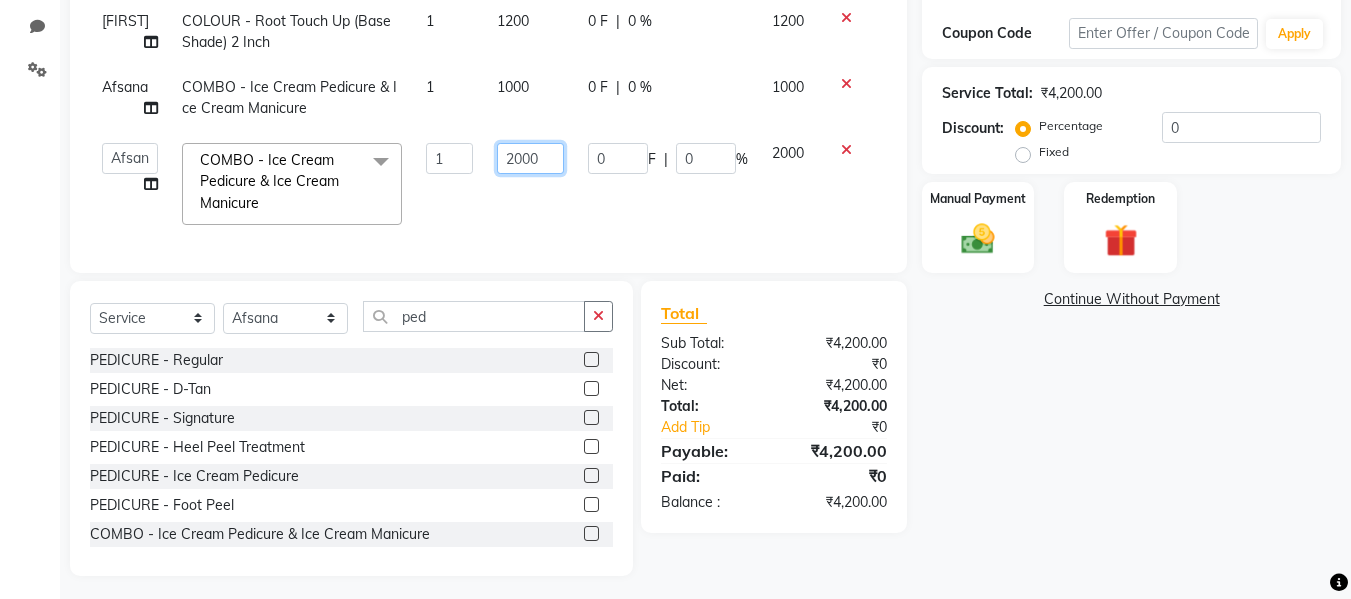 click on "2000" 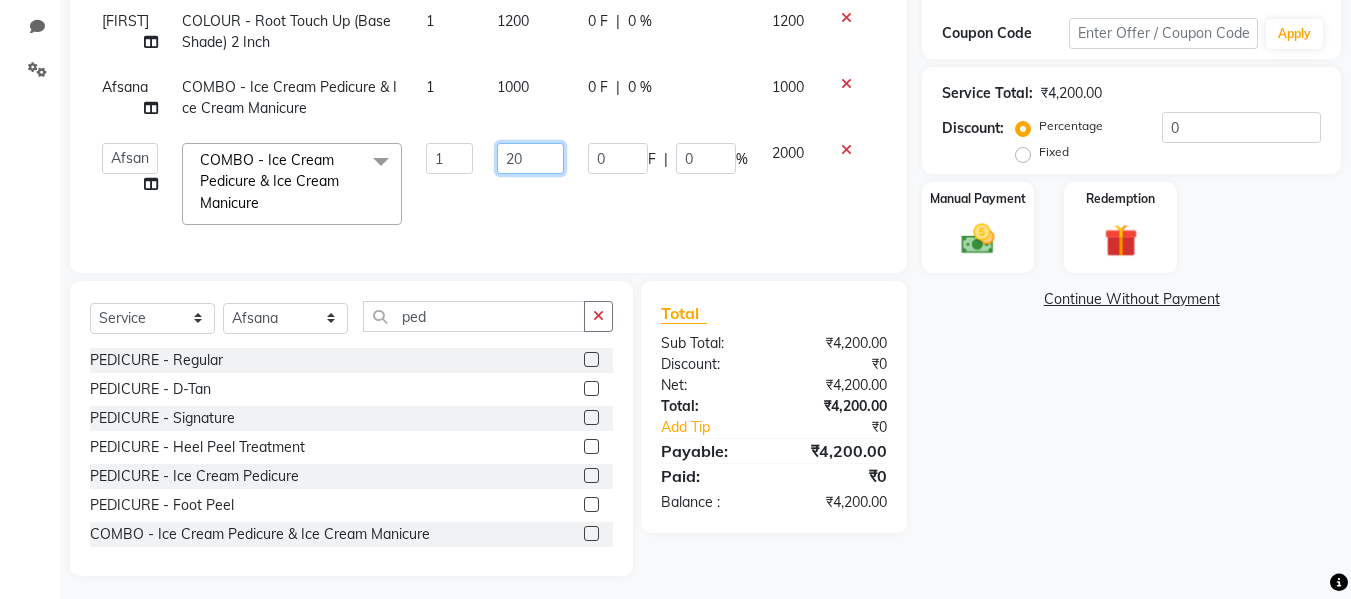 type on "2" 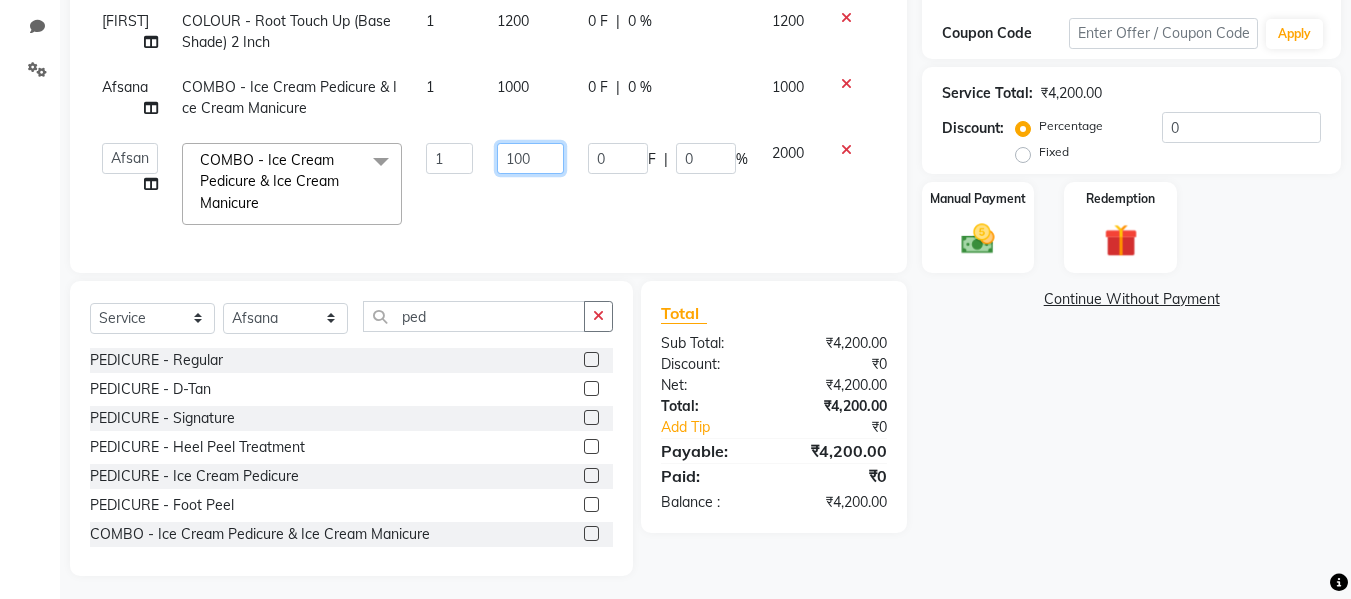 type on "1000" 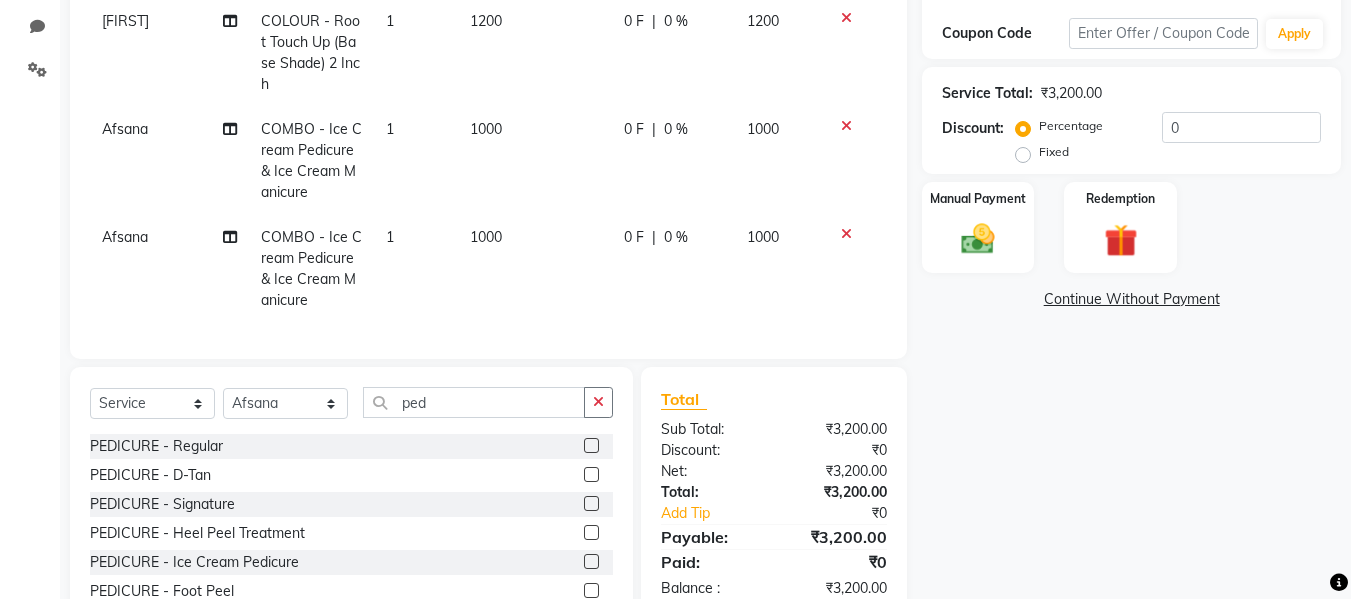 click on "[FIRST] COLOUR - Root Touch Up (Base Shade) 2 Inch 1 1200 0 F | 0 % 1200 [FIRST] COMBO - Ice Cream Pedicure & Ice Cream Manicure 1 1000 0 F | 0 % 1000 [FIRST] COMBO - Ice Cream Pedicure & Ice Cream Manicure 1 1000 0 F | 0 % 1000" 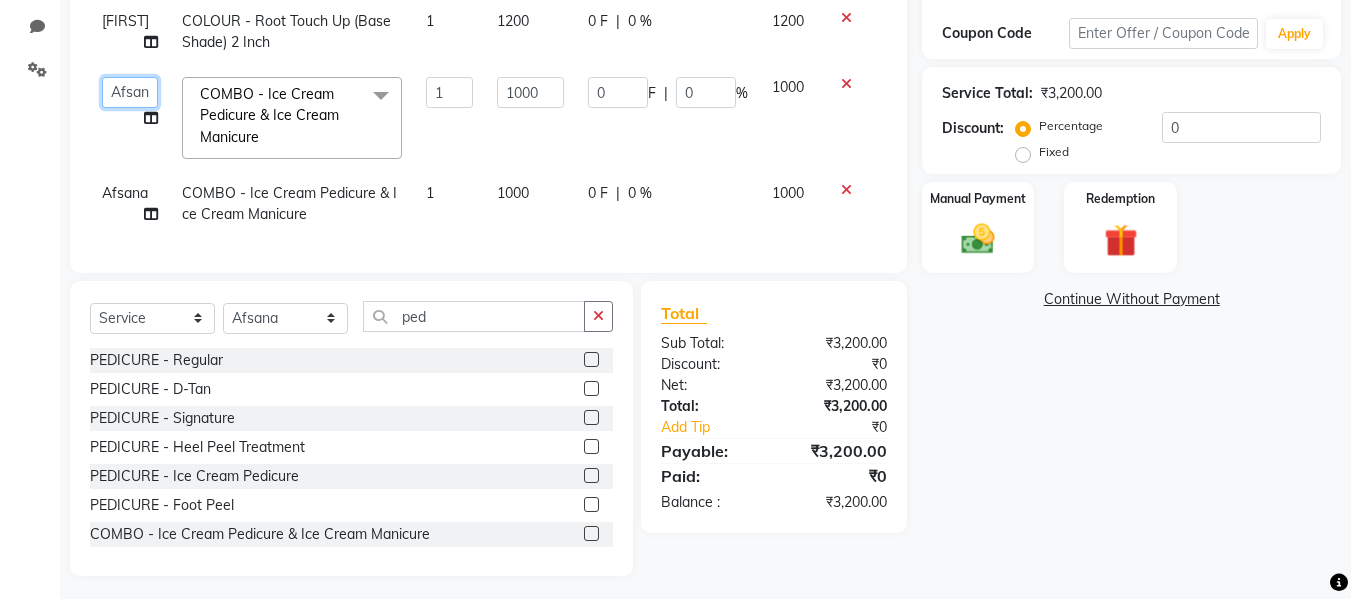 click on "[FIRST] [FIRST] [FIRST] [TITLE] [FIRST] [FIRST] [FIRST] [FIRST] [FIRST] [FIRST] [FIRST]" 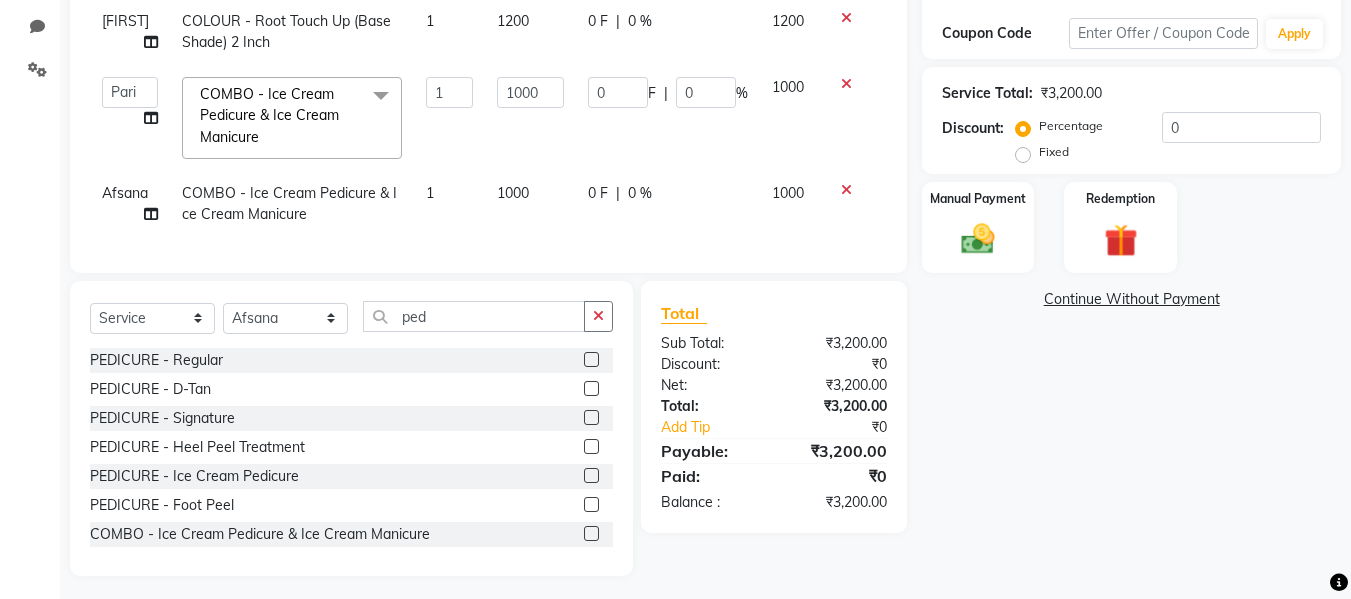 select on "76408" 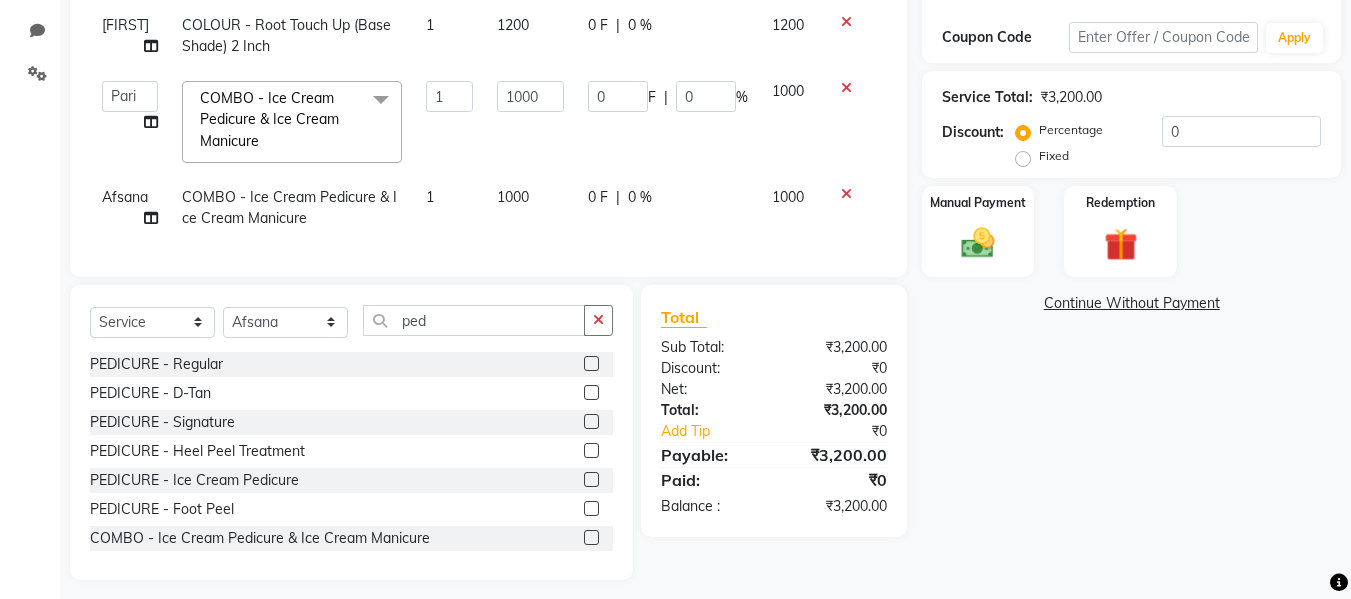 scroll, scrollTop: 328, scrollLeft: 0, axis: vertical 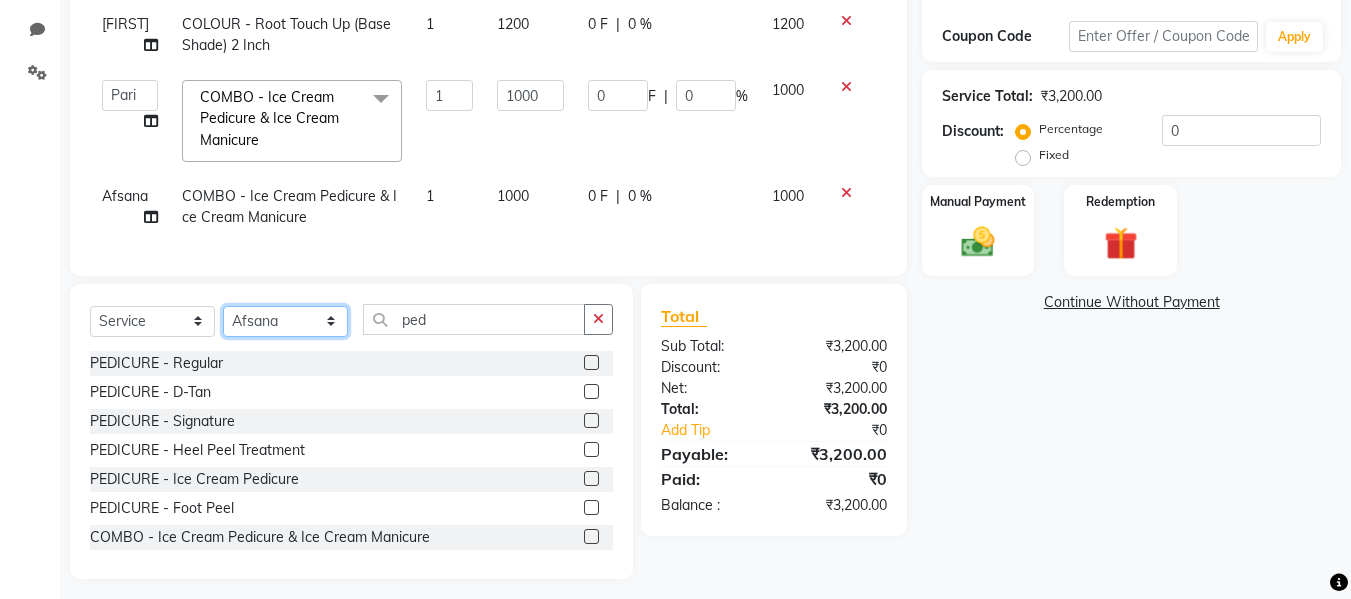 click on "Select Stylist [FIRST] [FIRST] [FIRST] [FIRST] [FIRST] [FIRST] [FIRST] [FIRST]" 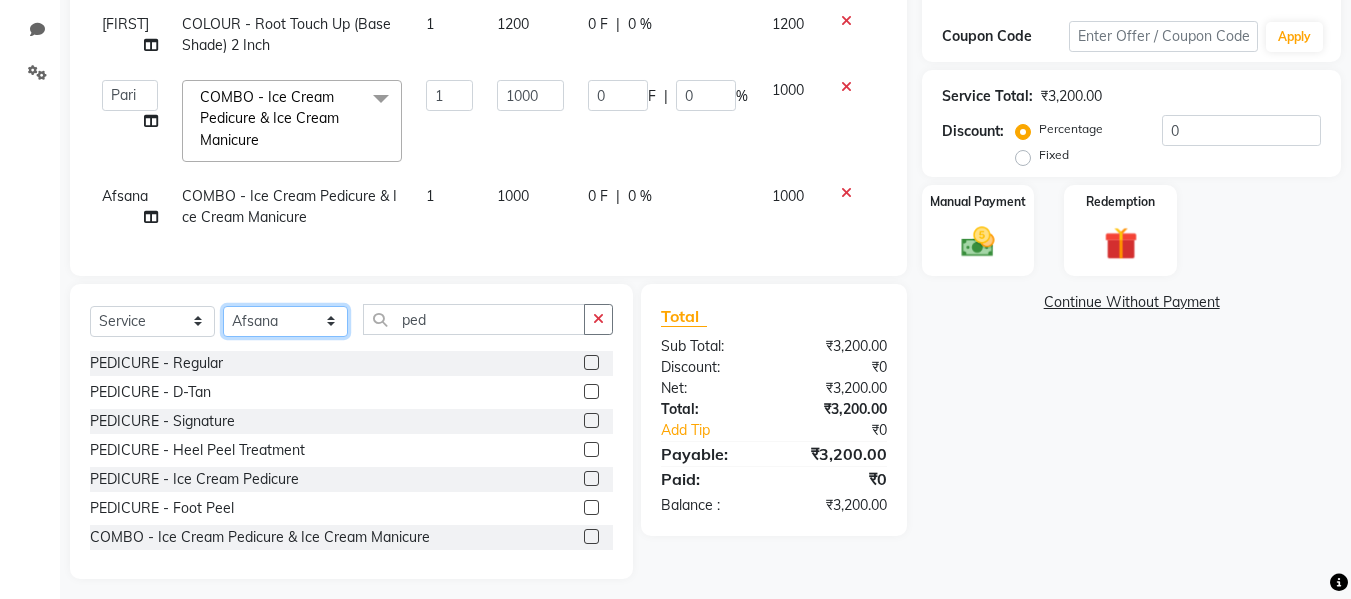 select on "76405" 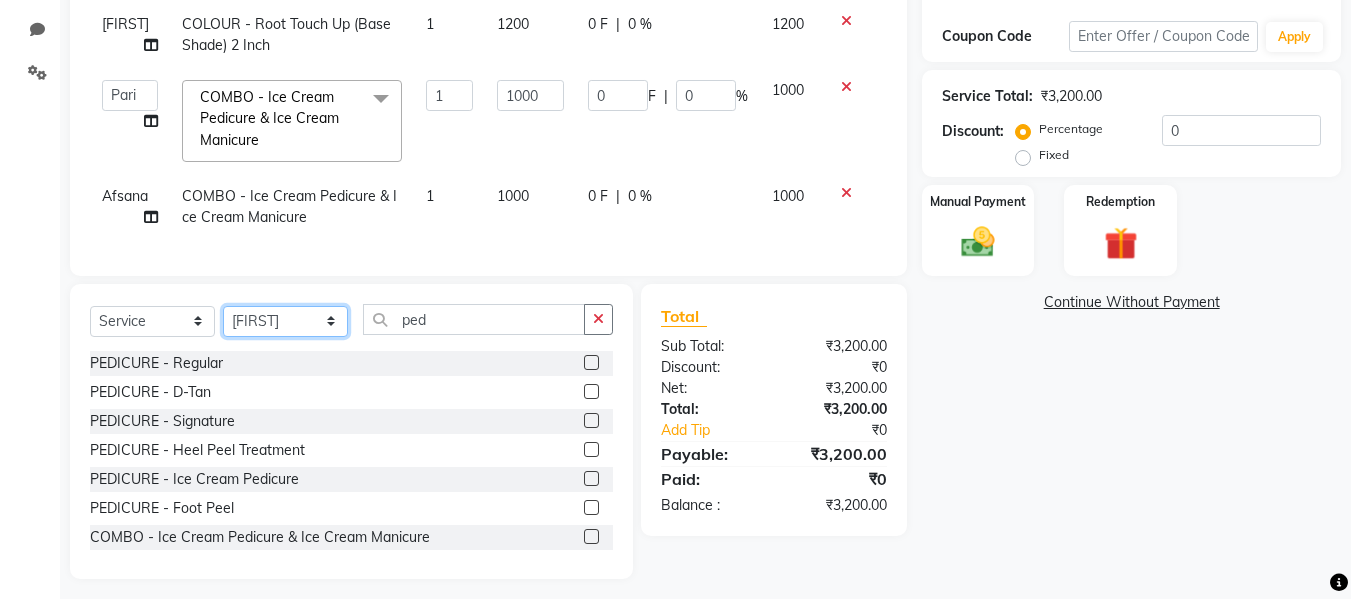 click on "Select Stylist [FIRST] [FIRST] [FIRST] [FIRST] [FIRST] [FIRST] [FIRST] [FIRST]" 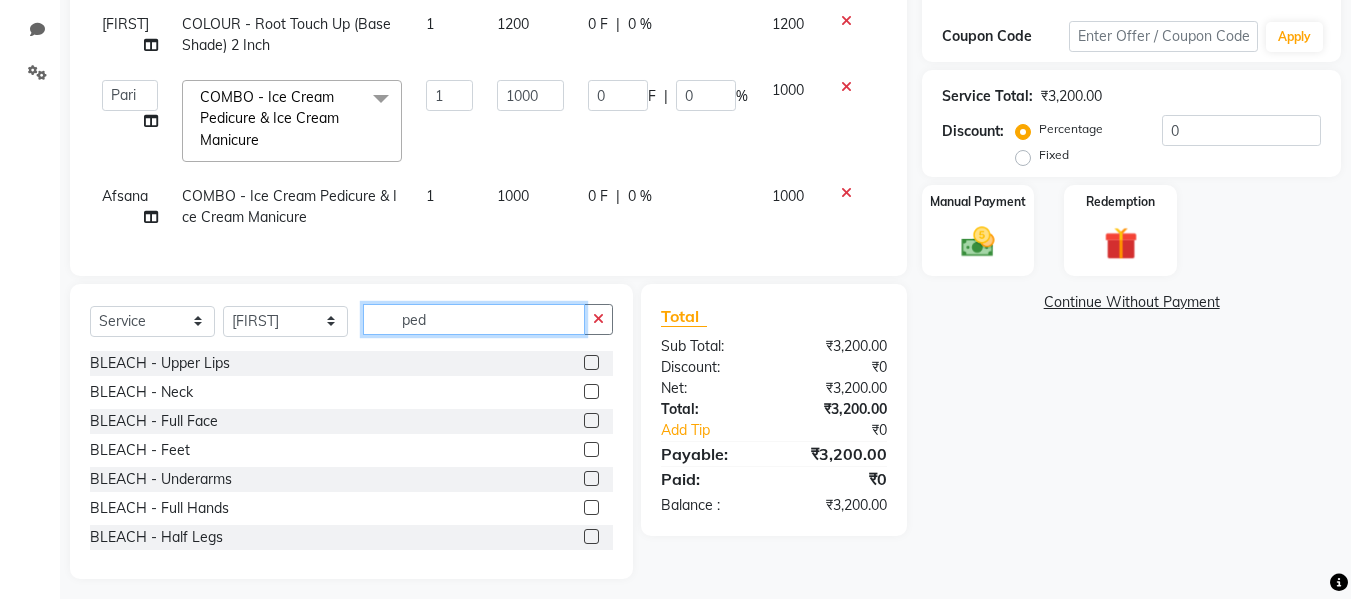 click on "ped" 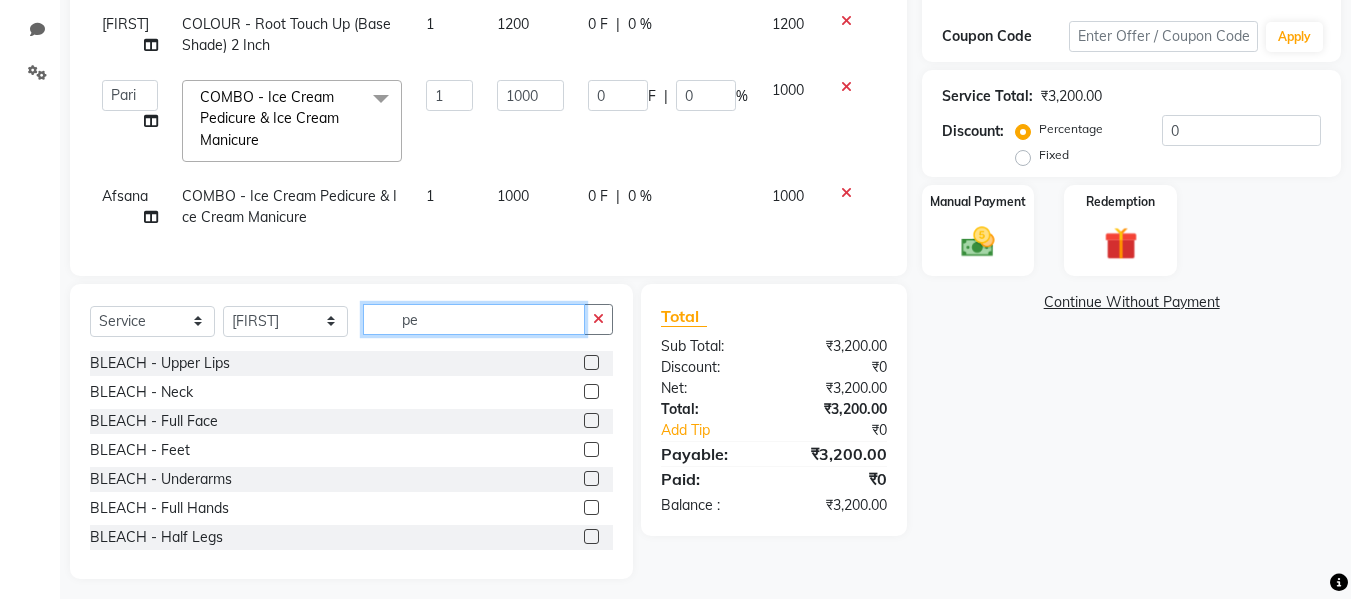 type on "p" 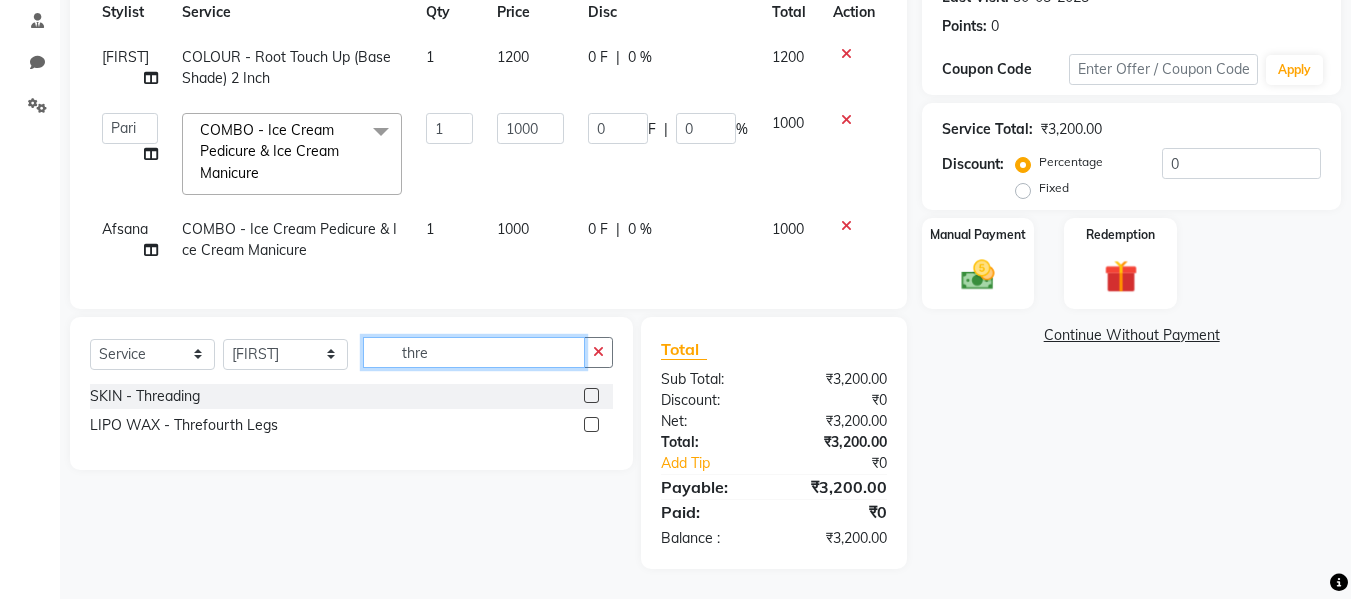 scroll, scrollTop: 310, scrollLeft: 0, axis: vertical 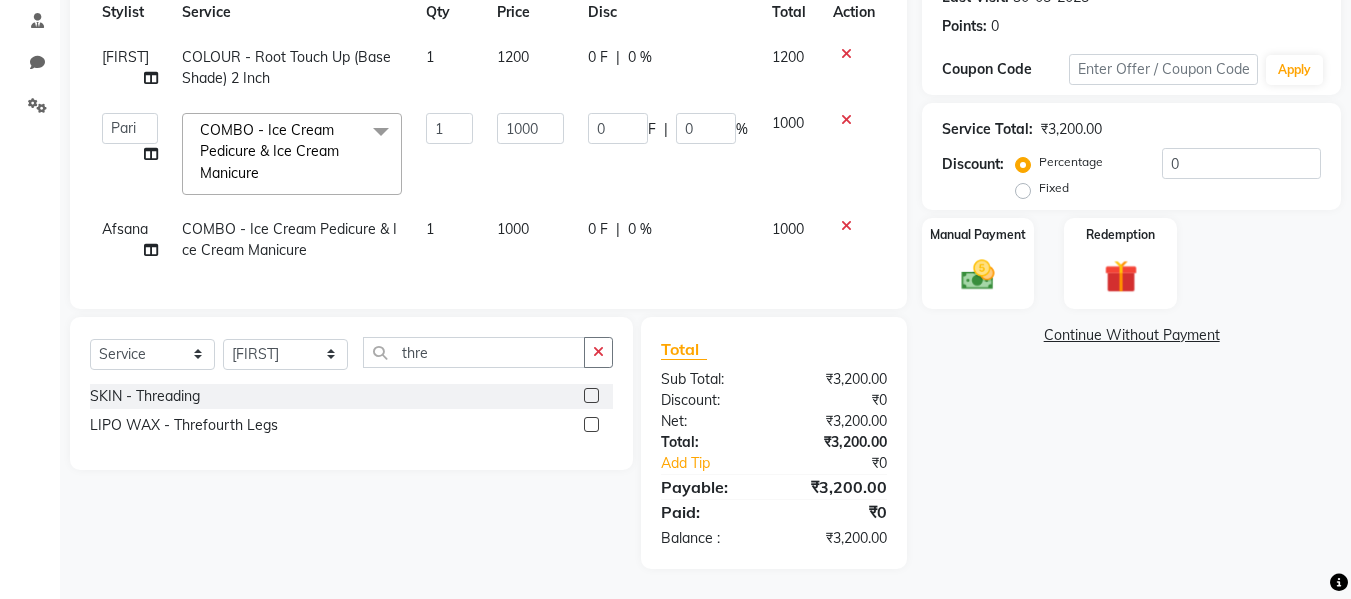 click 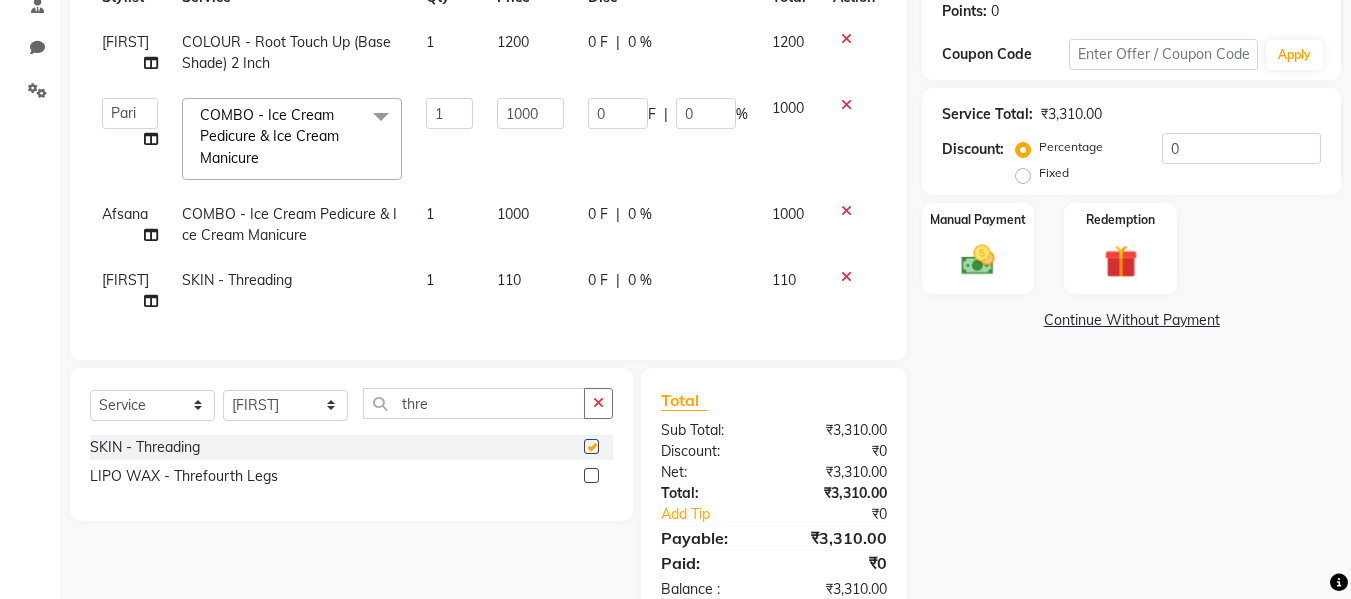 checkbox on "false" 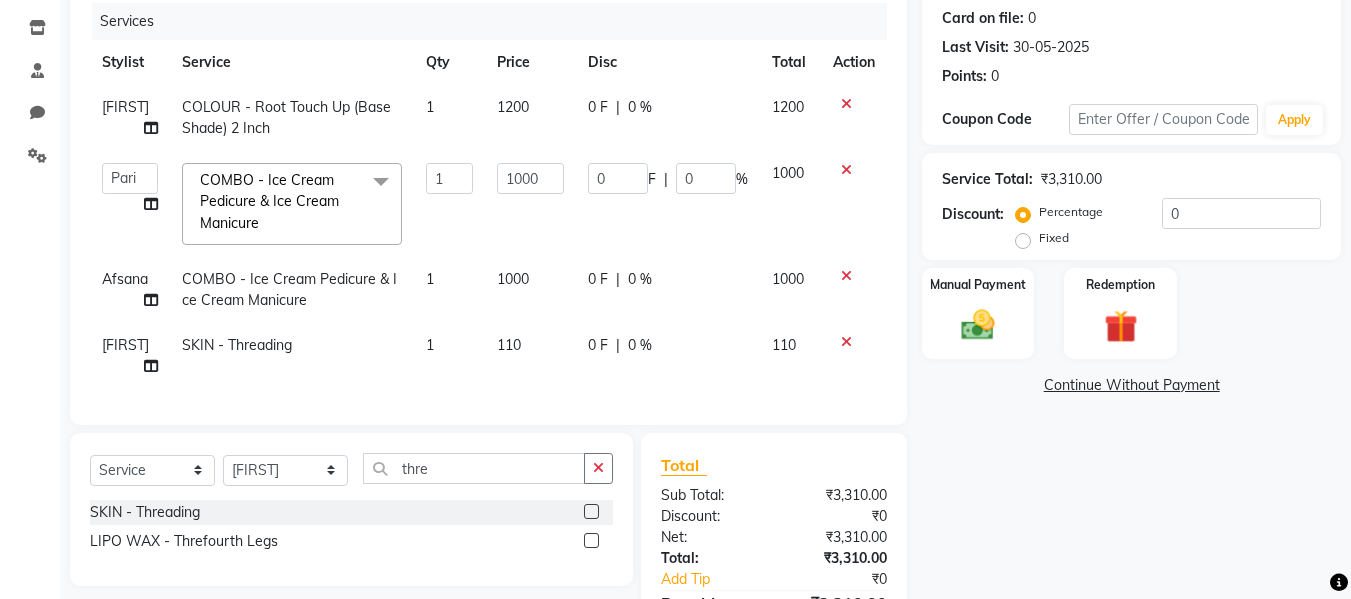 scroll, scrollTop: 242, scrollLeft: 0, axis: vertical 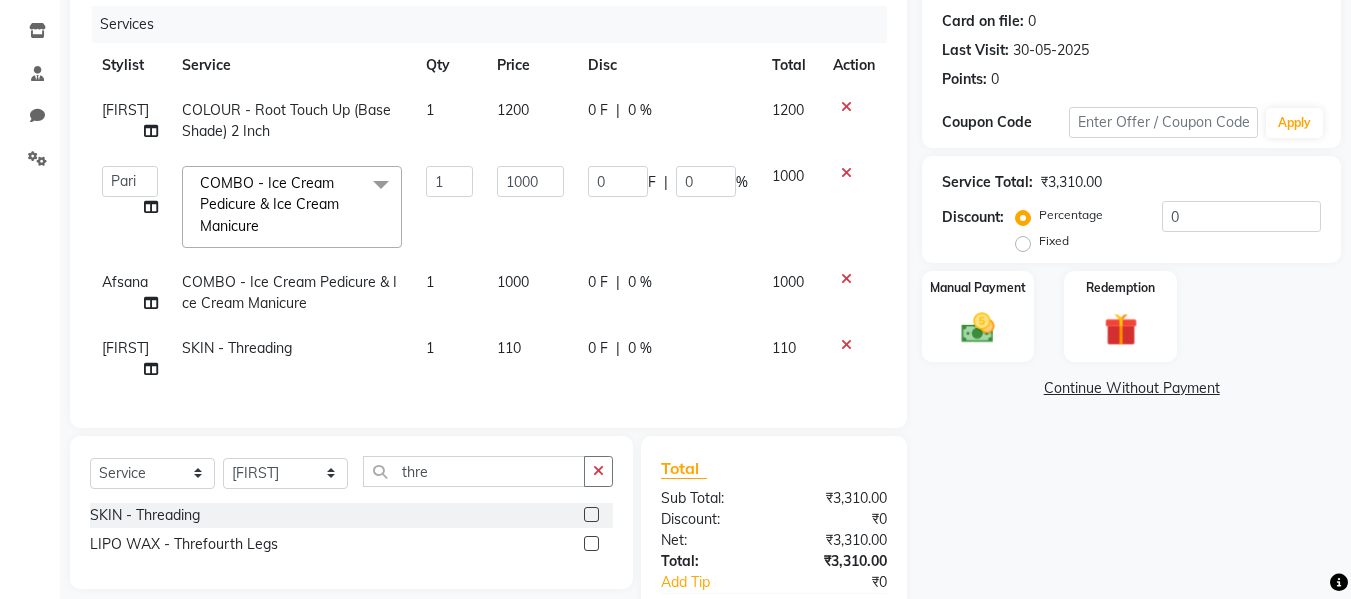 click on "1200" 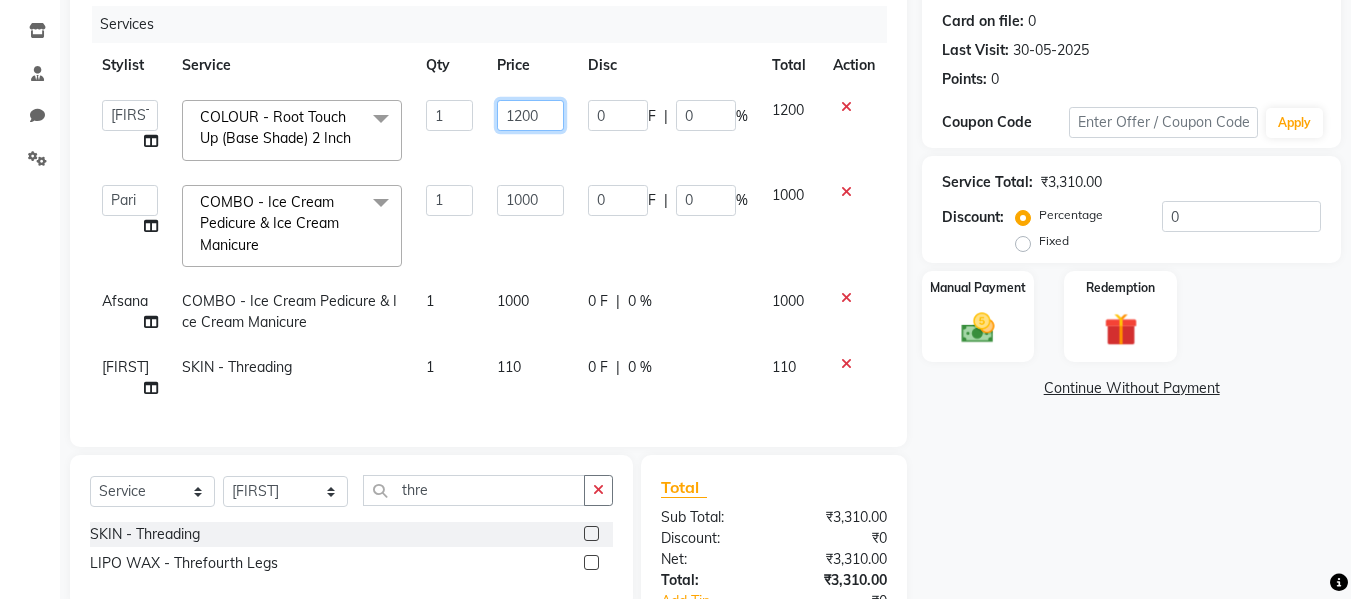 click on "1200" 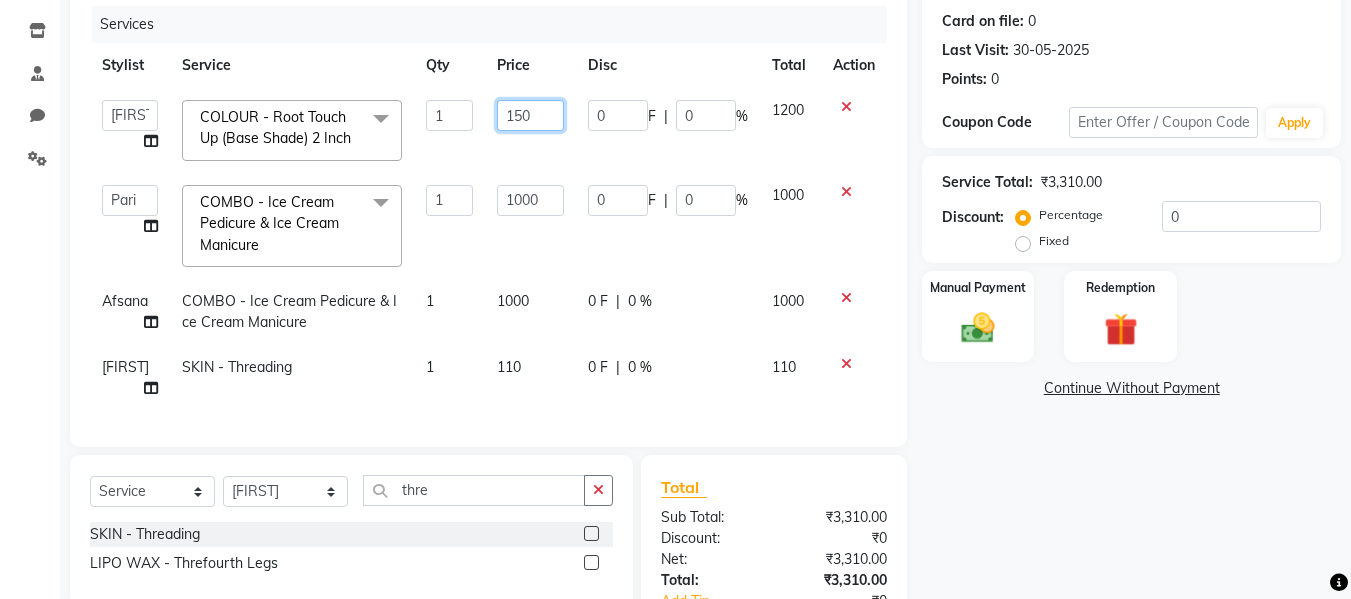 type on "1500" 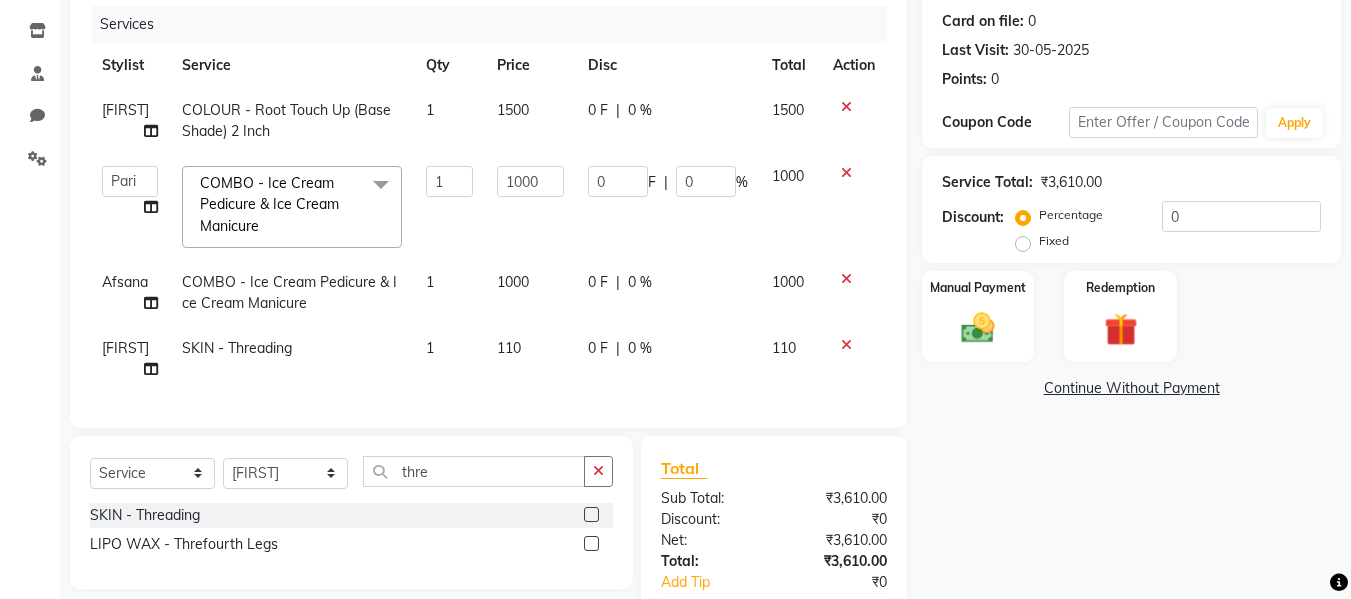 click on "Total Sub Total: ₹3,610.00 Discount: ₹0 Net: ₹3,610.00 Total: ₹3,610.00 Add Tip ₹0 Payable: ₹3,610.00 Paid: ₹0 Balance : ₹3,610.00" 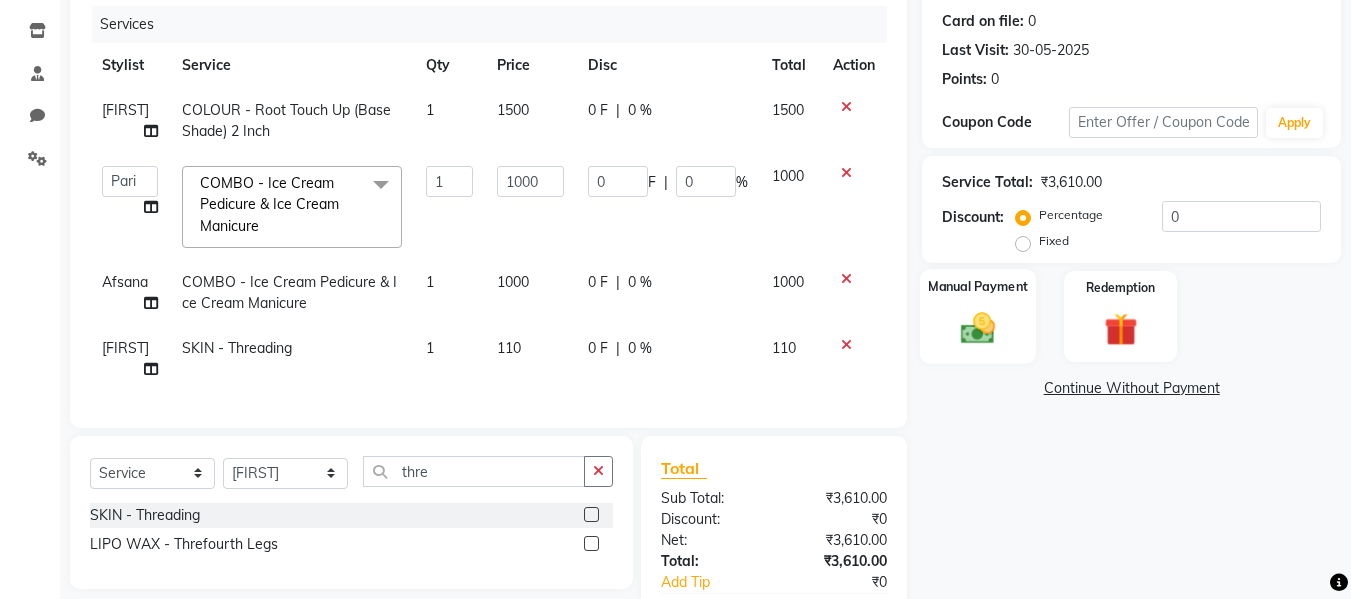 click on "Manual Payment" 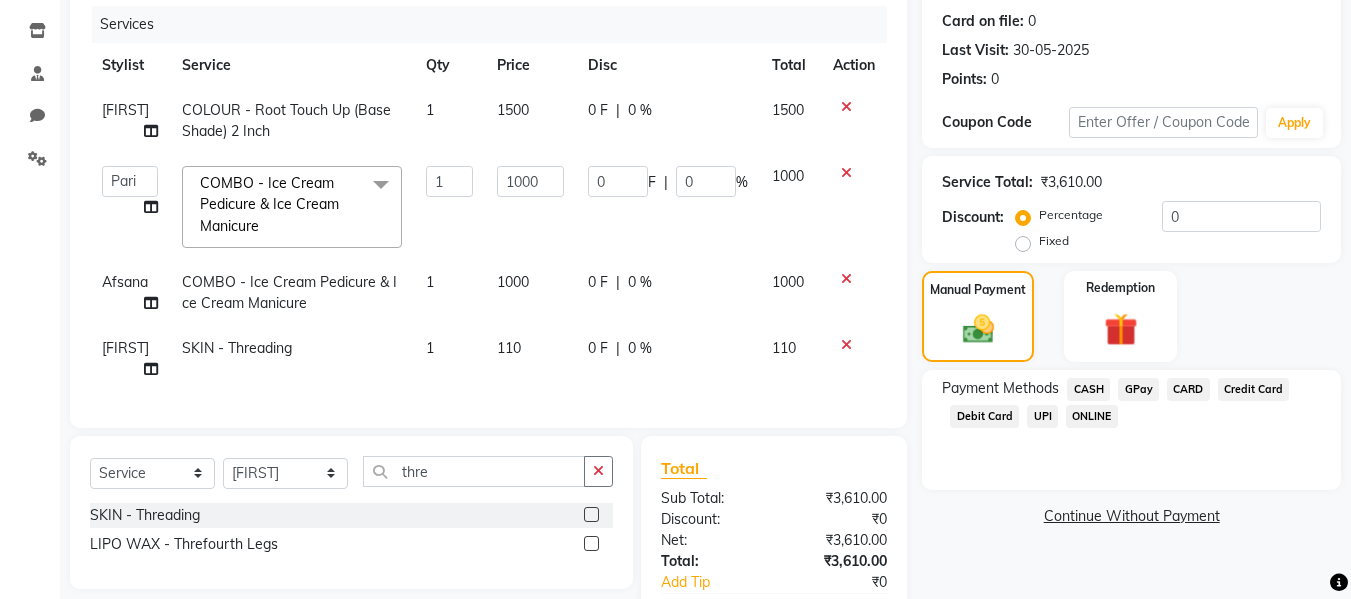 click on "CASH" 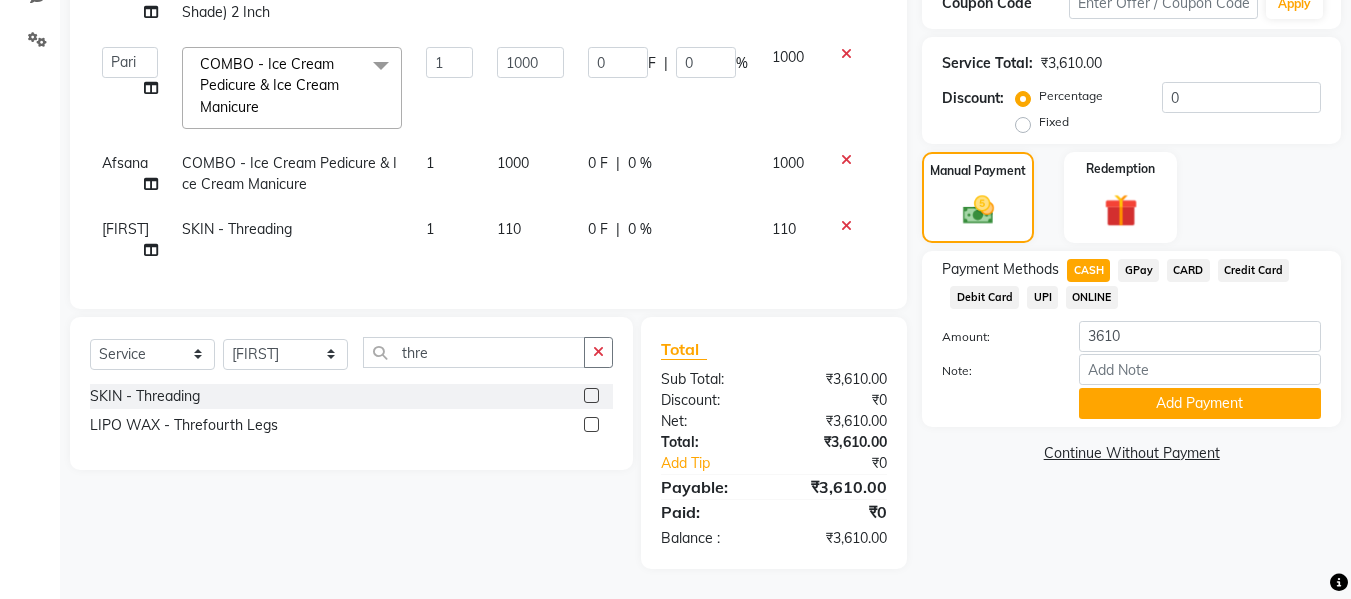 scroll, scrollTop: 376, scrollLeft: 0, axis: vertical 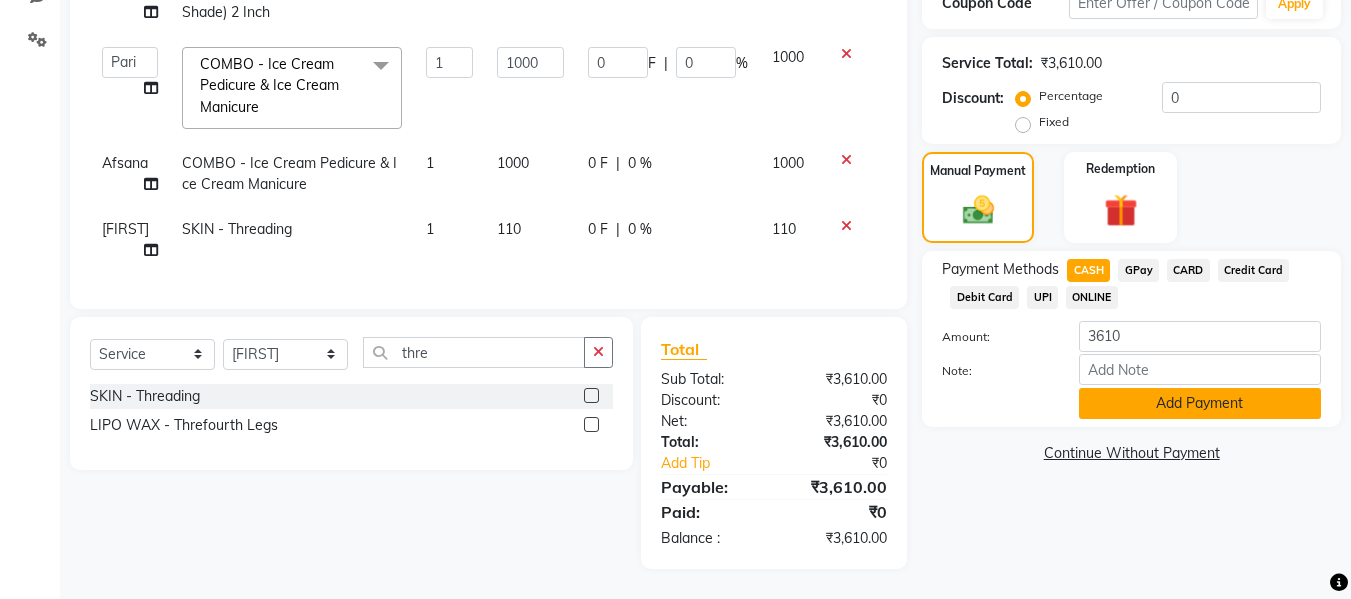 click on "Add Payment" 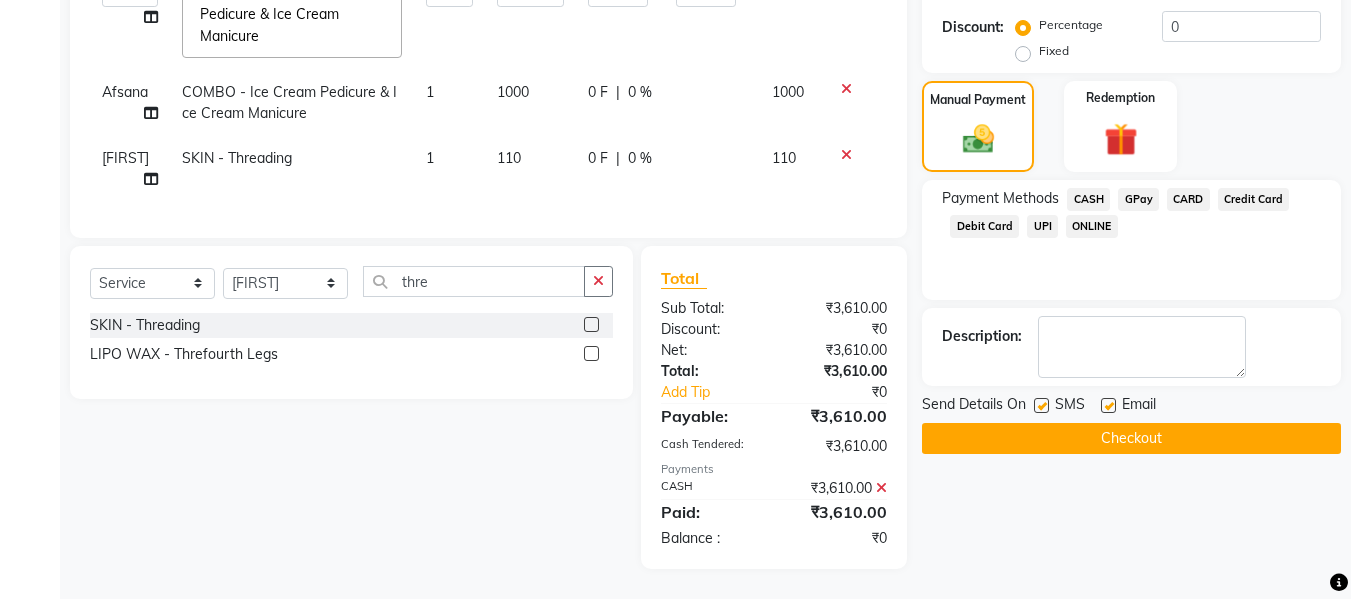 scroll, scrollTop: 447, scrollLeft: 0, axis: vertical 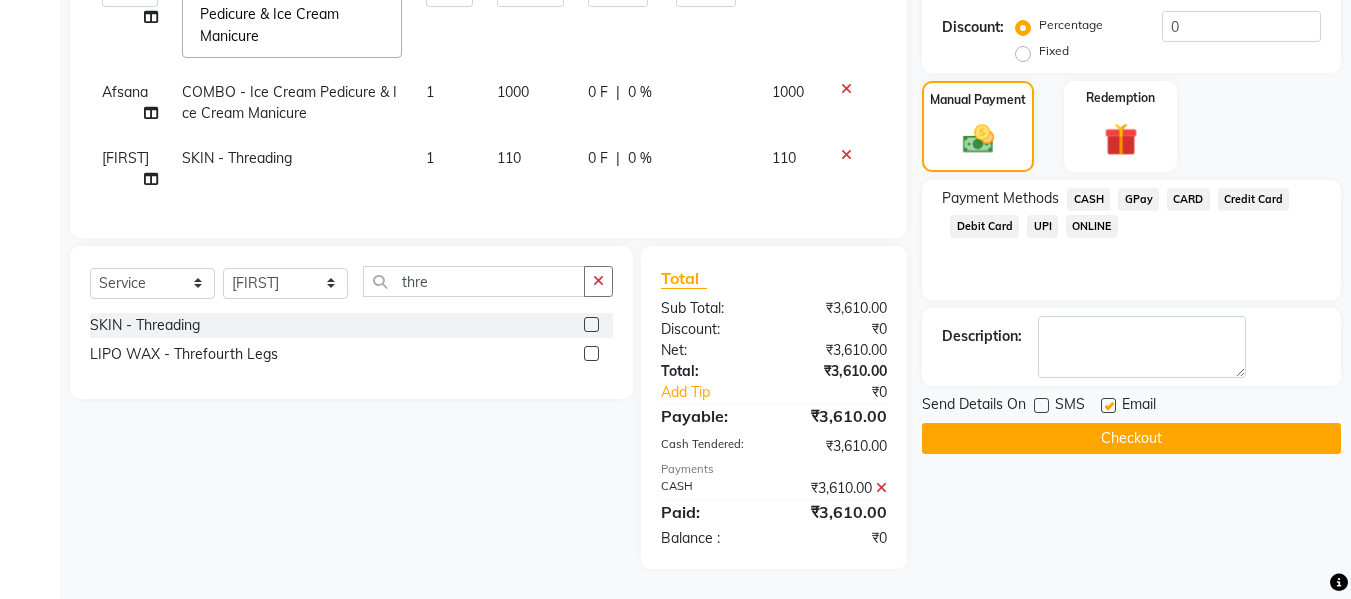 click on "Checkout" 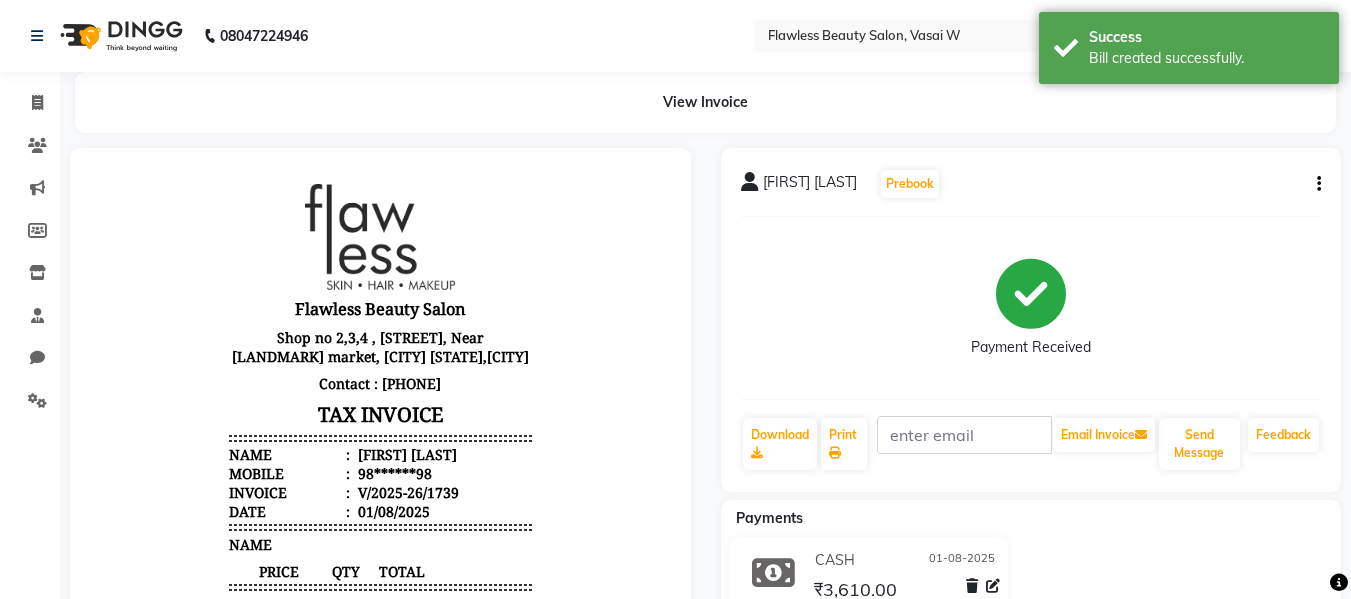 scroll, scrollTop: 0, scrollLeft: 0, axis: both 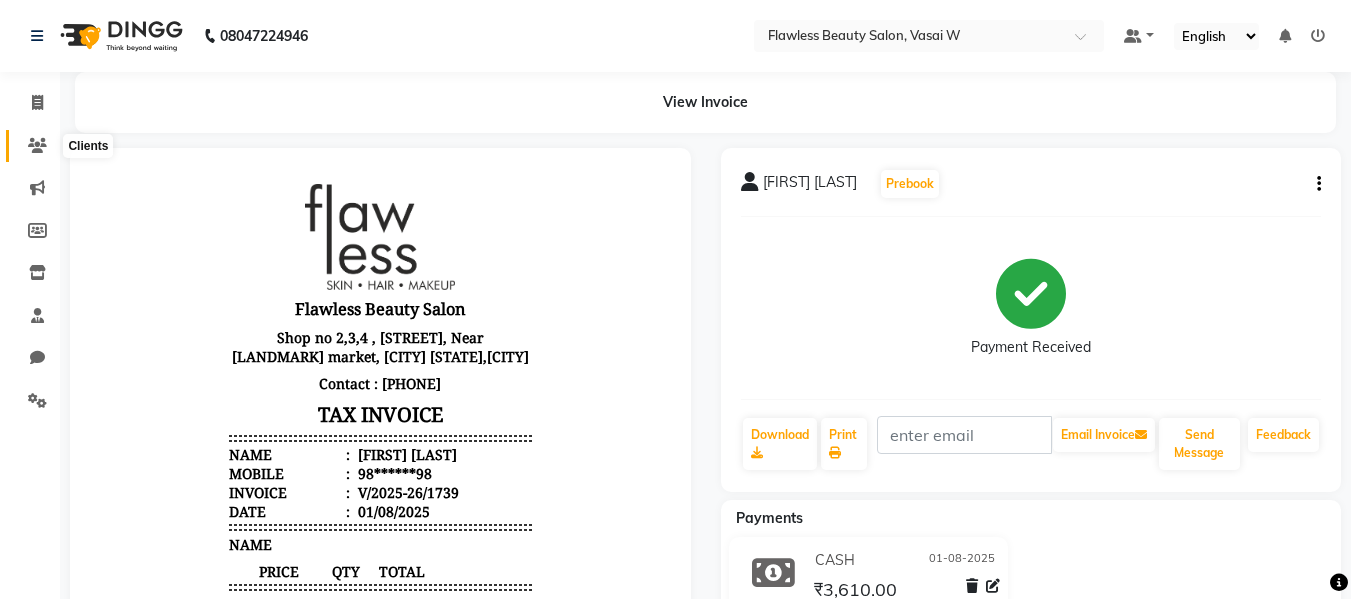 click 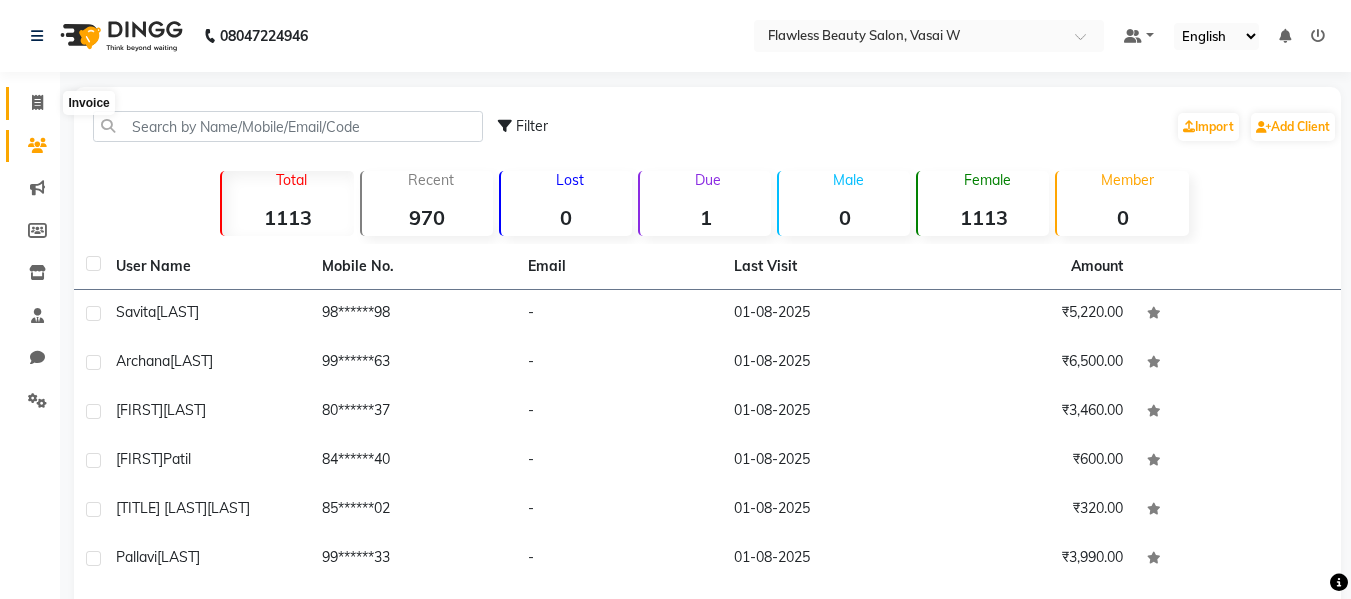 click 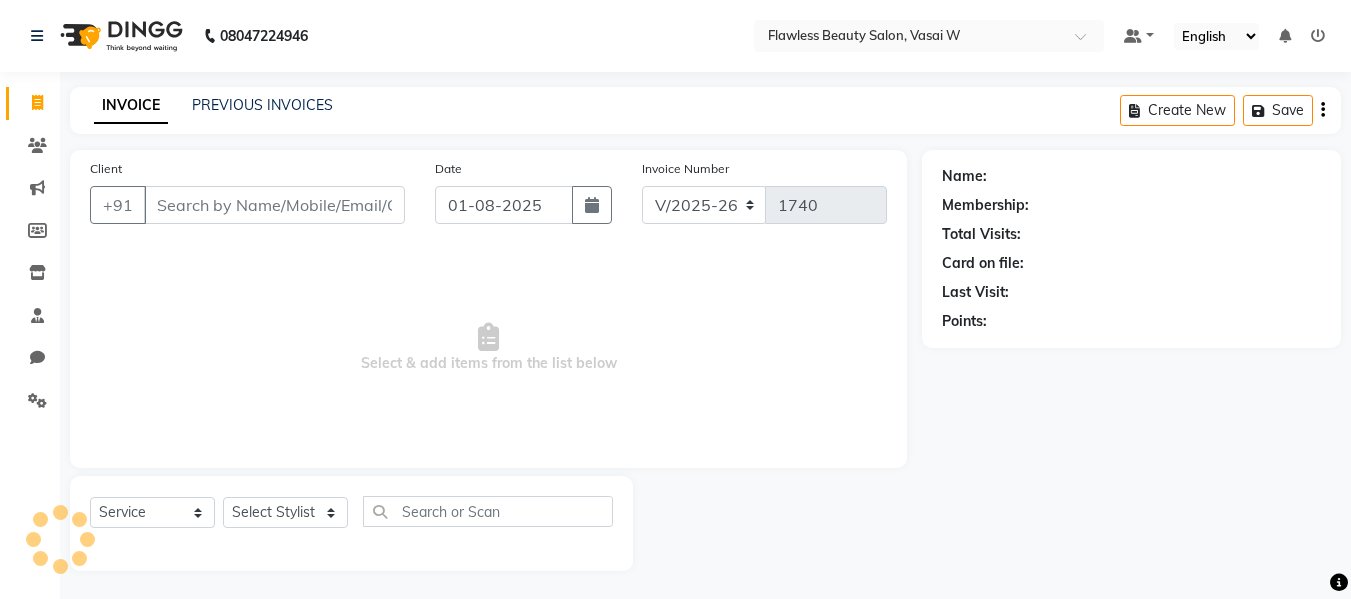 scroll, scrollTop: 2, scrollLeft: 0, axis: vertical 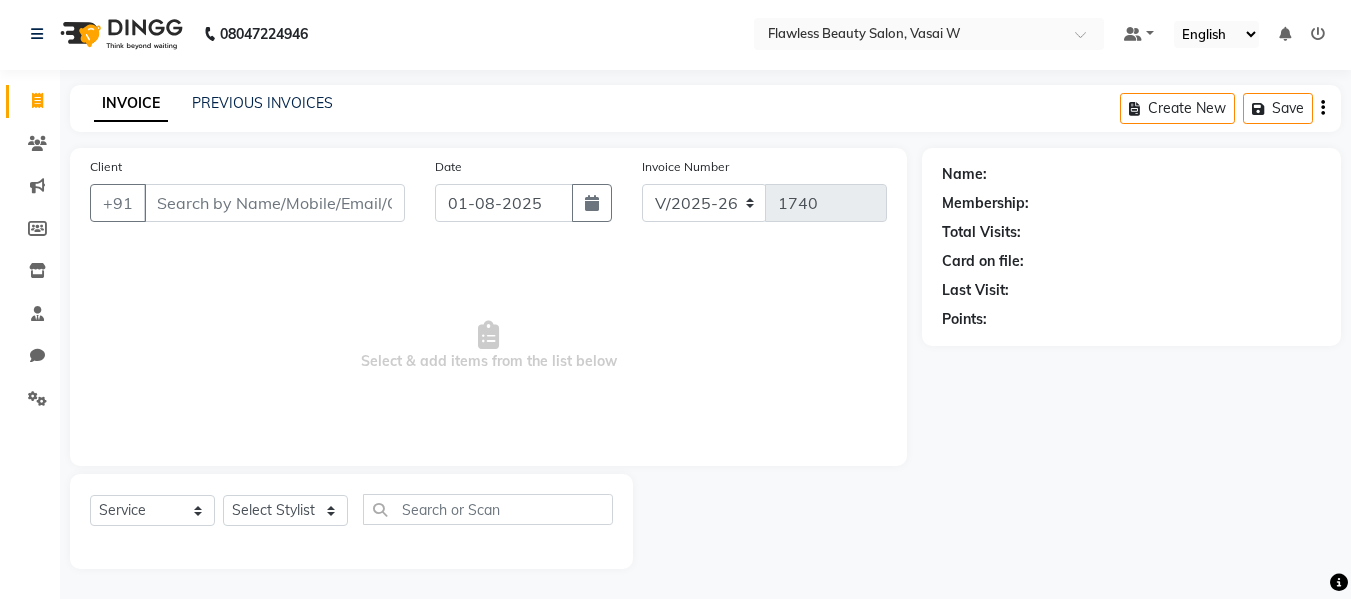 click 